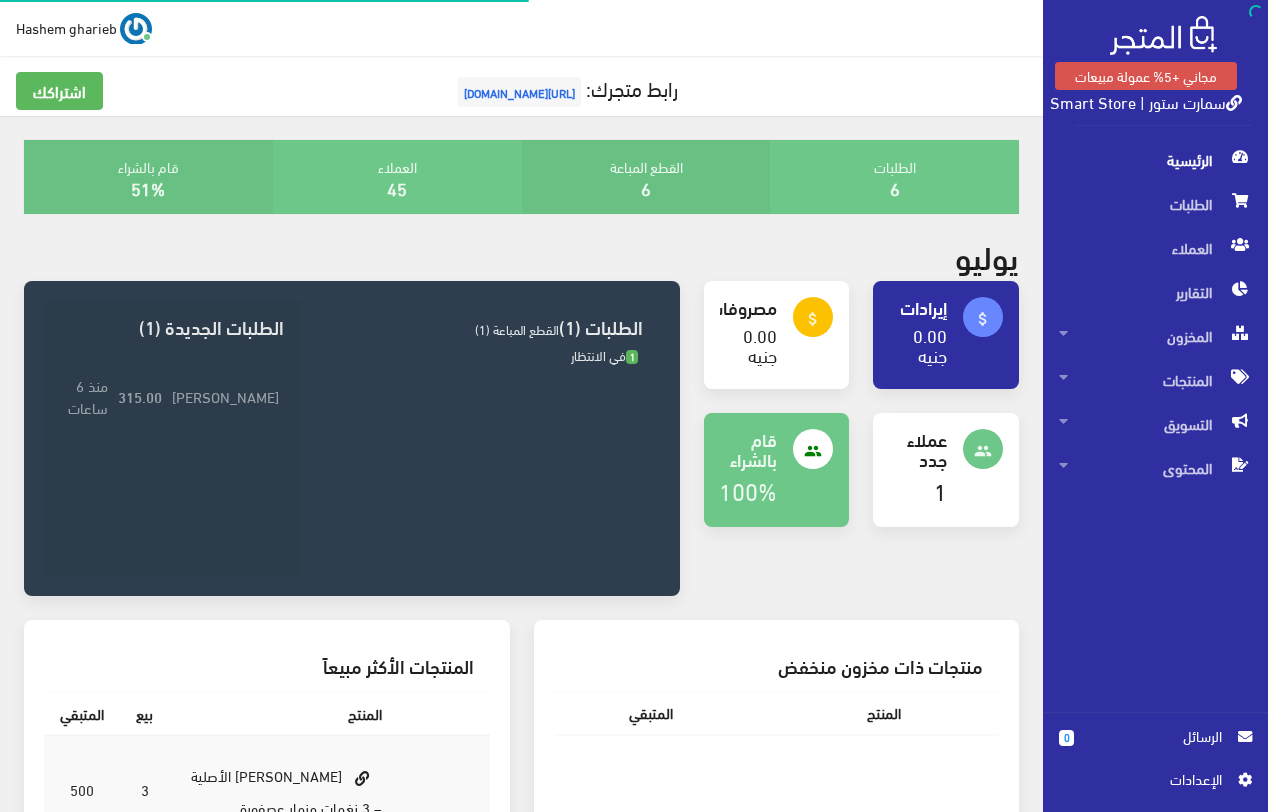 scroll, scrollTop: 0, scrollLeft: 0, axis: both 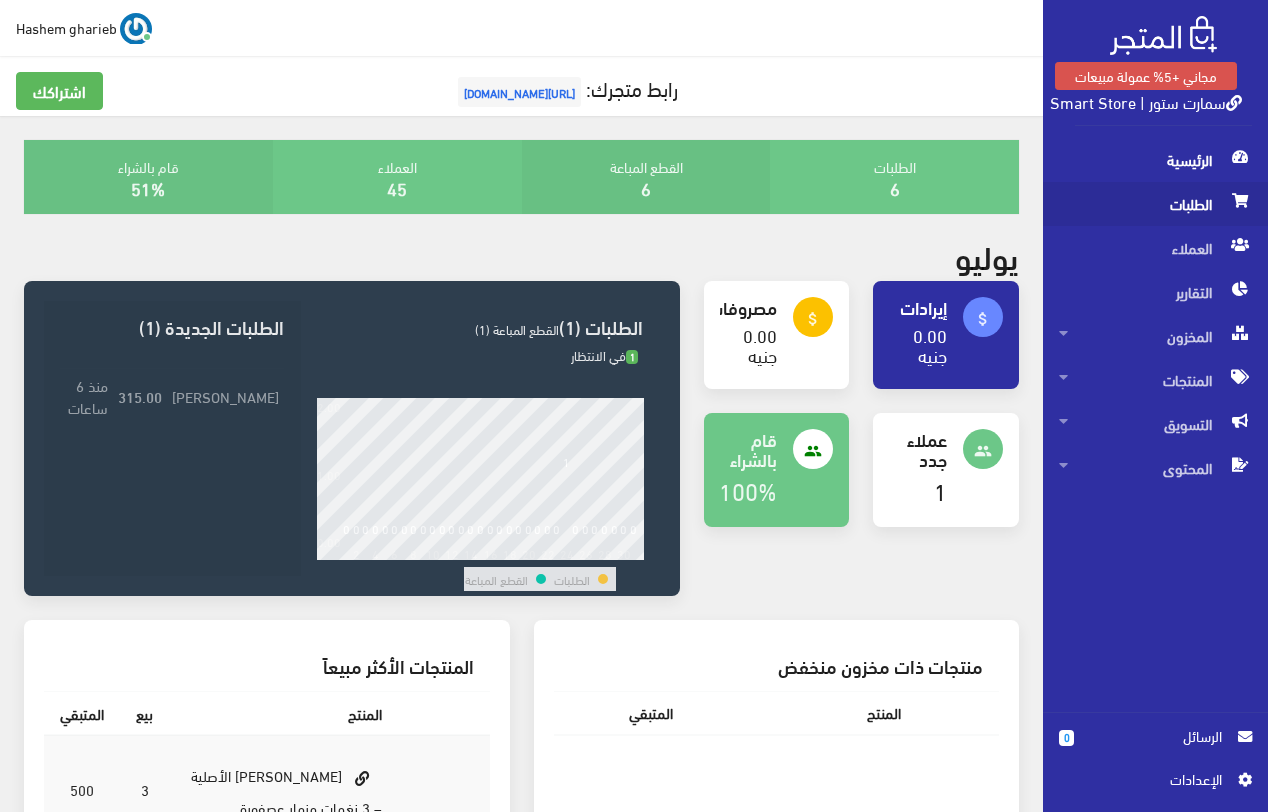 click on "الطلبات" at bounding box center (1155, 204) 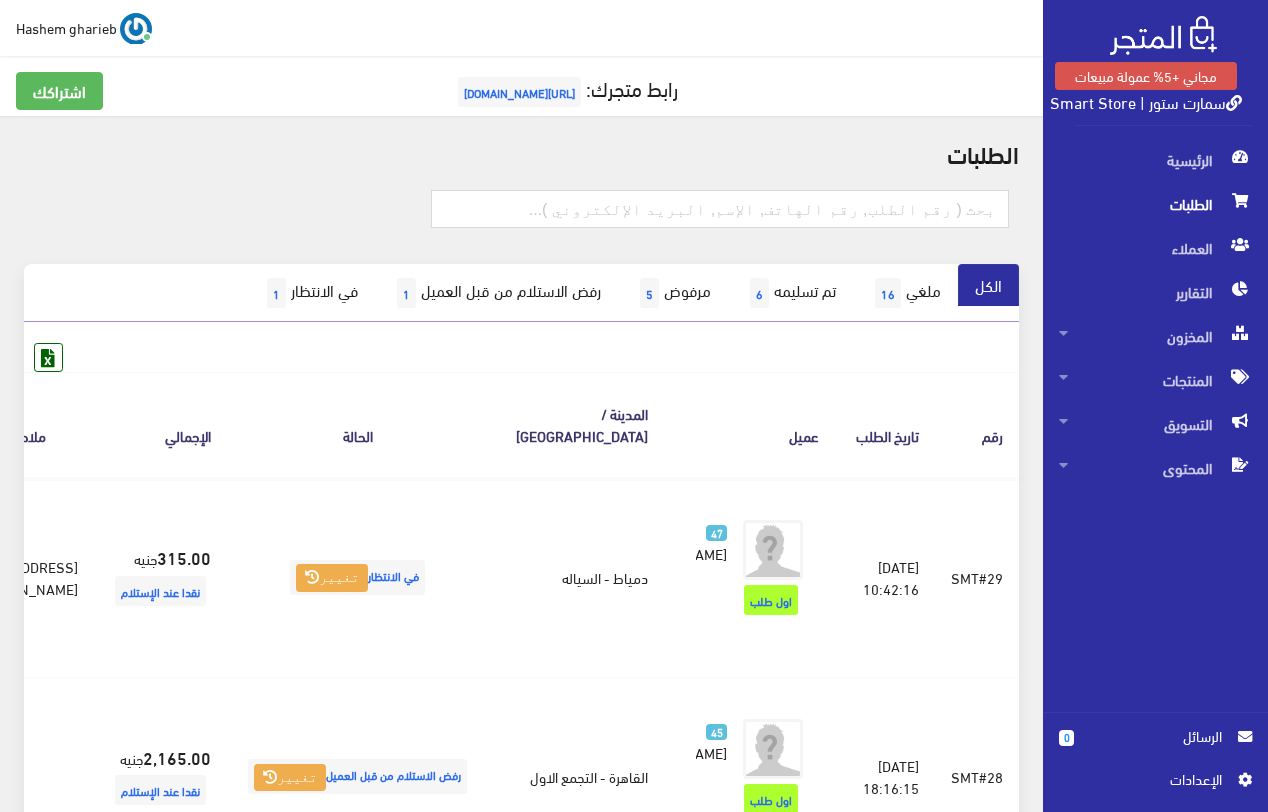 click on "الحالة" at bounding box center (357, 424) 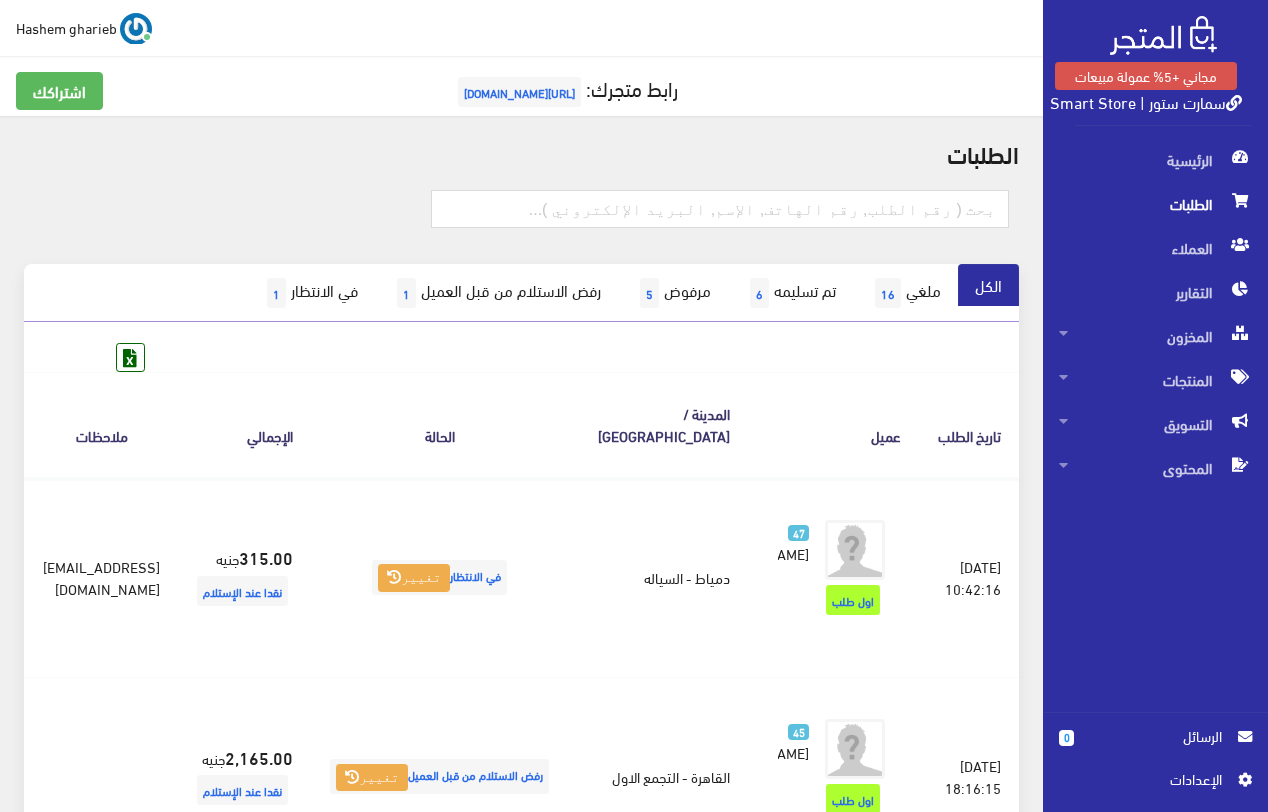 scroll, scrollTop: 0, scrollLeft: -191, axis: horizontal 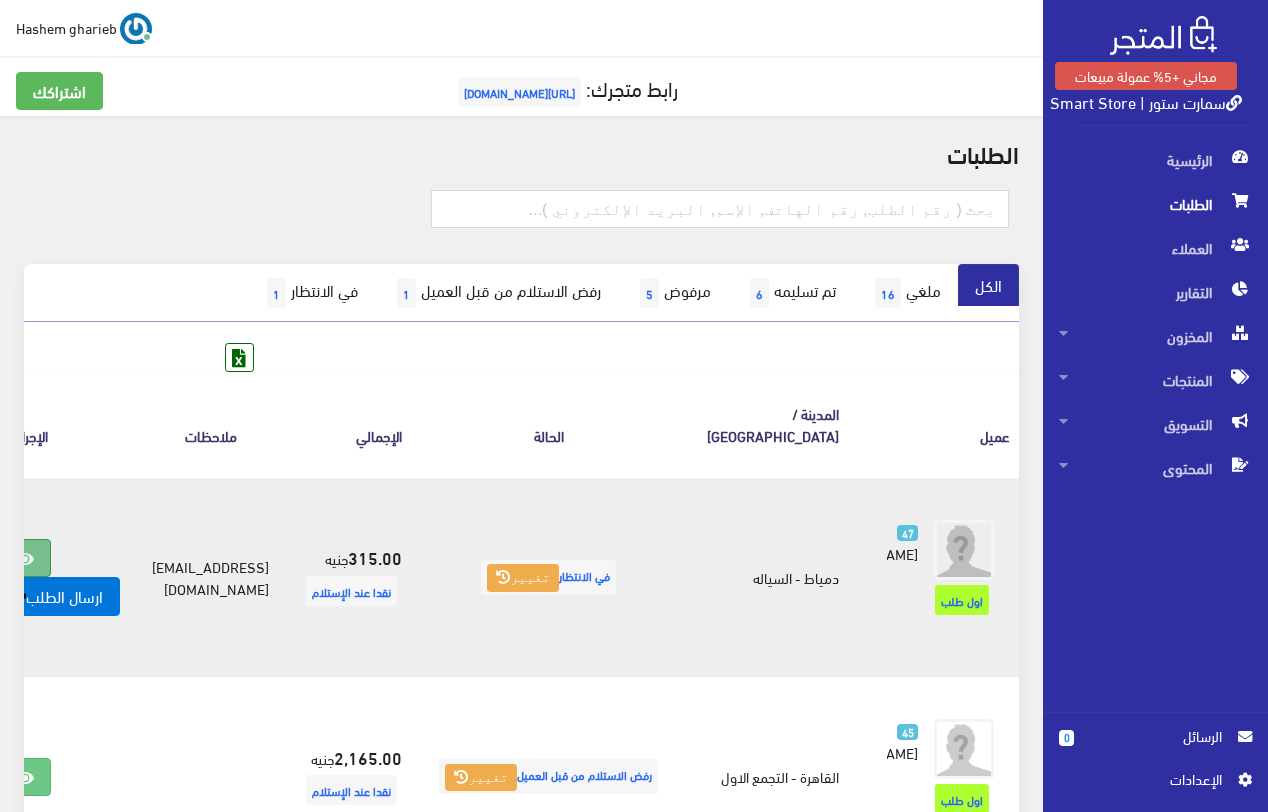 click at bounding box center (25, 559) 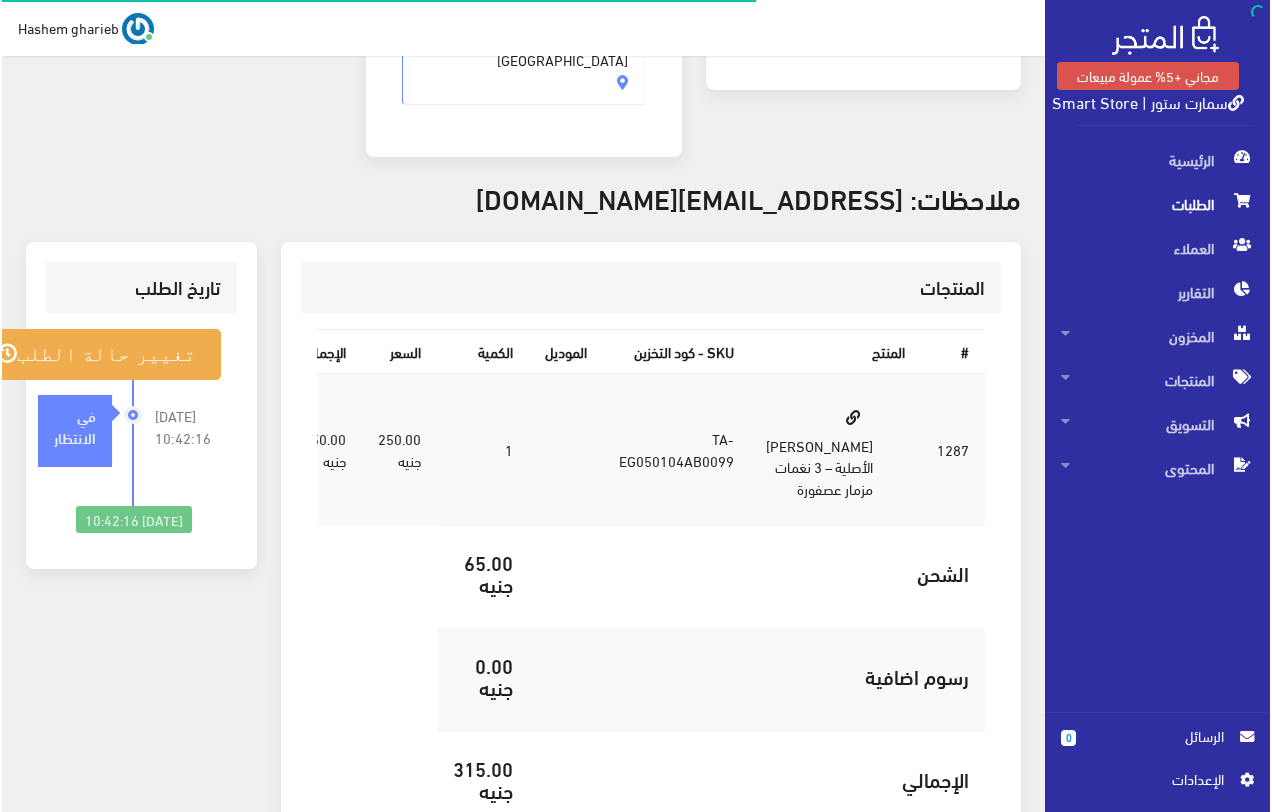 scroll, scrollTop: 600, scrollLeft: 0, axis: vertical 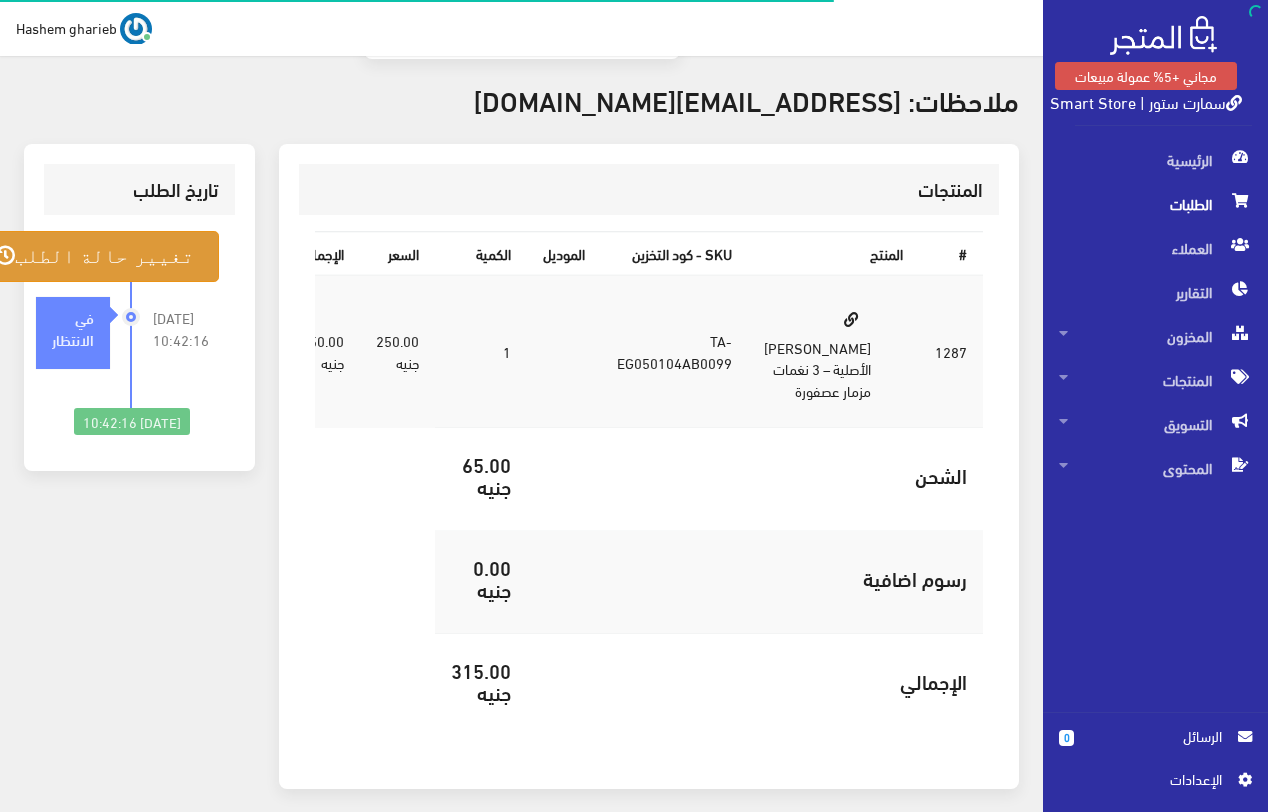 click on "تغيير حالة الطلب" at bounding box center [94, 256] 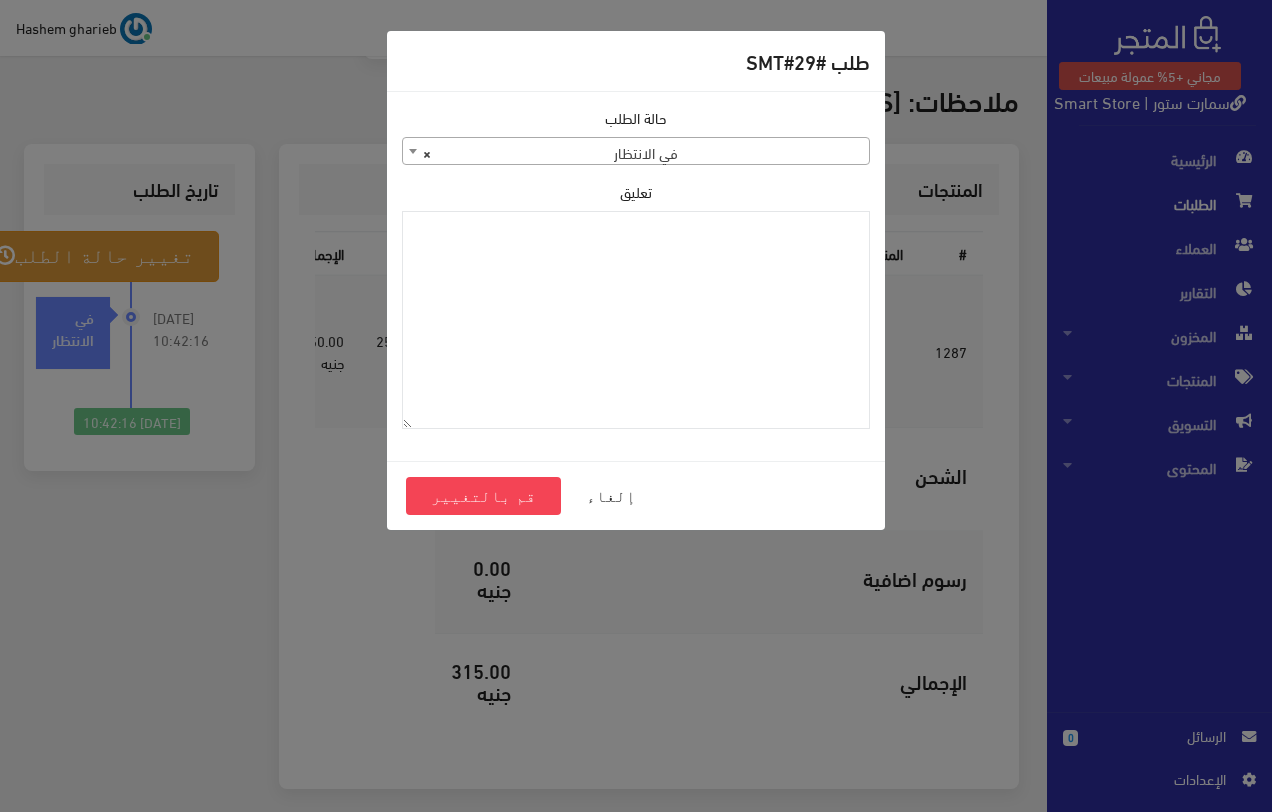 click on "× في الانتظار" at bounding box center (636, 152) 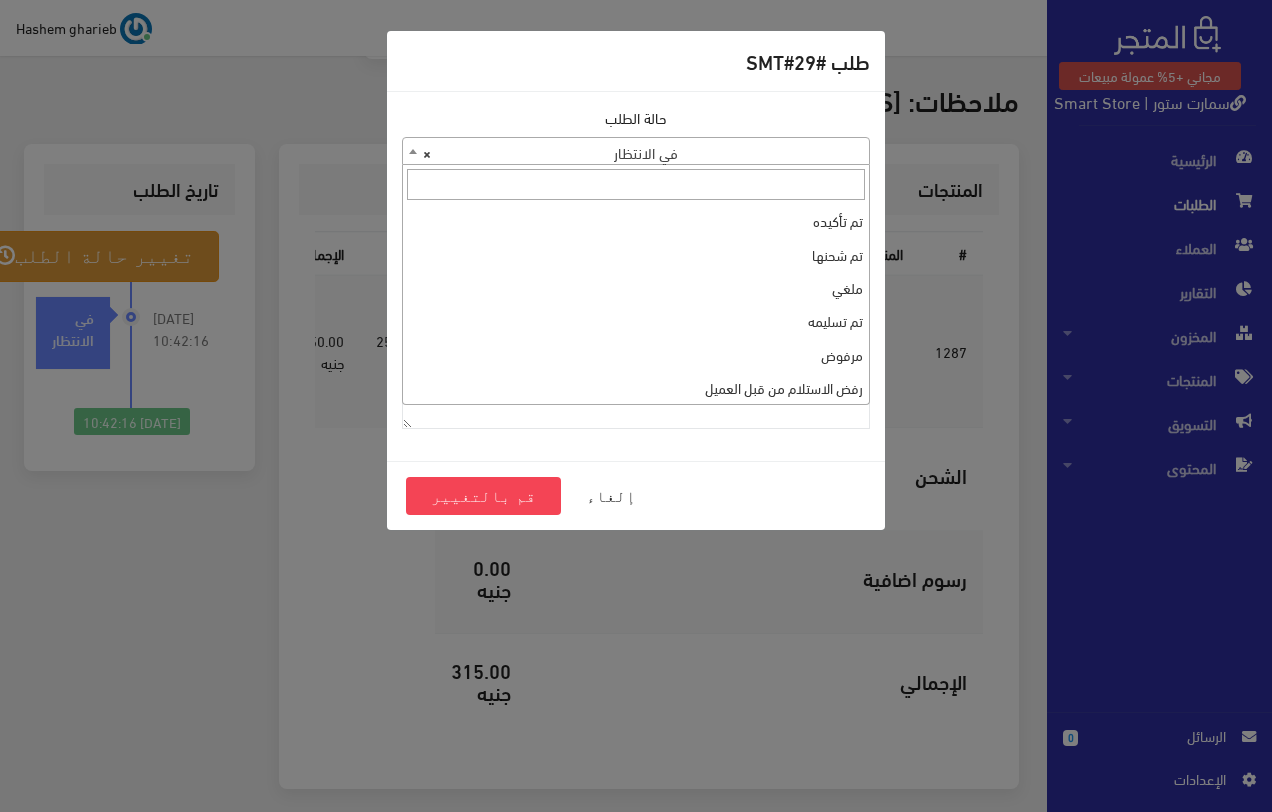 scroll, scrollTop: 67, scrollLeft: 0, axis: vertical 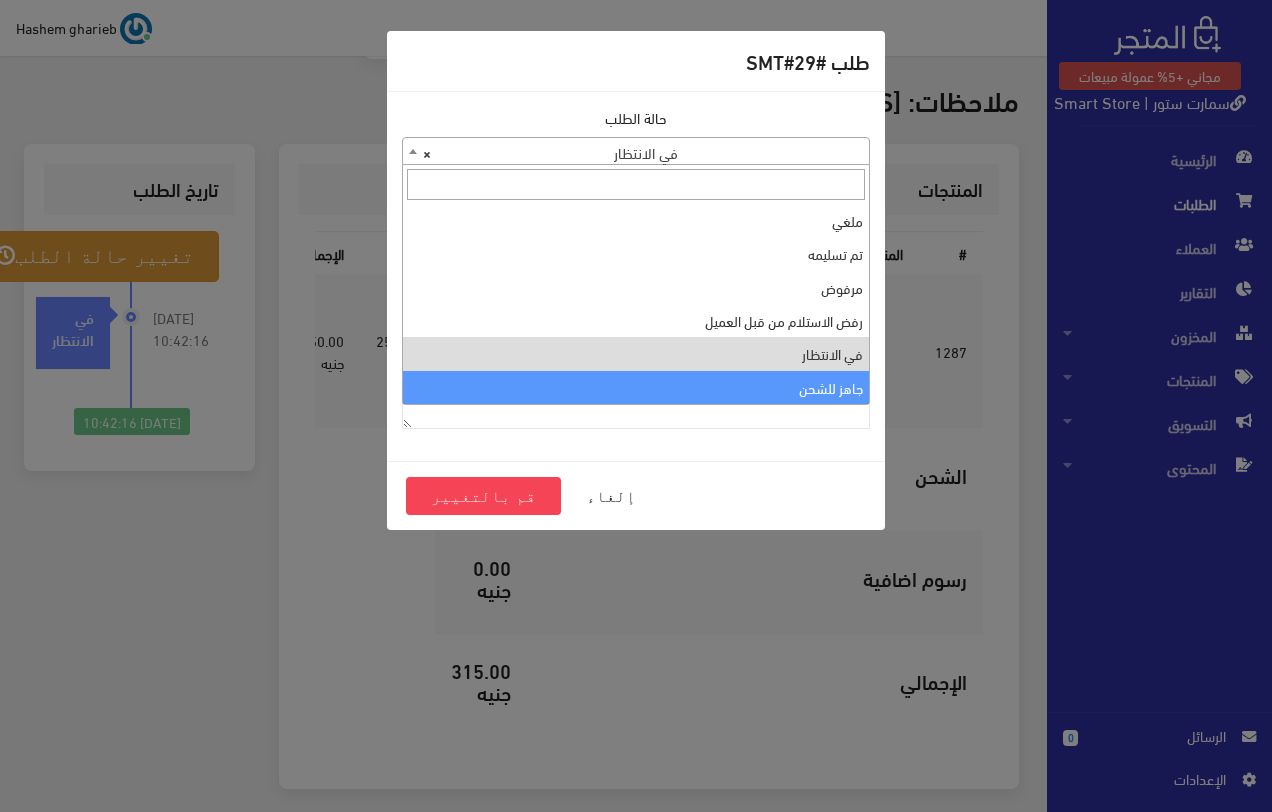 select on "13" 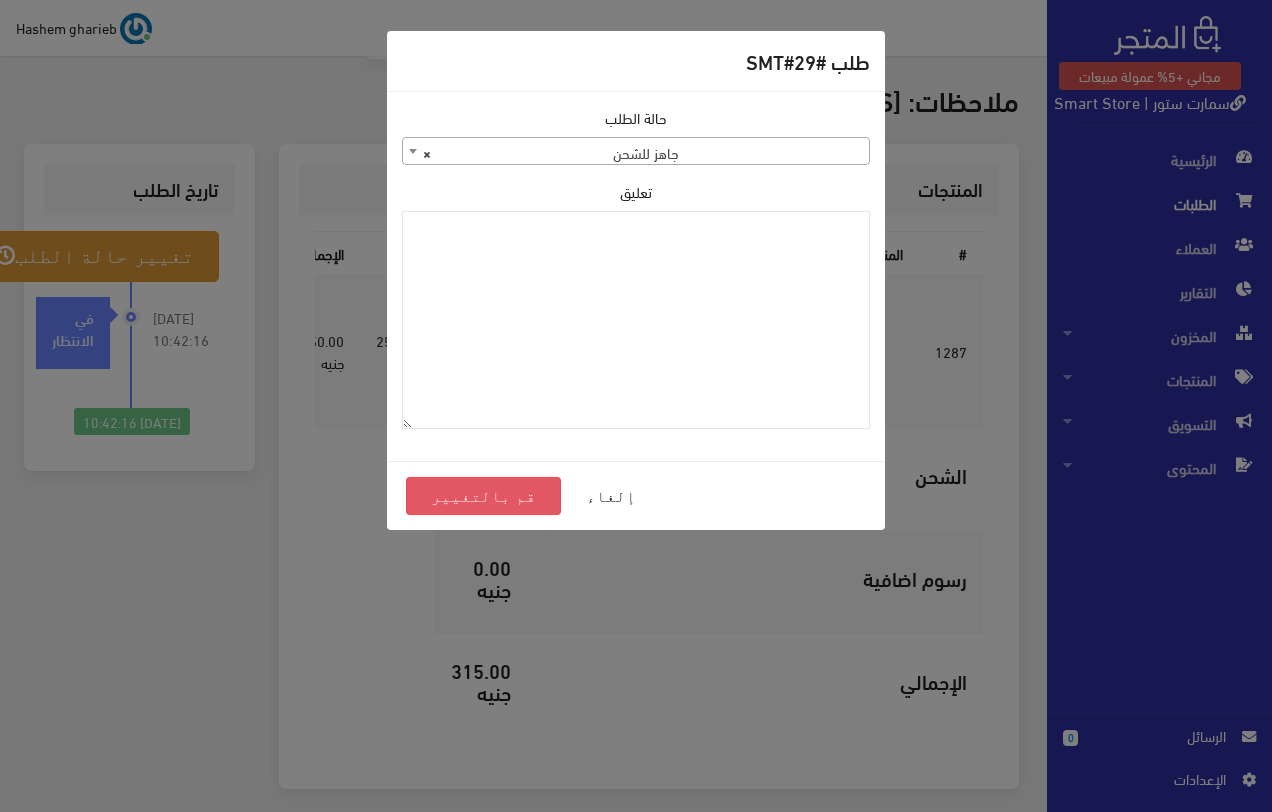 click on "قم بالتغيير" at bounding box center [483, 496] 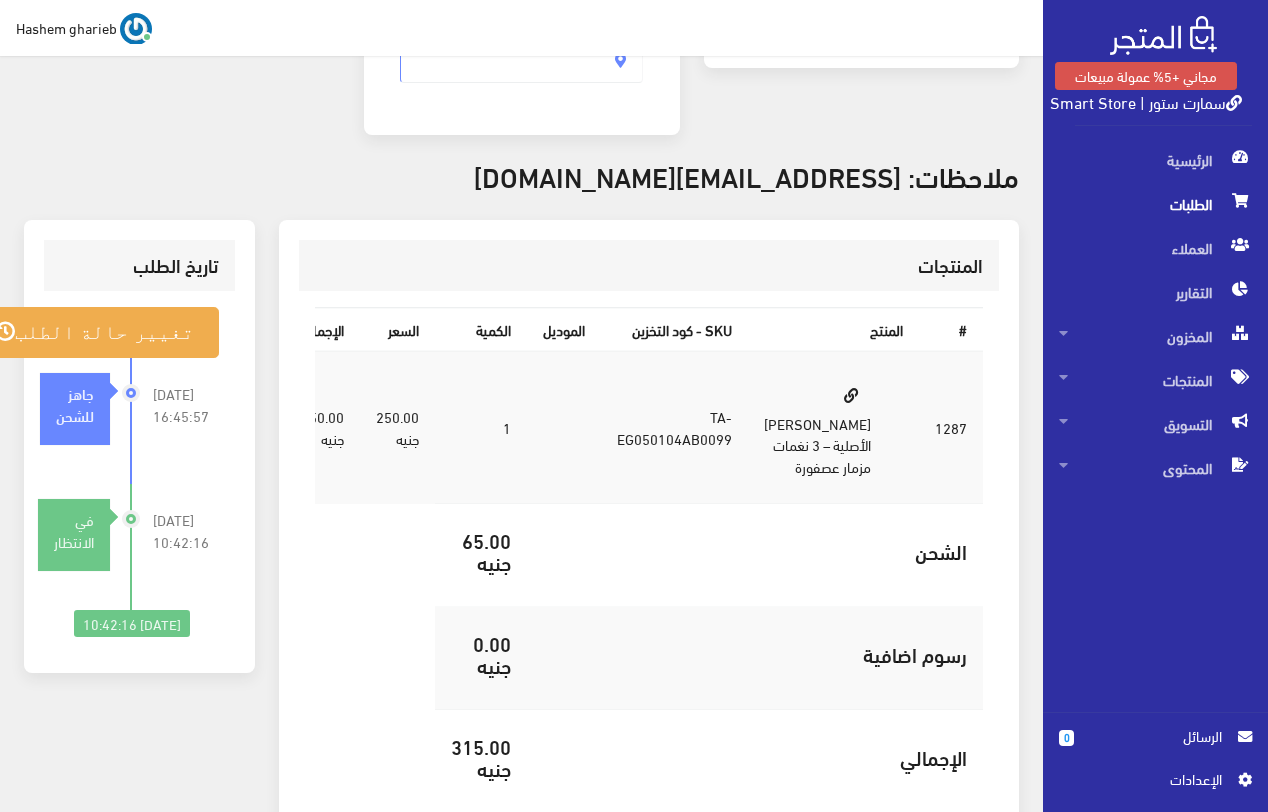 scroll, scrollTop: 600, scrollLeft: 0, axis: vertical 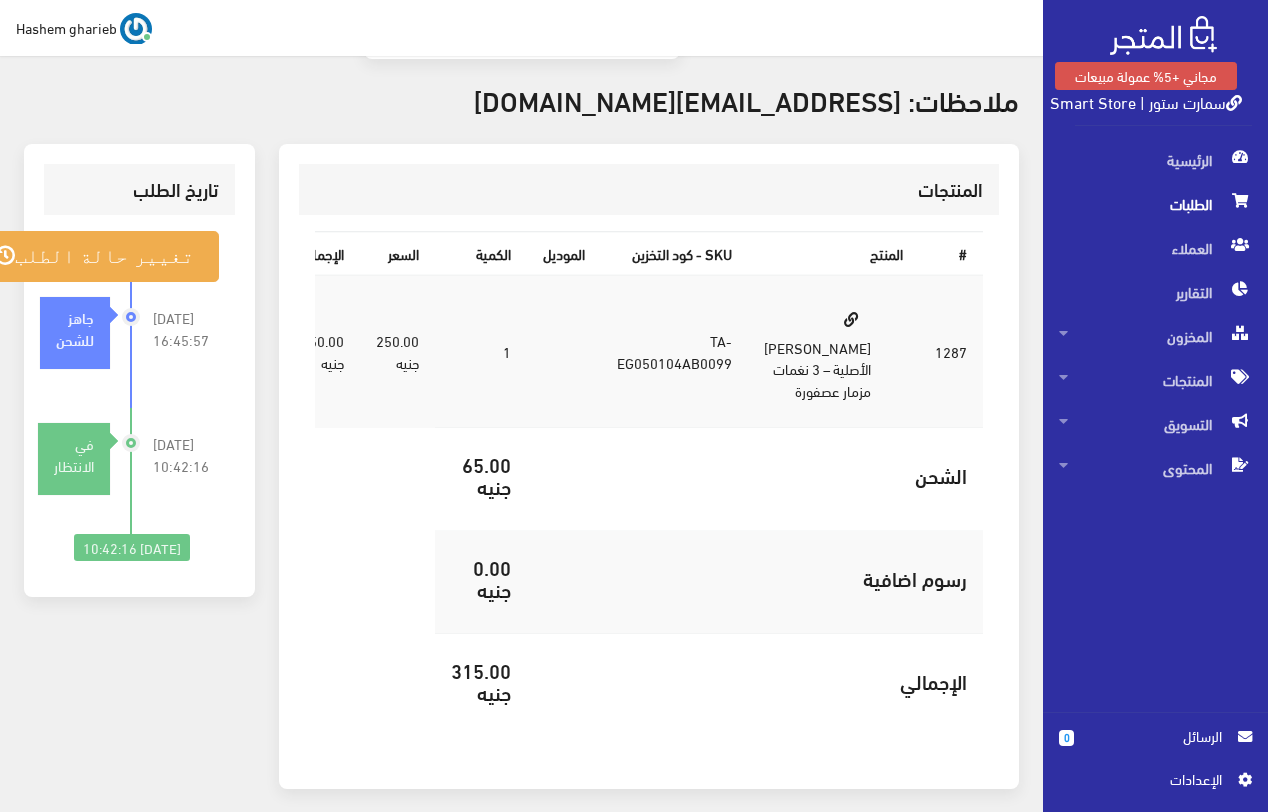 click on "الطلبات" at bounding box center (1155, 204) 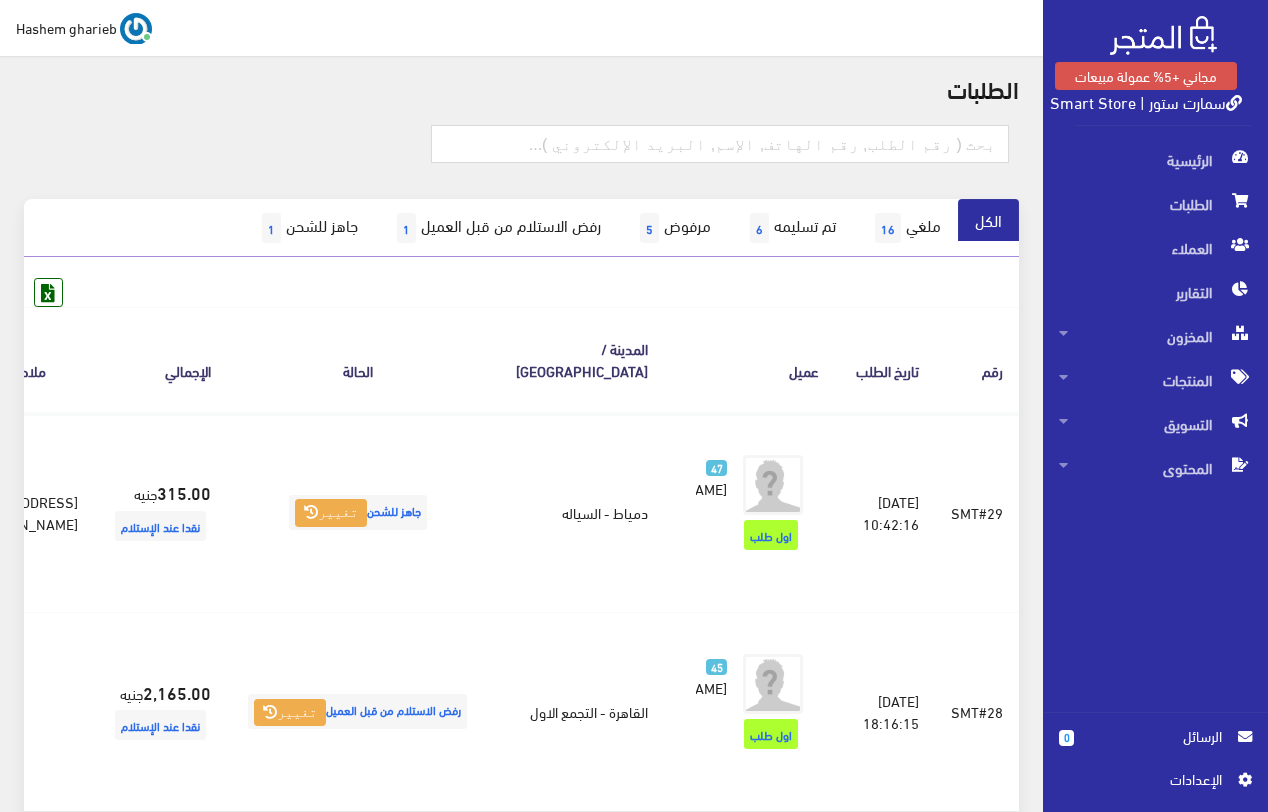scroll, scrollTop: 100, scrollLeft: 0, axis: vertical 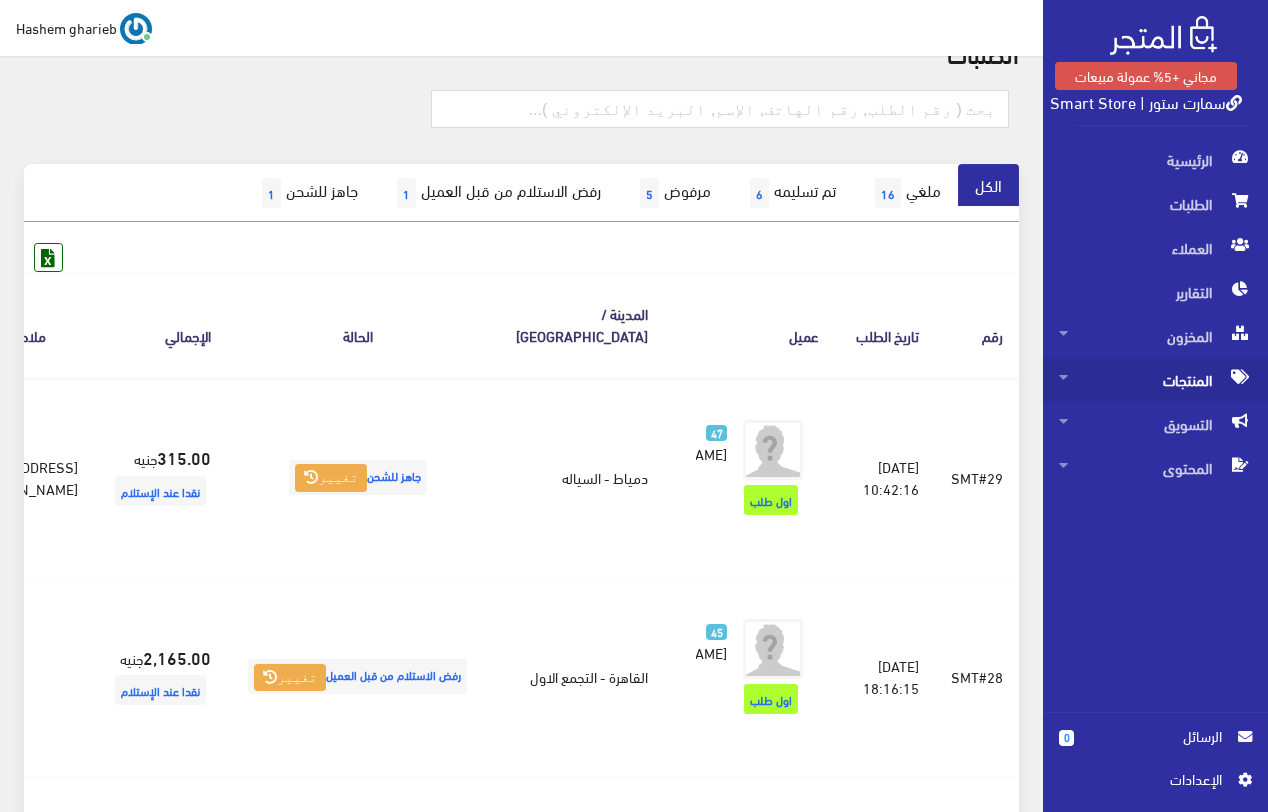 click on "المنتجات" at bounding box center (1155, 380) 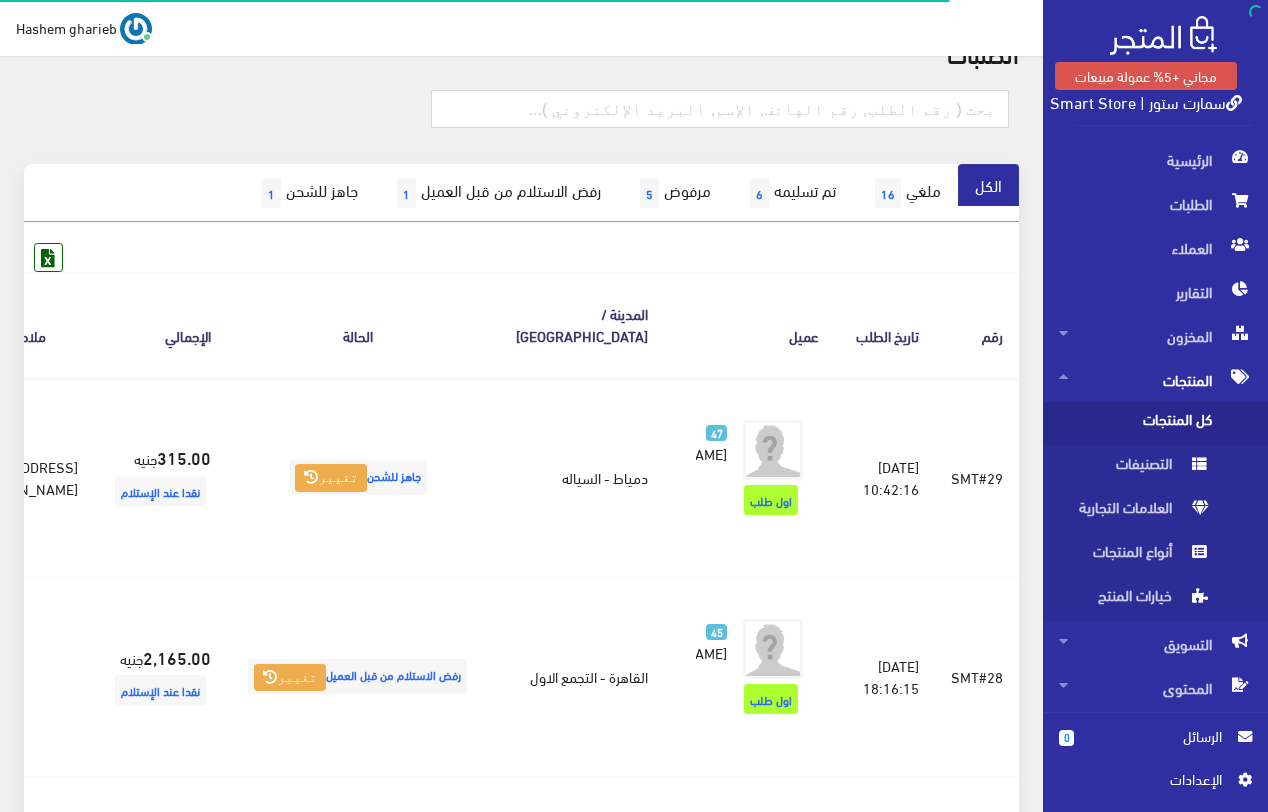 click on "كل المنتجات" at bounding box center [1135, 424] 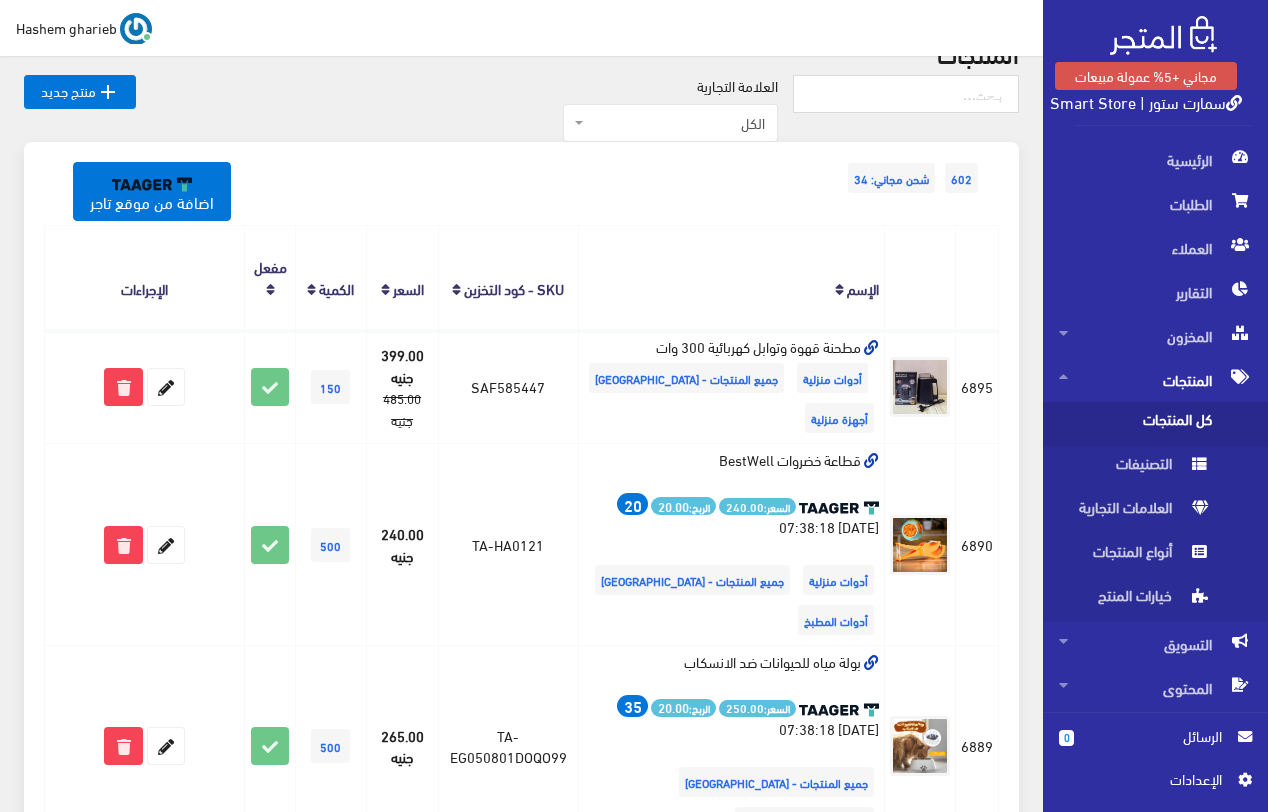 scroll, scrollTop: 0, scrollLeft: 0, axis: both 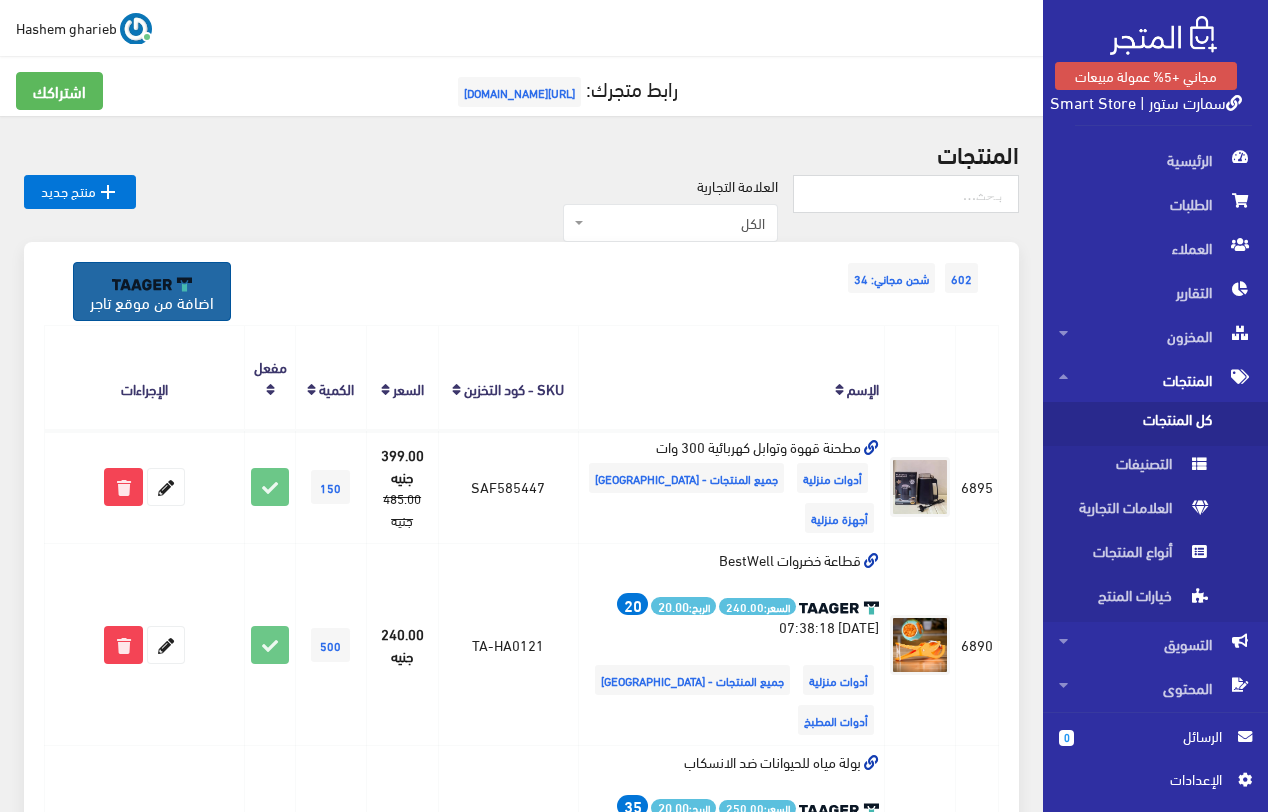 click on "اضافة من موقع تاجر" at bounding box center (152, 291) 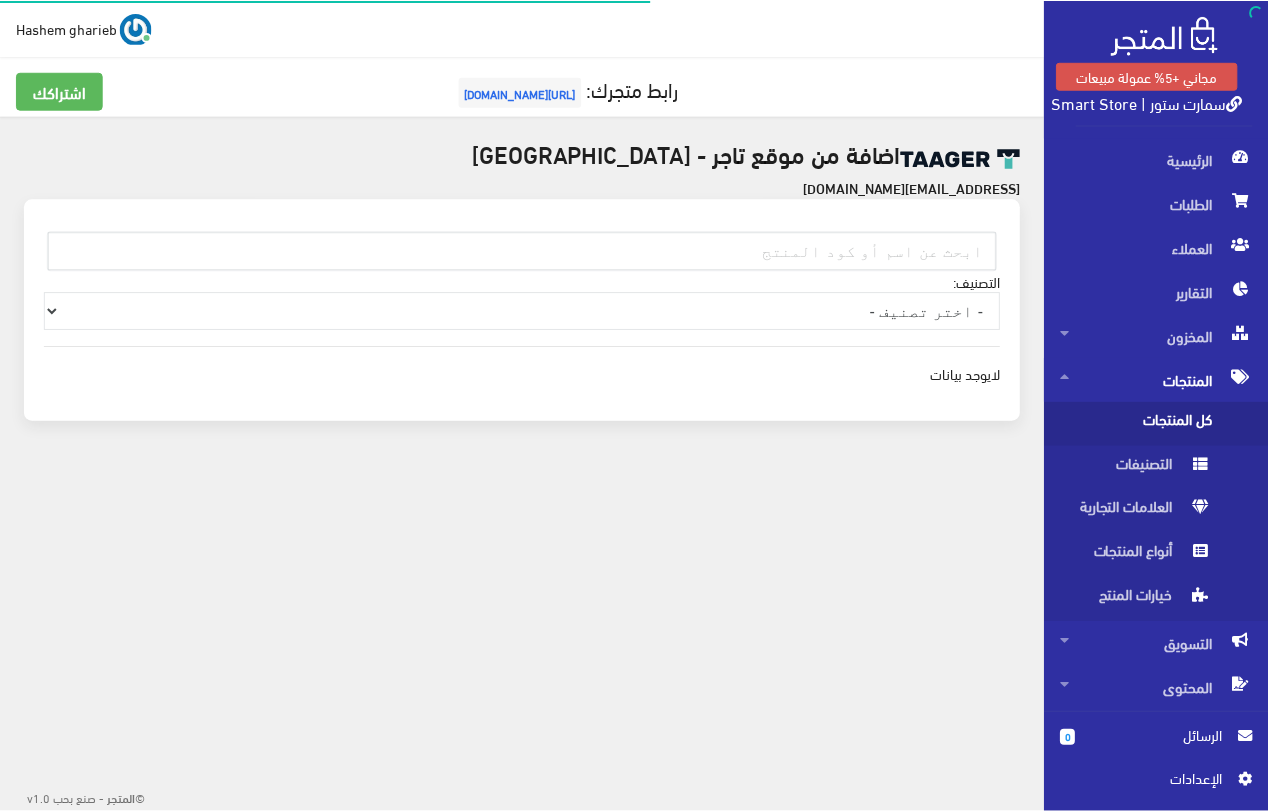 scroll, scrollTop: 0, scrollLeft: 0, axis: both 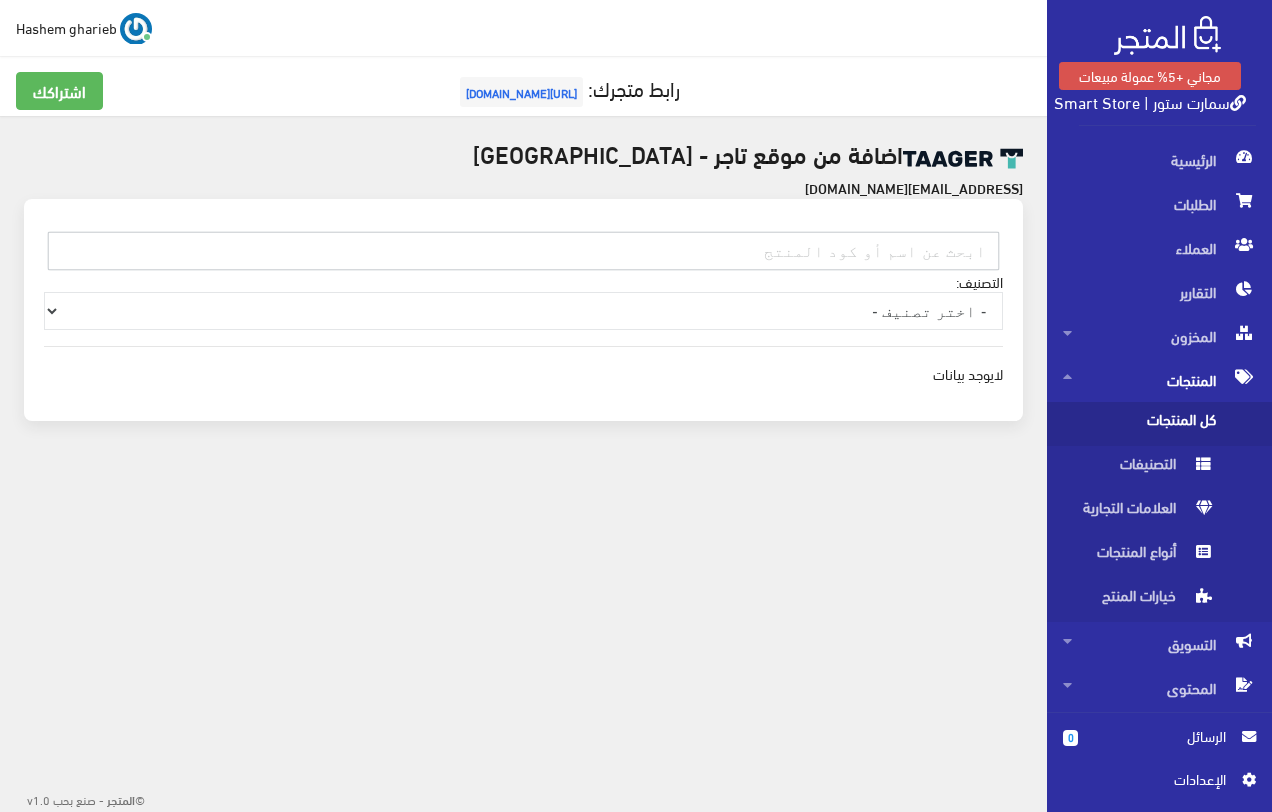click at bounding box center [523, 251] 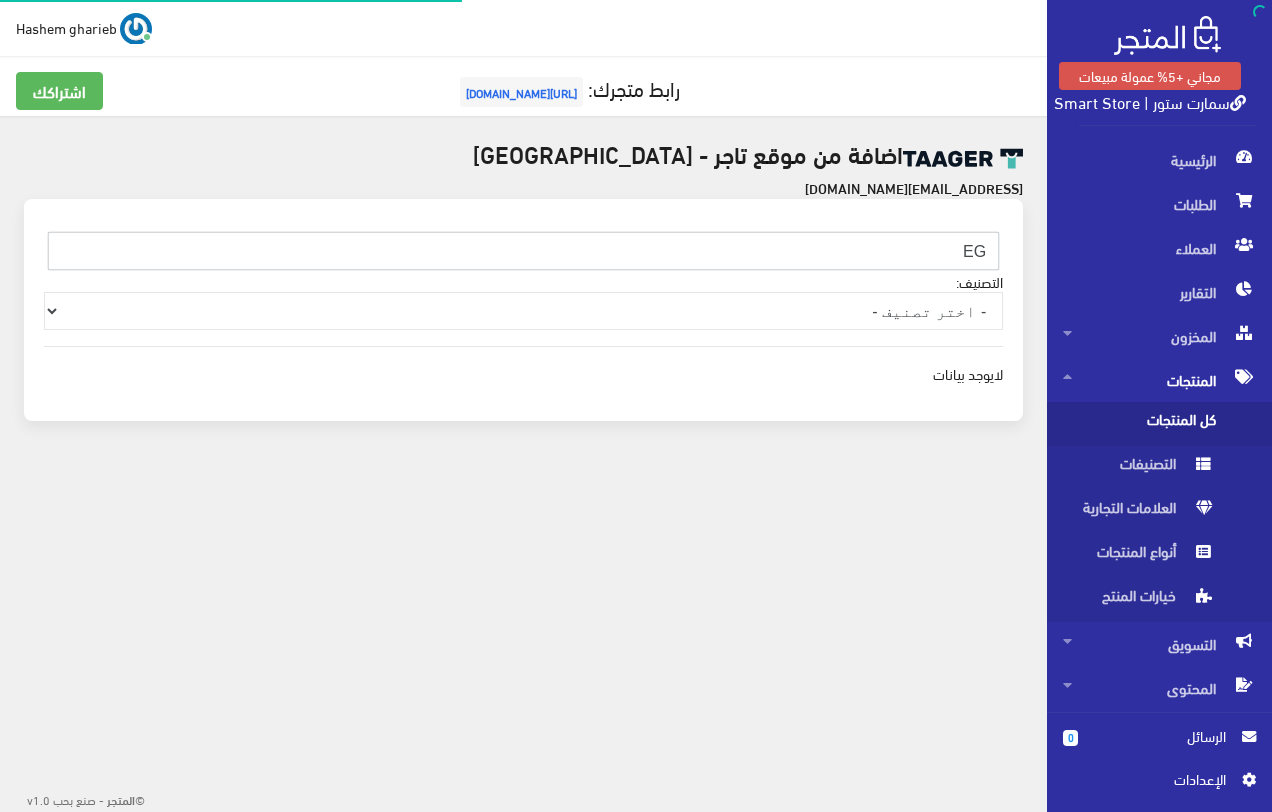 type on "E" 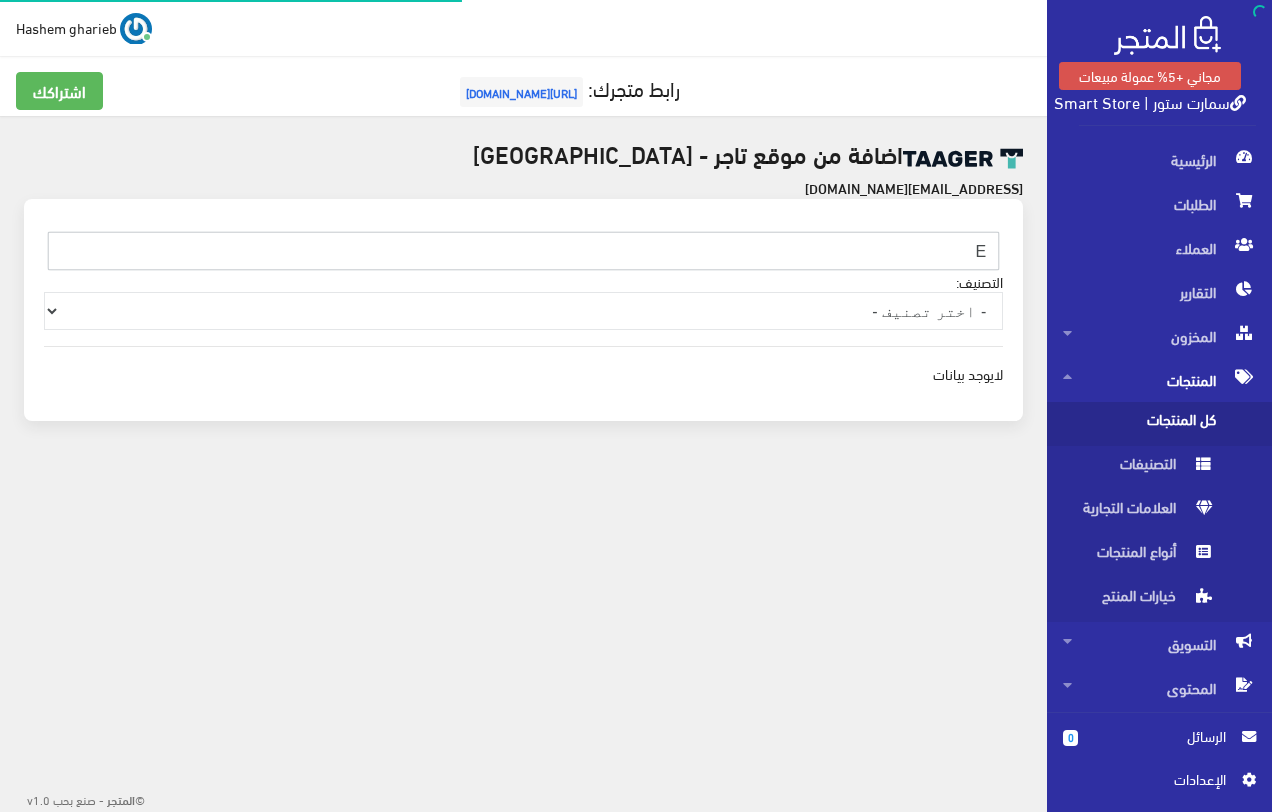 type 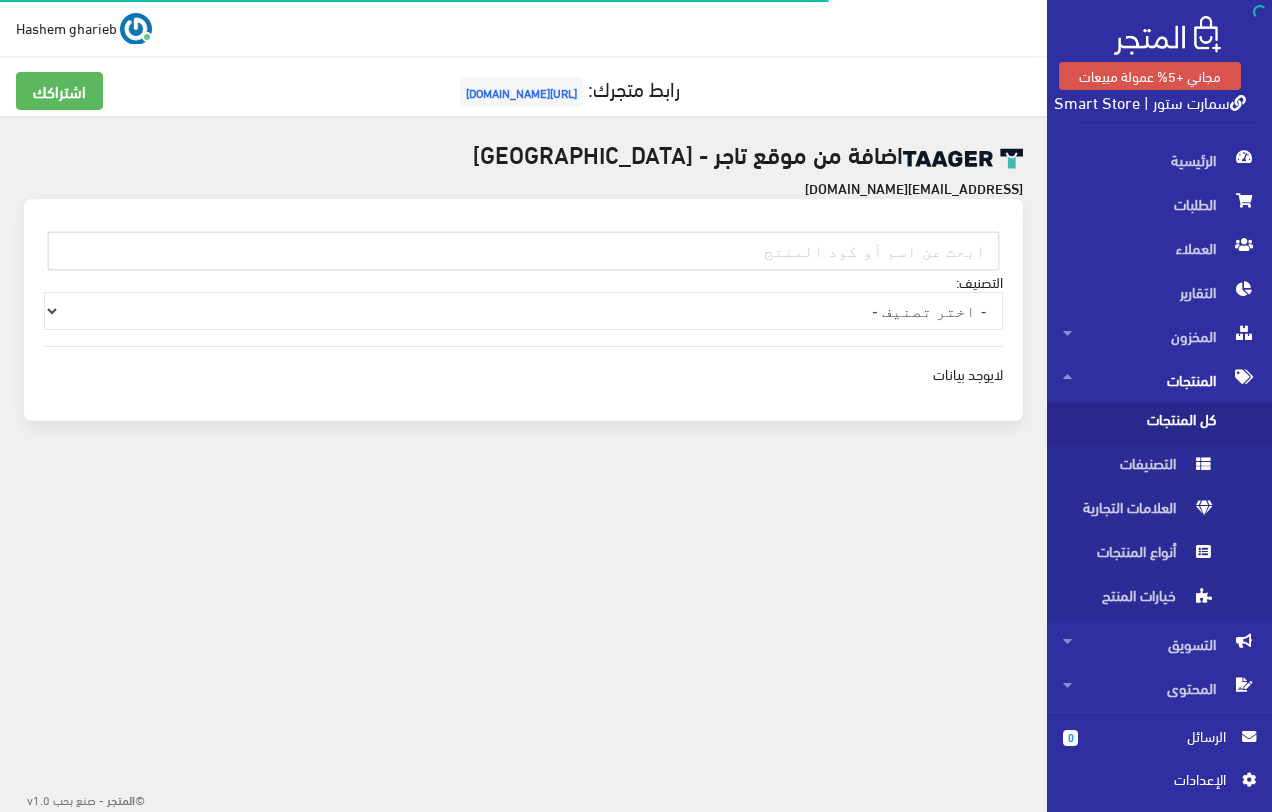 click on "كل المنتجات" at bounding box center (1139, 424) 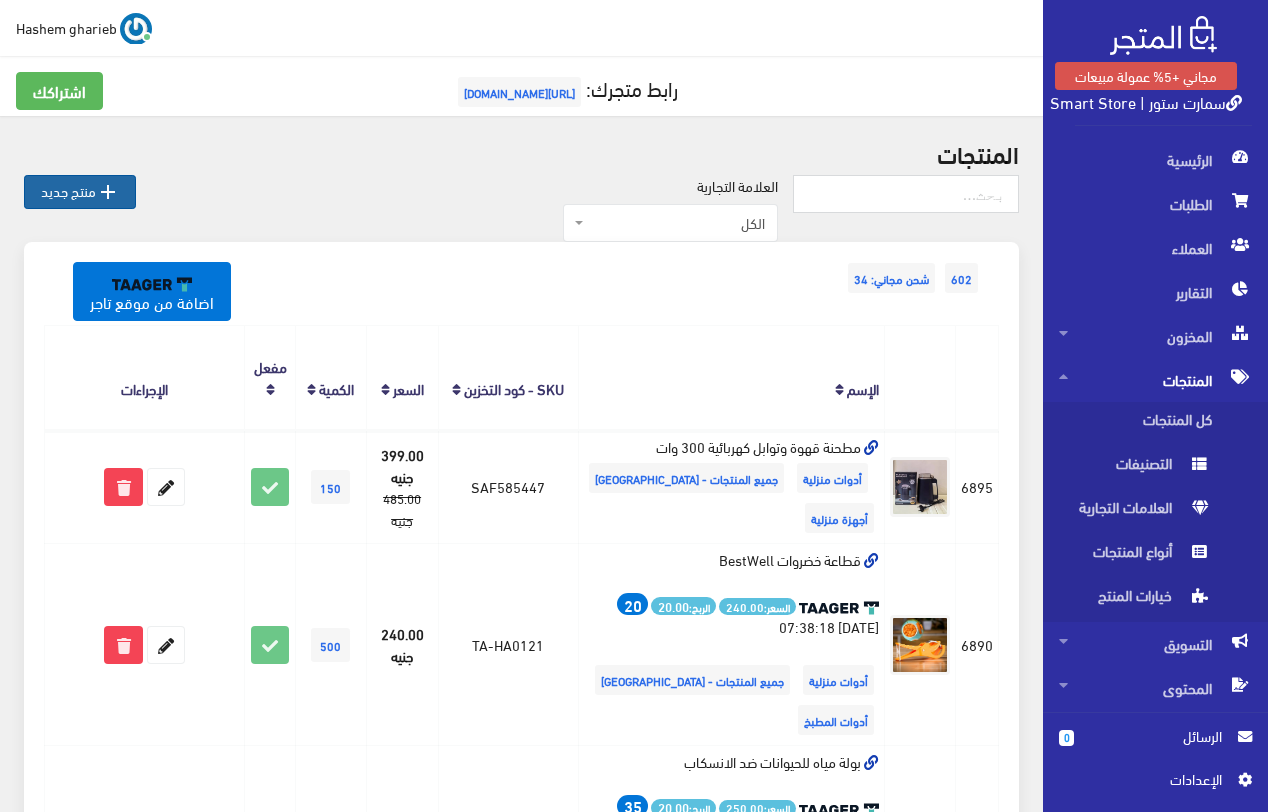 click on "  منتج جديد" at bounding box center (80, 192) 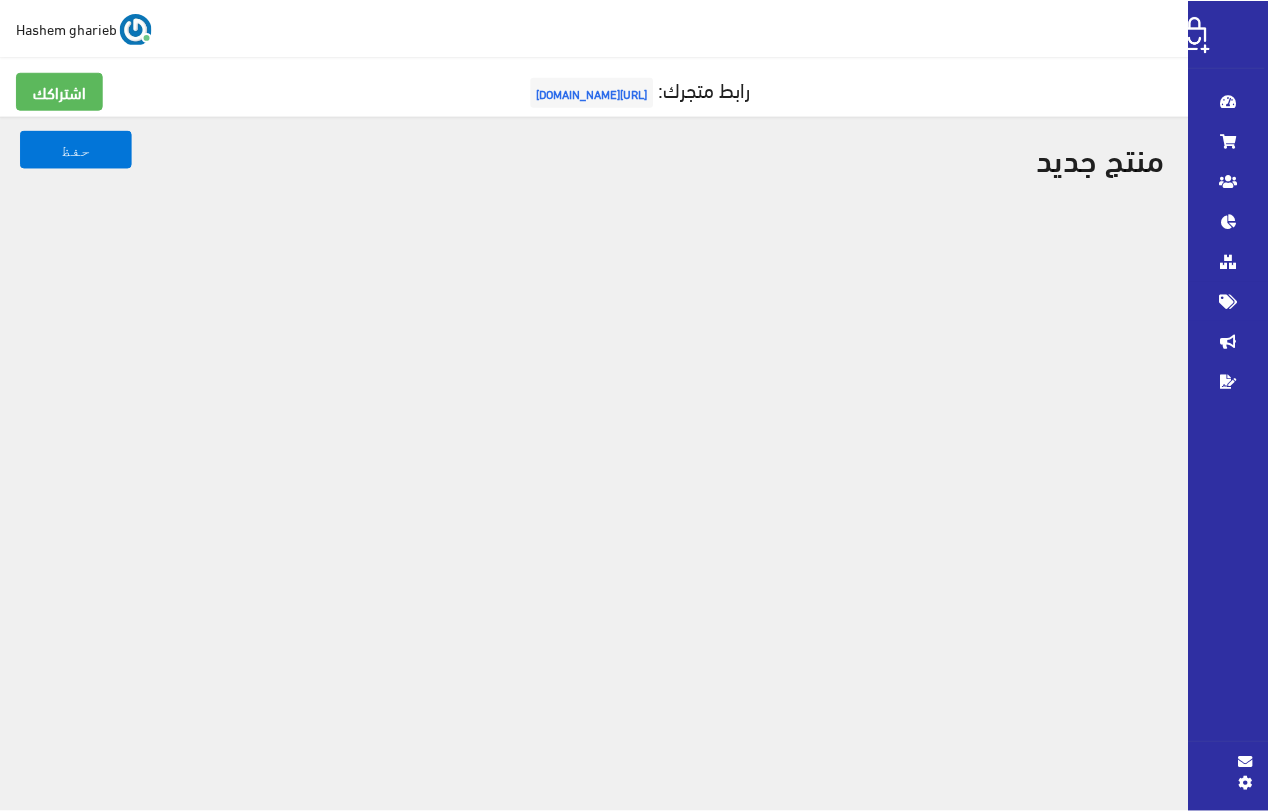scroll, scrollTop: 0, scrollLeft: 0, axis: both 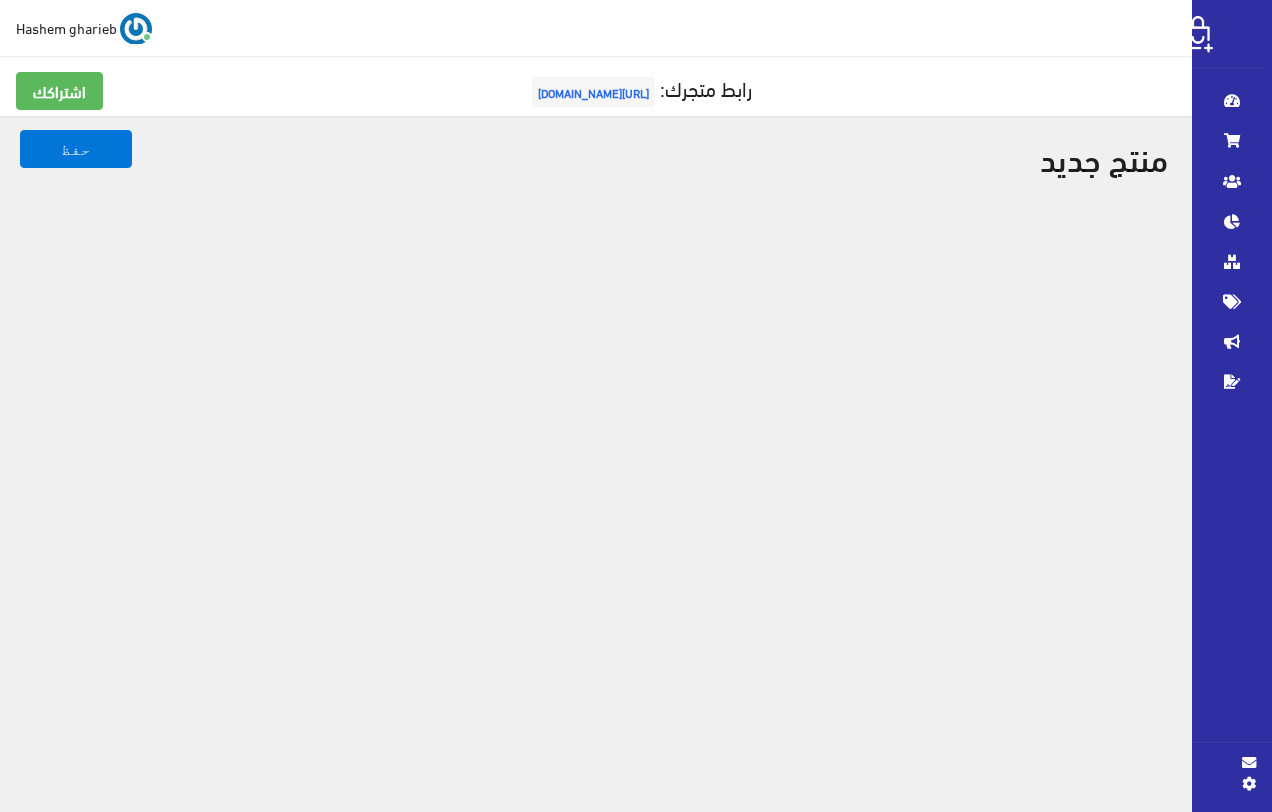 select 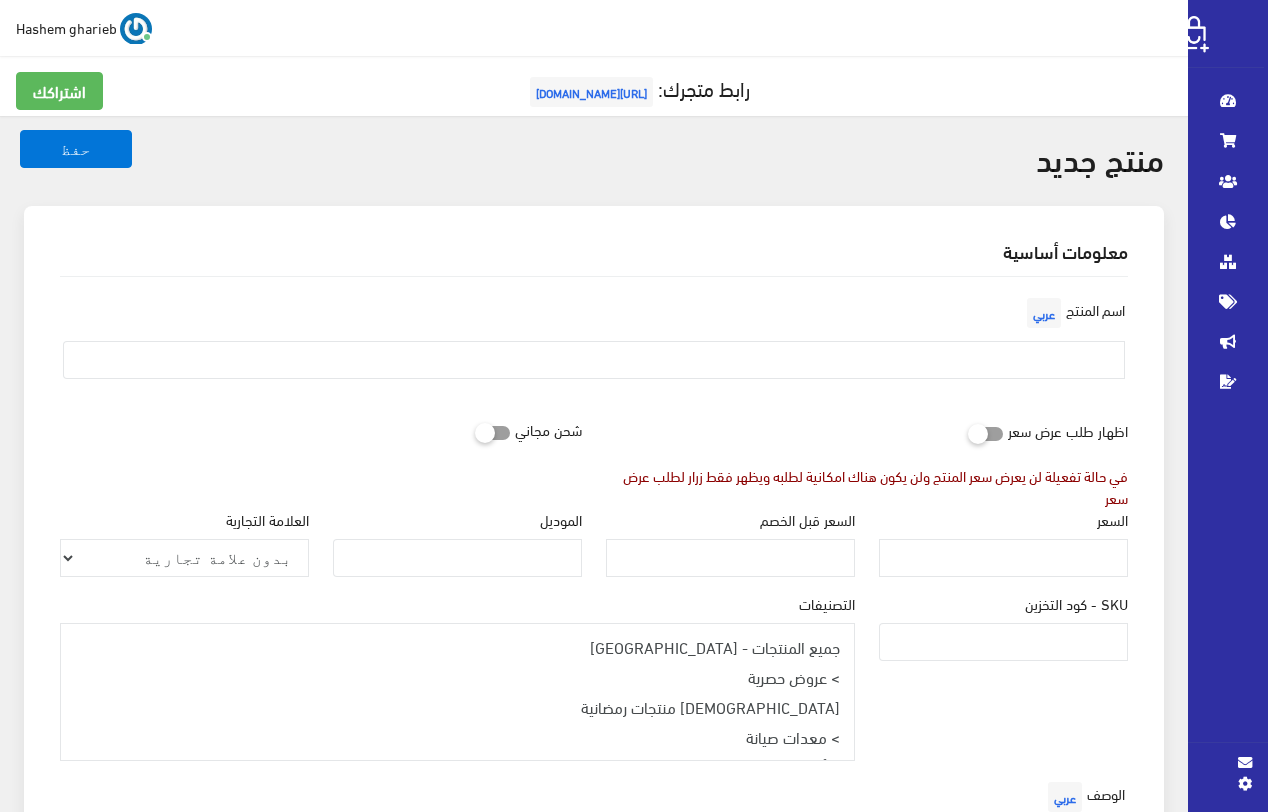 select 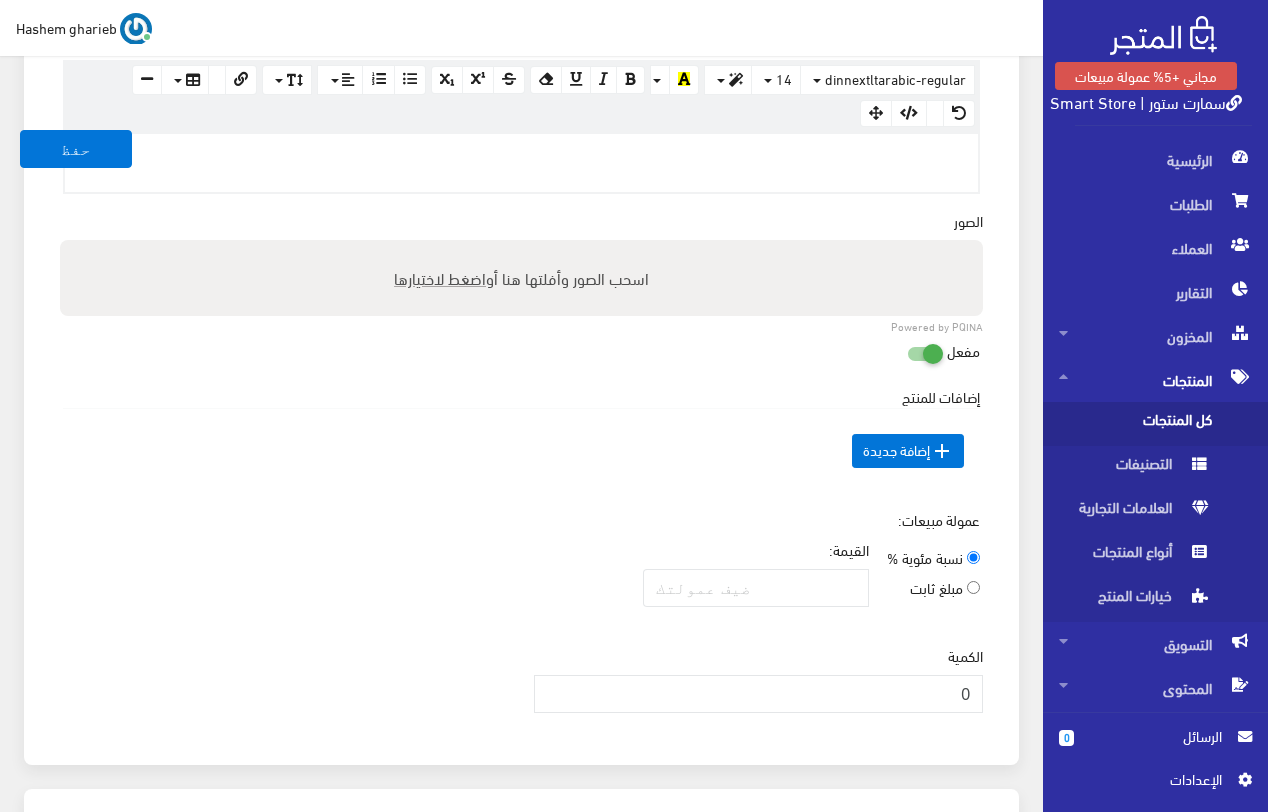 scroll, scrollTop: 600, scrollLeft: 0, axis: vertical 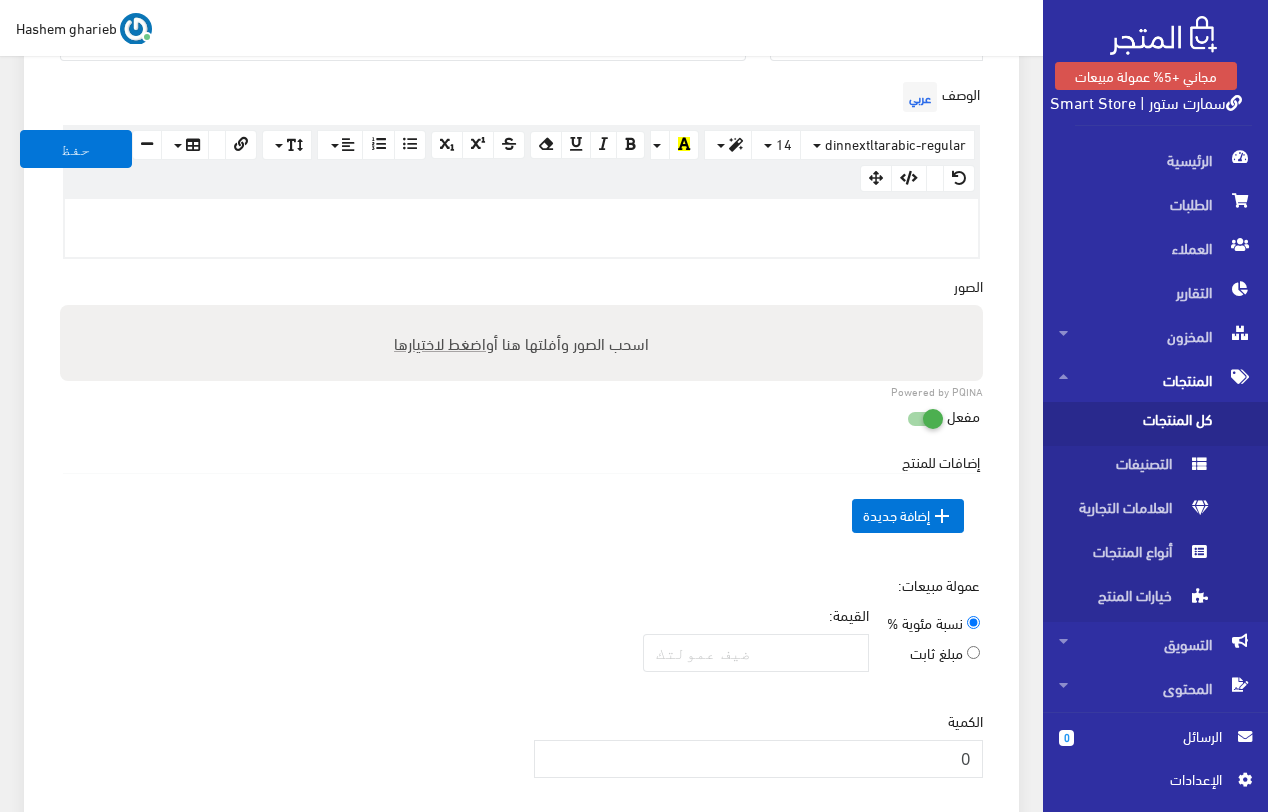 click at bounding box center (521, 228) 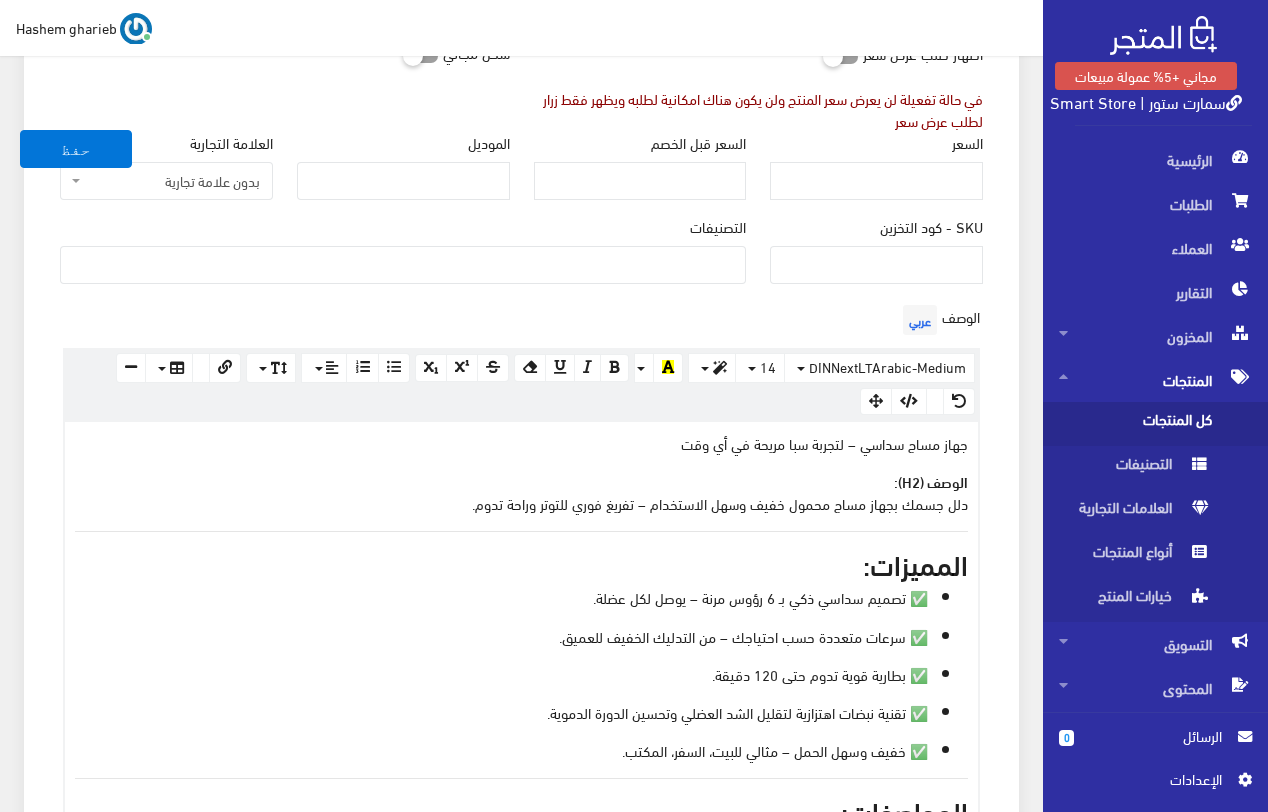 scroll, scrollTop: 543, scrollLeft: 0, axis: vertical 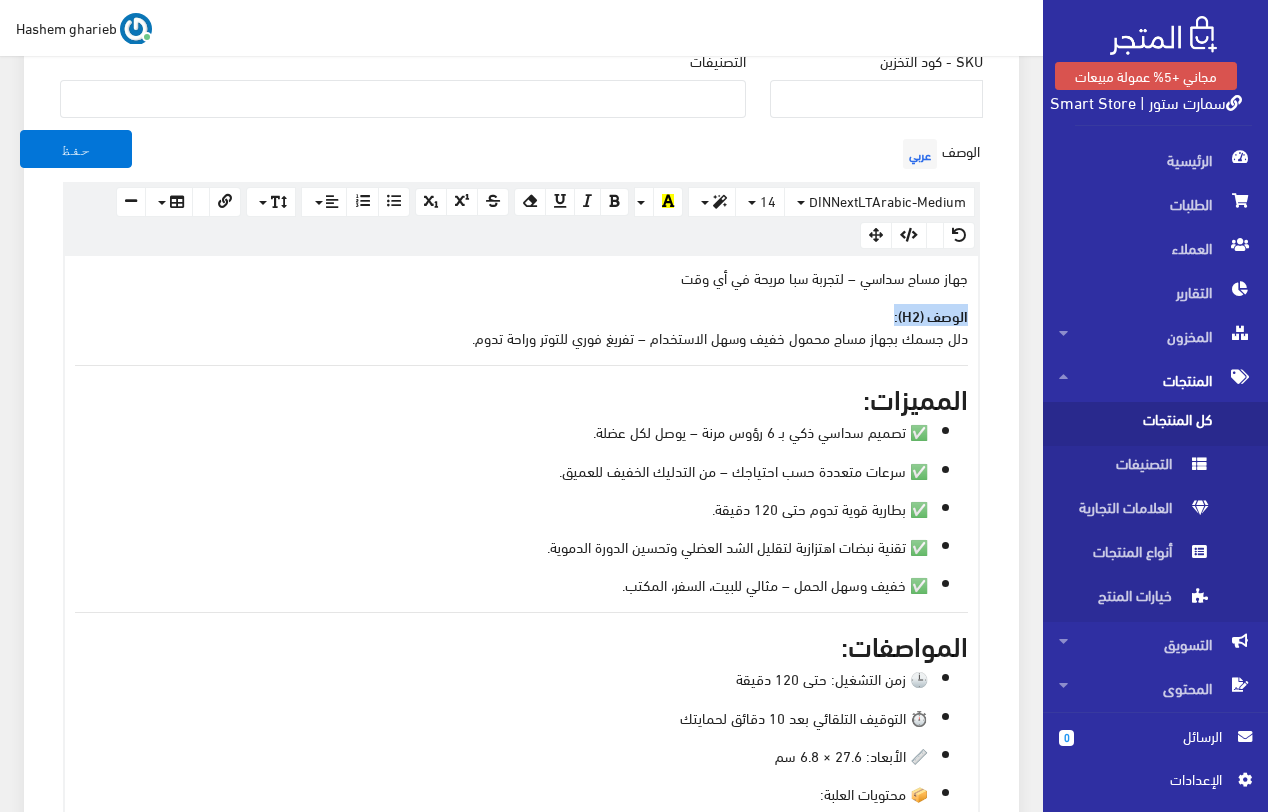 drag, startPoint x: 886, startPoint y: 314, endPoint x: 993, endPoint y: 311, distance: 107.042046 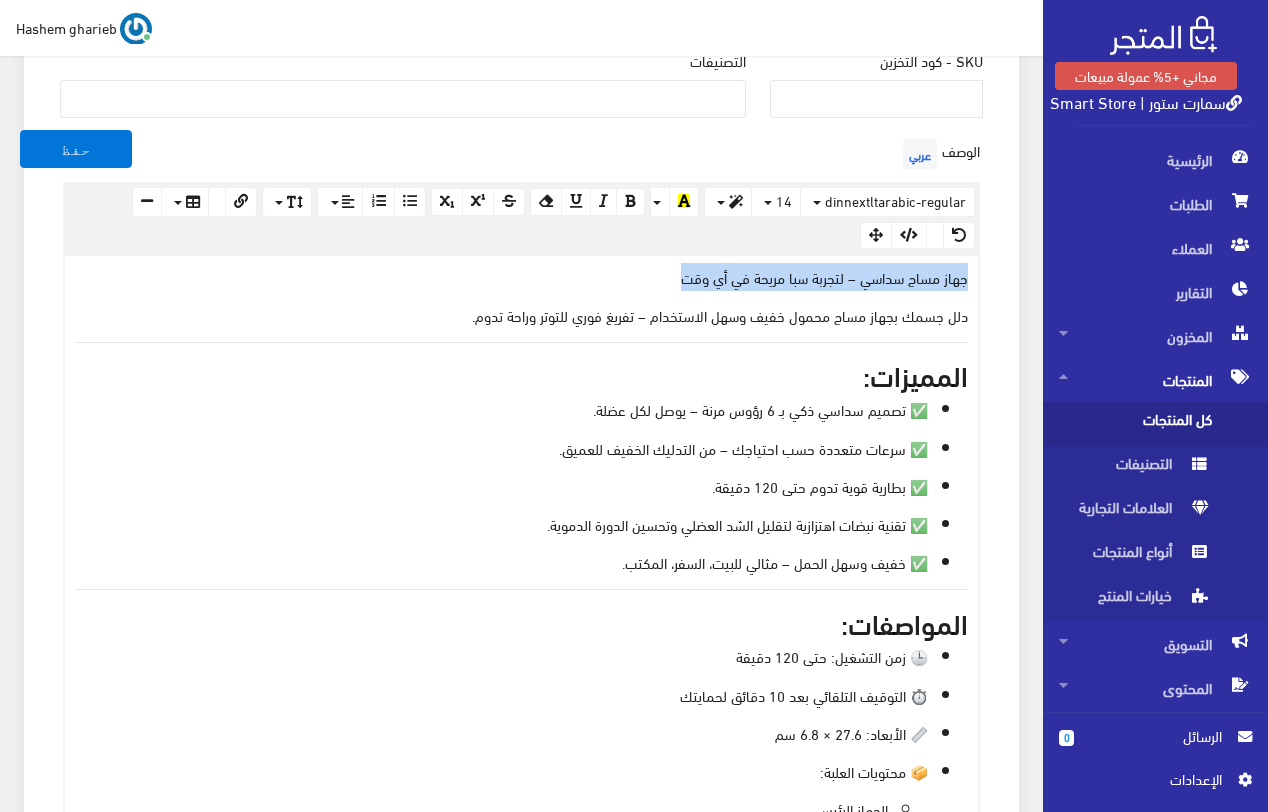 drag, startPoint x: 639, startPoint y: 268, endPoint x: 983, endPoint y: 276, distance: 344.09302 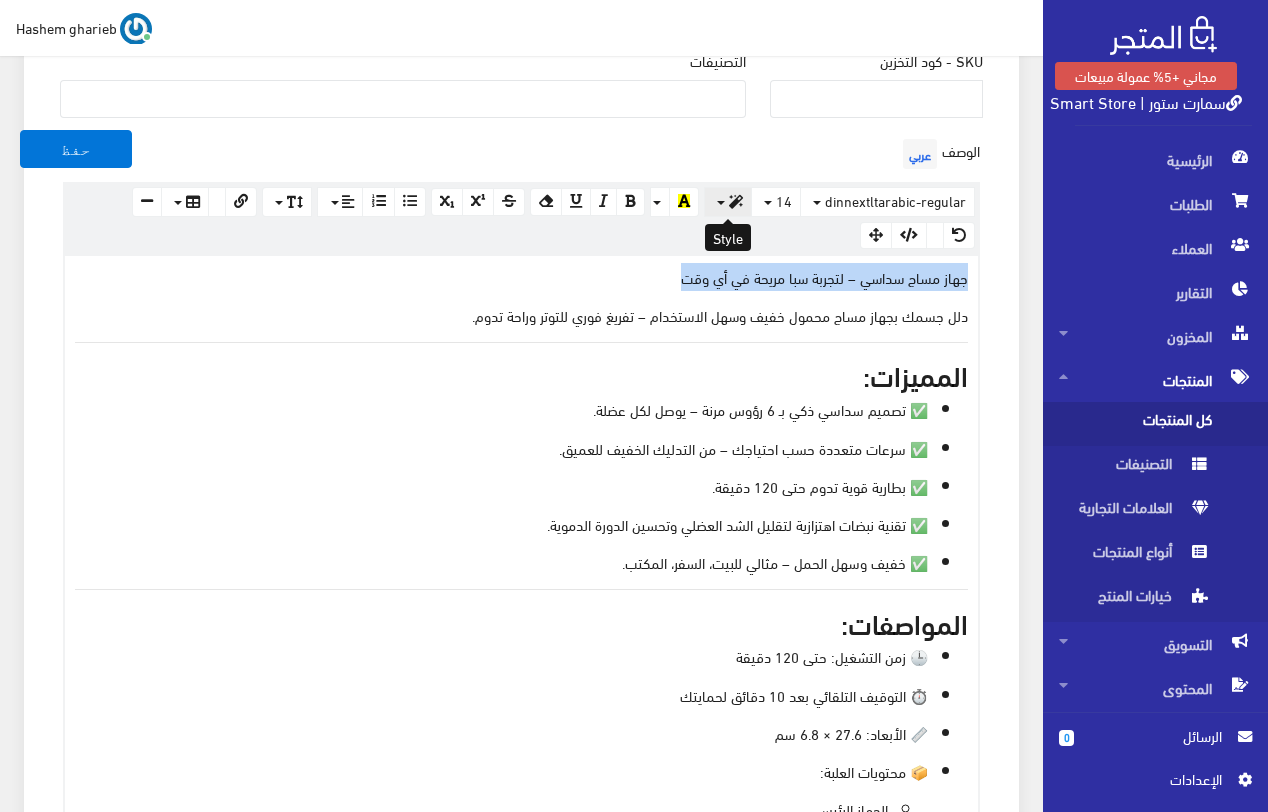 click at bounding box center (728, 202) 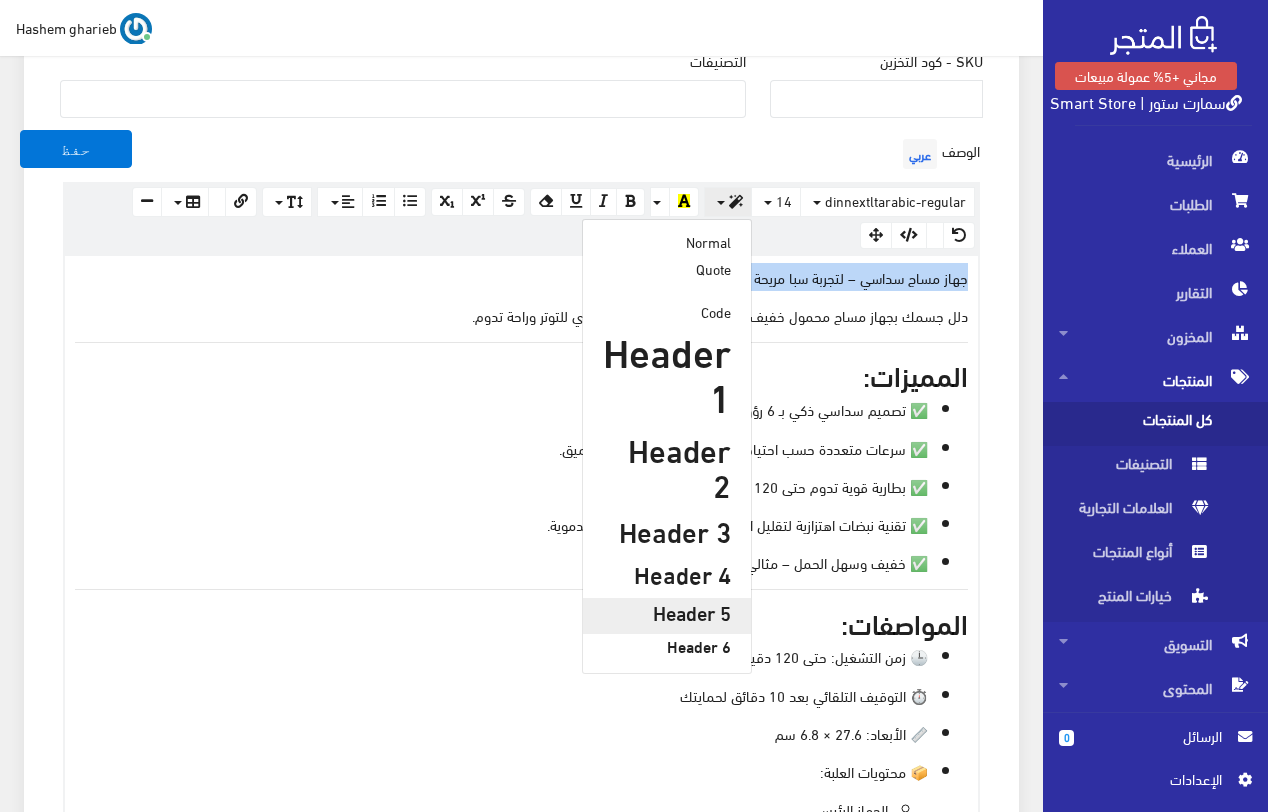 click on "Header 5" at bounding box center [667, 612] 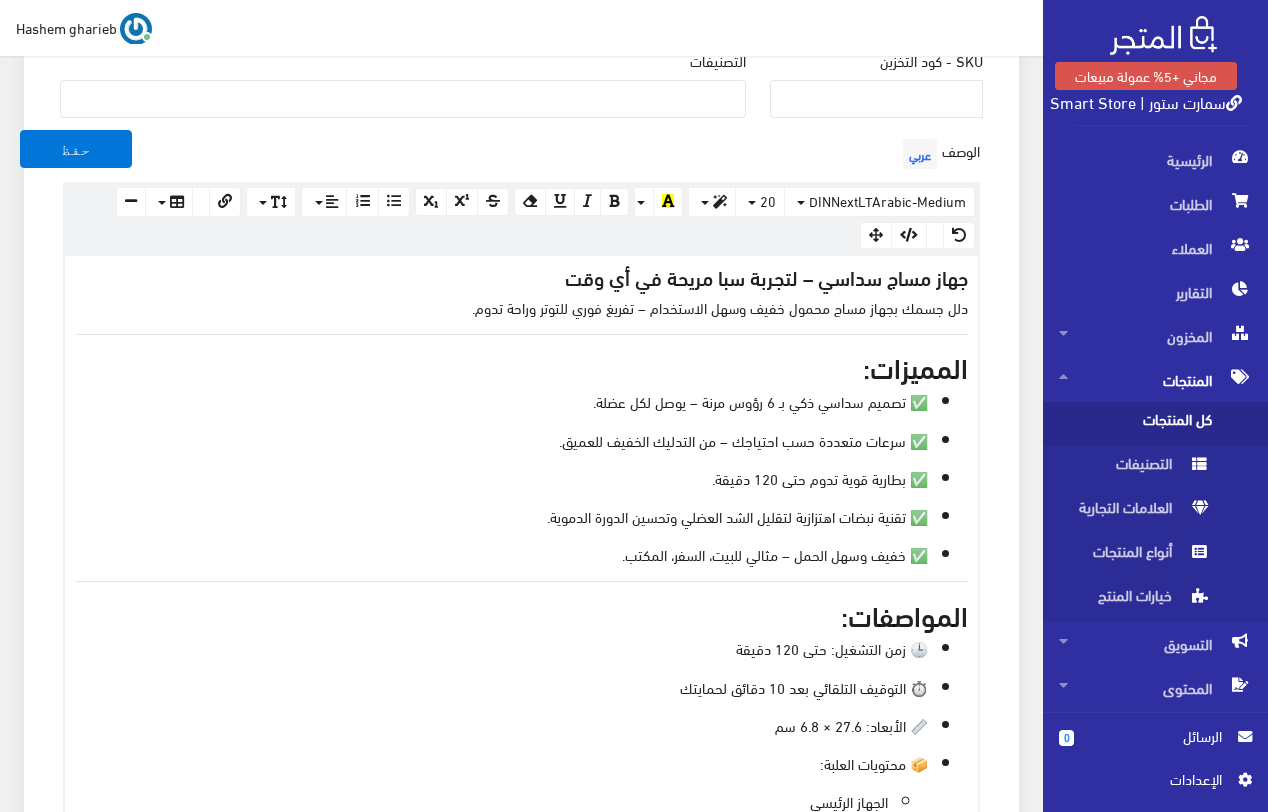 click on "دلل جسمك بجهاز مساج محمول خفيف وسهل الاستخدام – تفريغ فوري للتوتر وراحة تدوم." at bounding box center (521, 307) 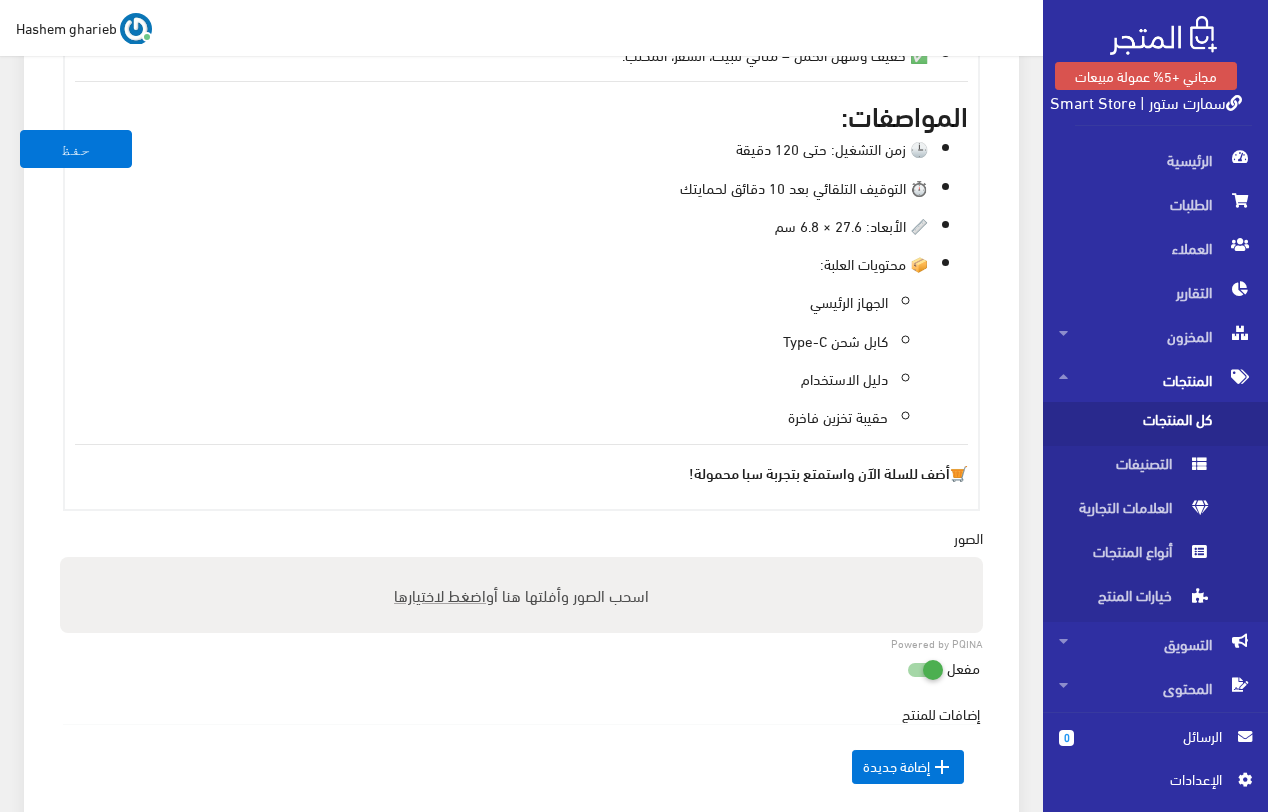 scroll, scrollTop: 1143, scrollLeft: 0, axis: vertical 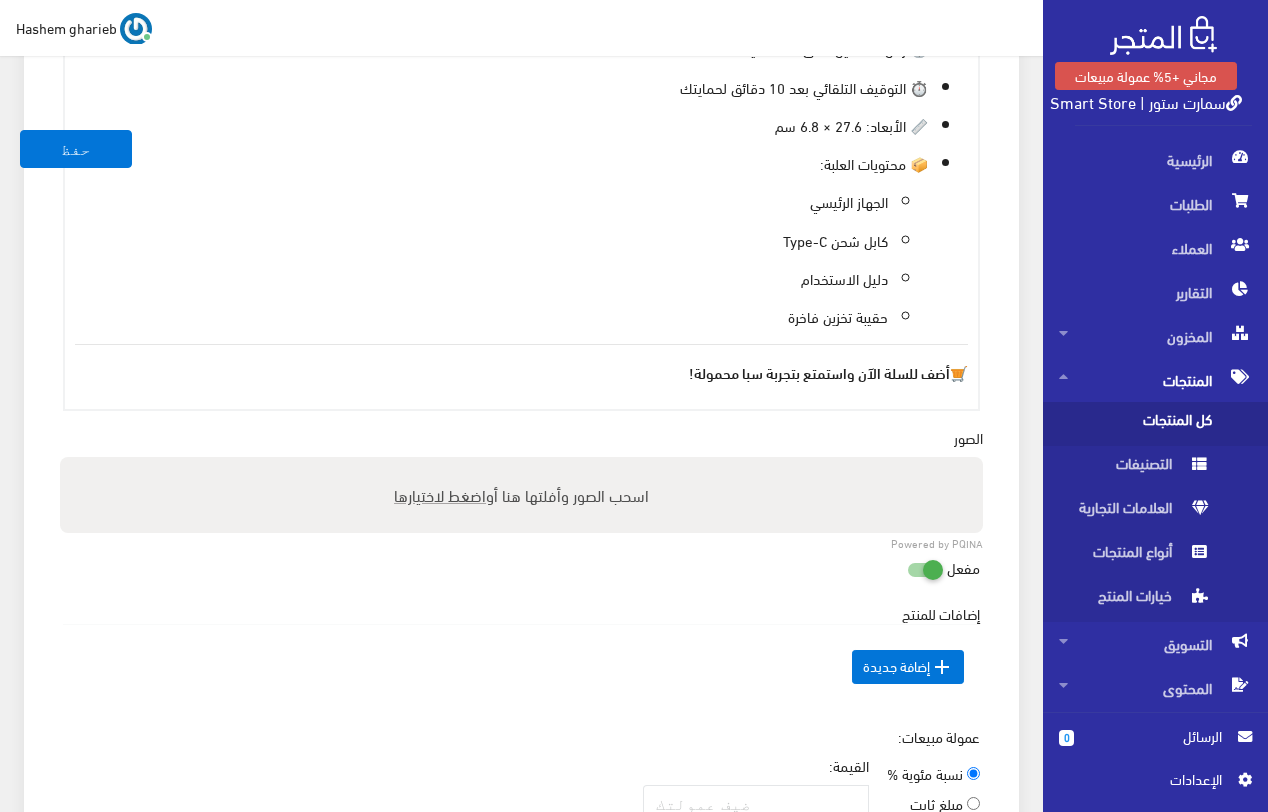 click on "اضغط لاختيارها" at bounding box center [440, 494] 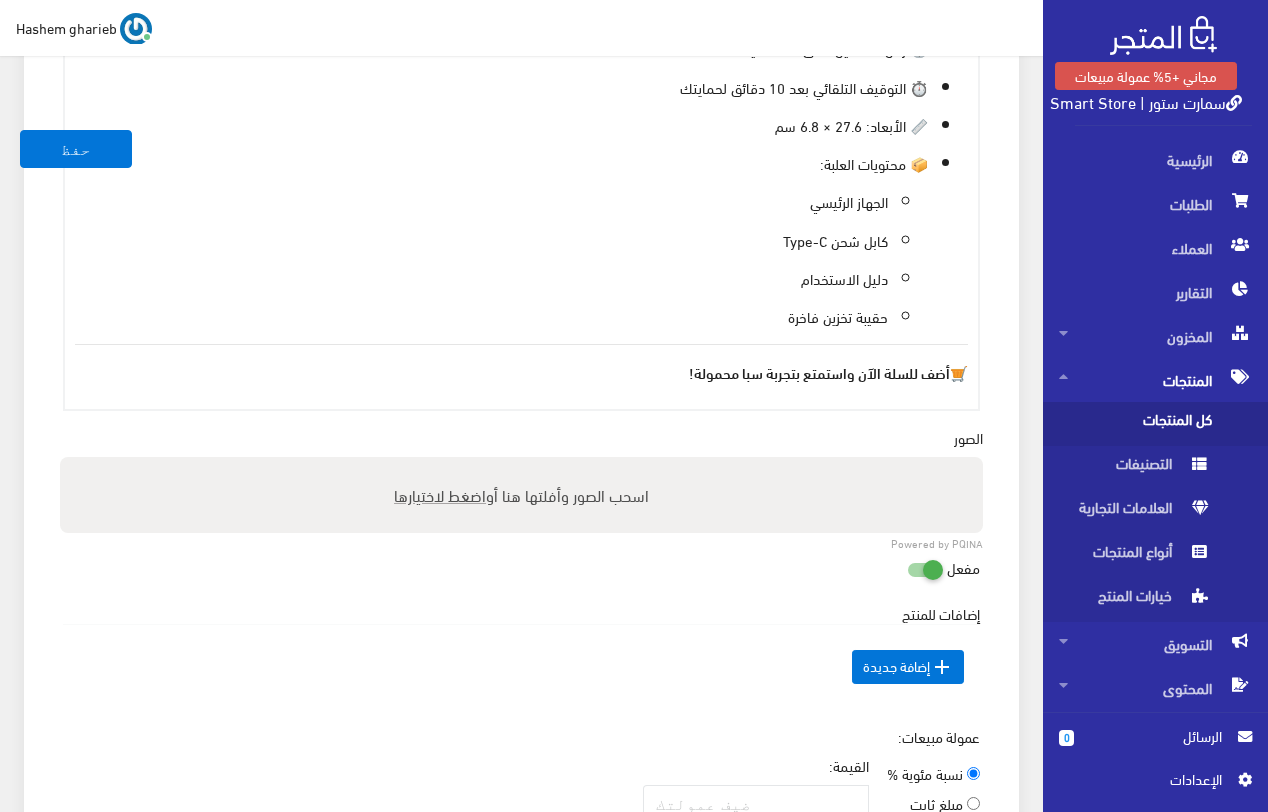 type on "C:\fakepath\جهاز مساج محمول خفيف وسهل الاستخدام – تفريغ فوري للتوتر وراحة تدوم. - smart store.png" 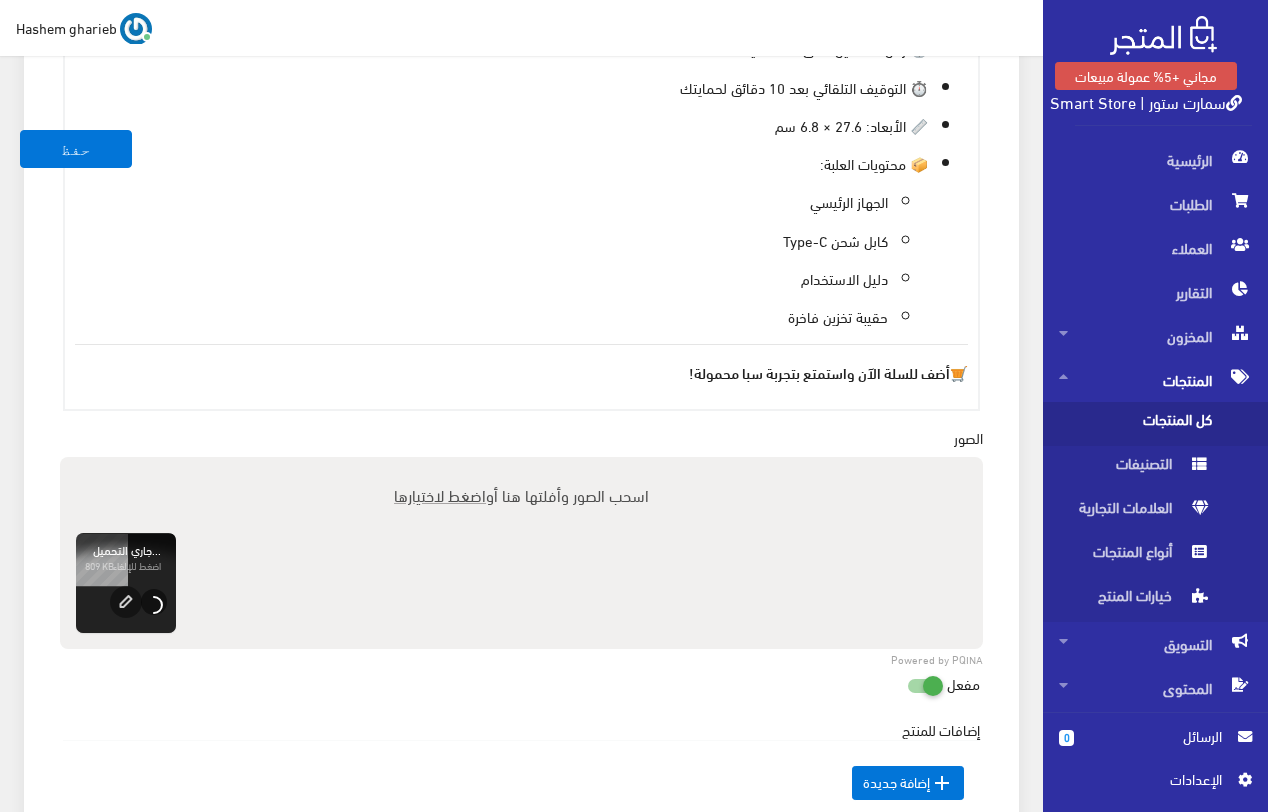 click on "اضغط لاختيارها" at bounding box center [440, 494] 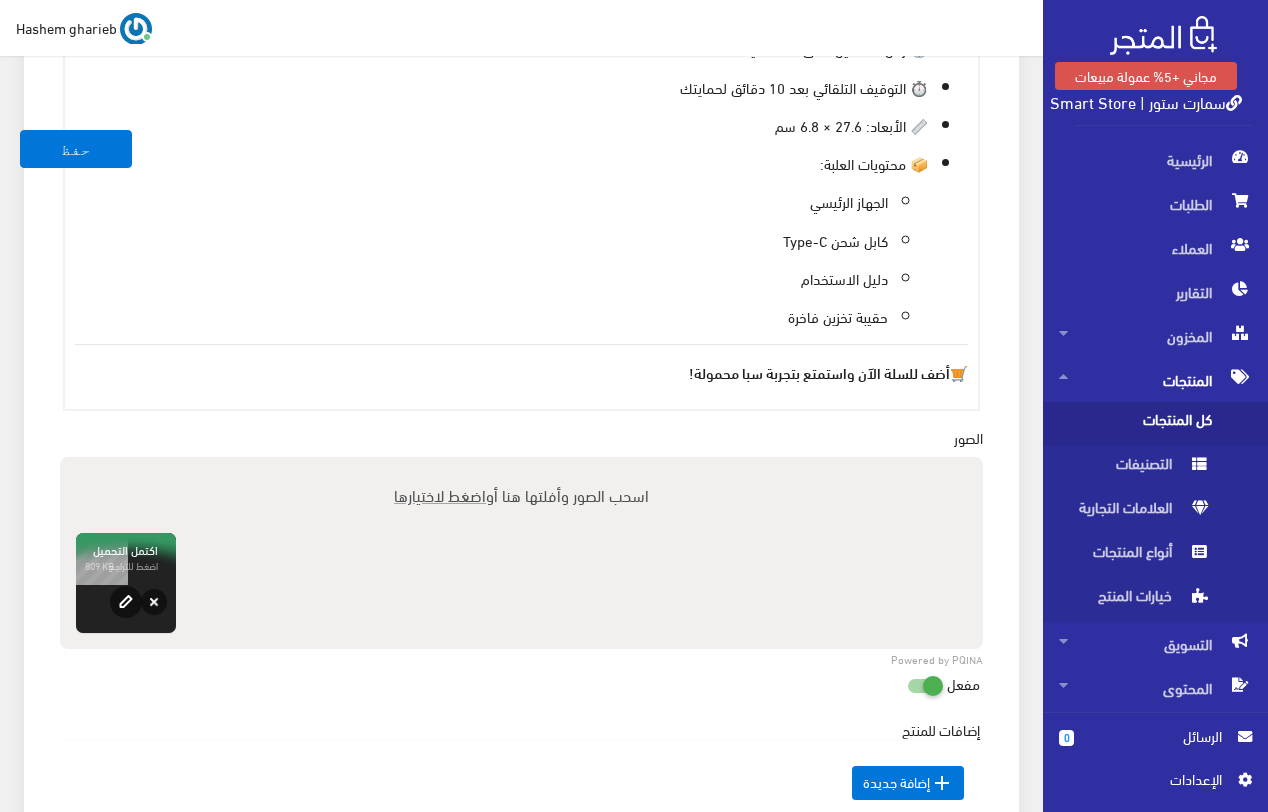 type on "C:\fakepath\1.jpeg" 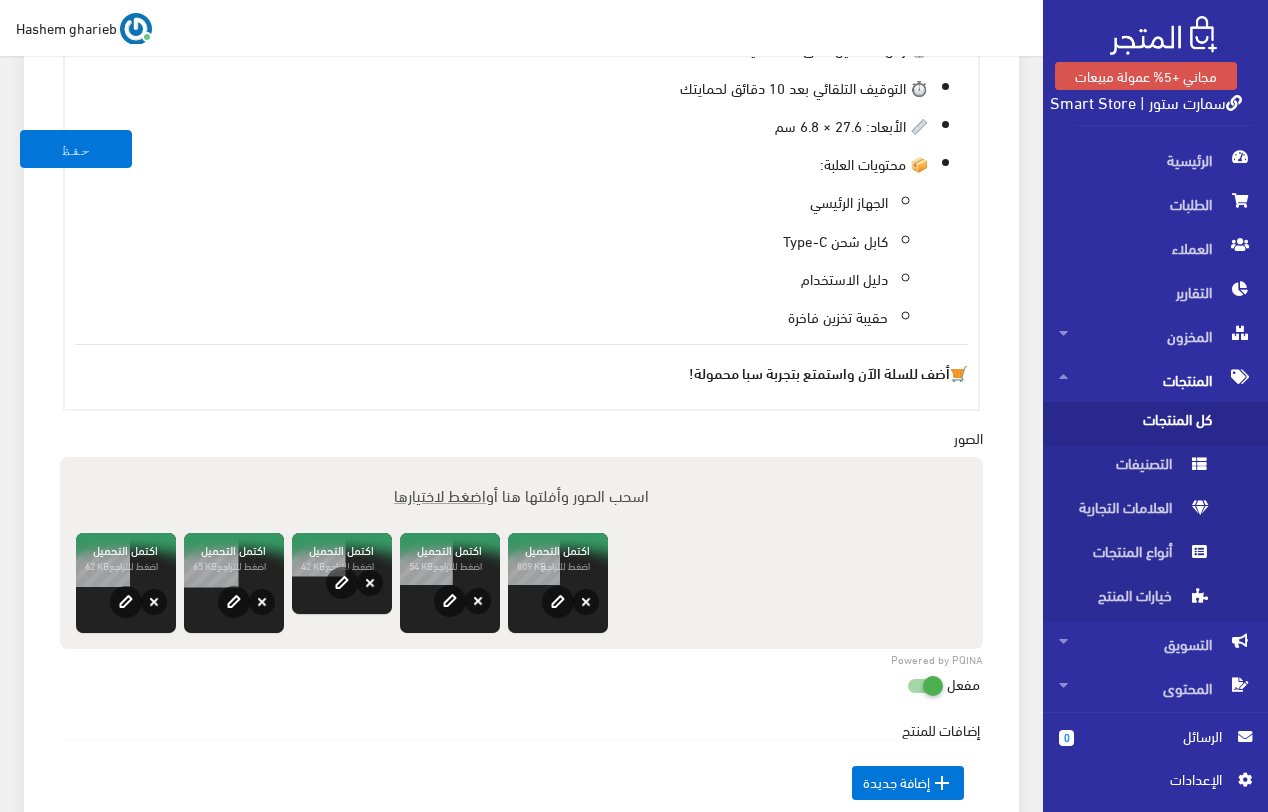 click on "اضغط لاختيارها" at bounding box center (440, 494) 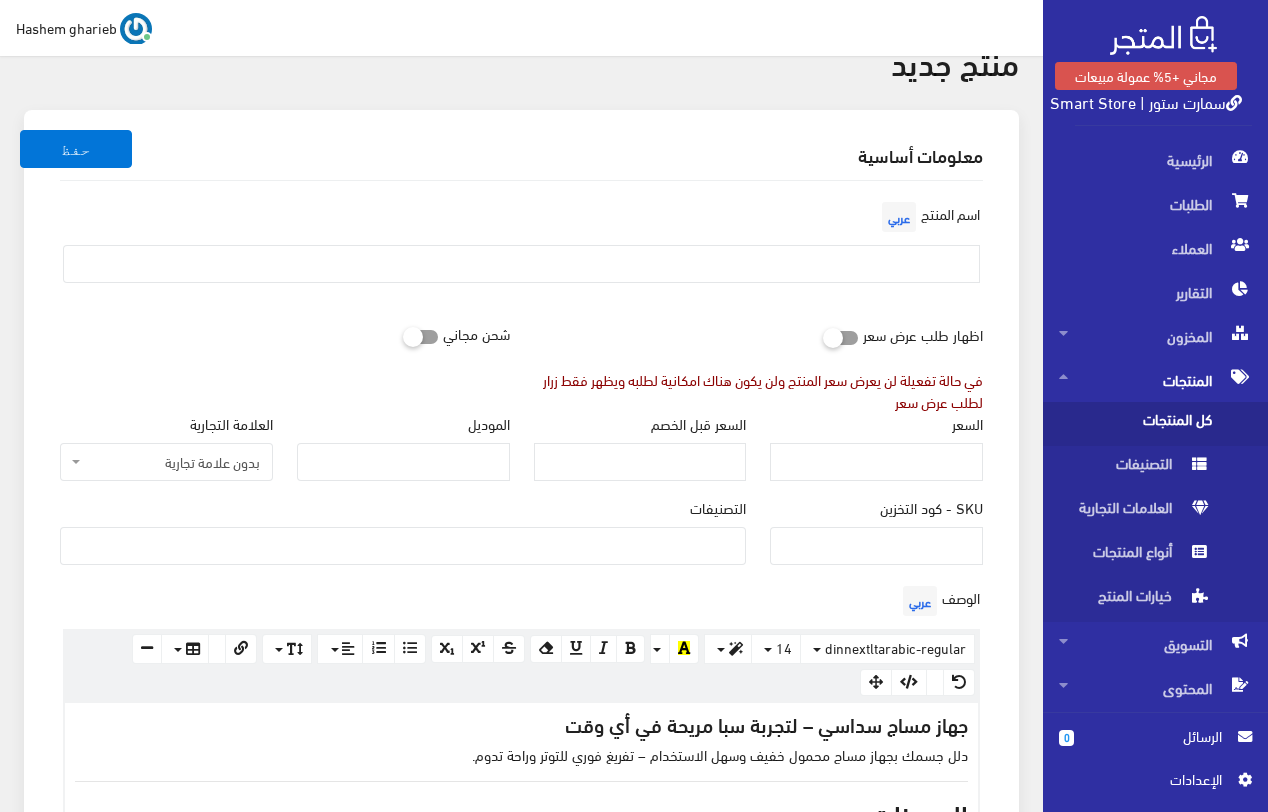 scroll, scrollTop: 0, scrollLeft: 0, axis: both 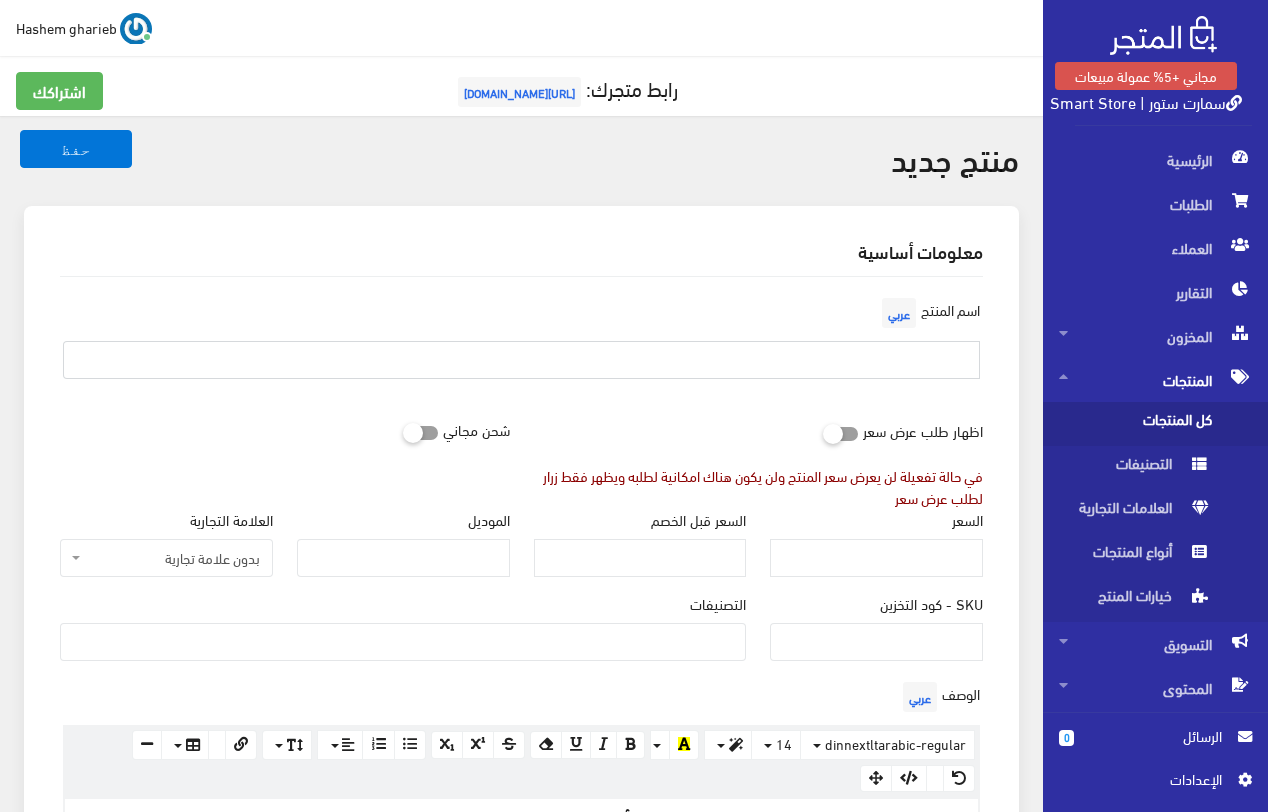 click at bounding box center (521, 360) 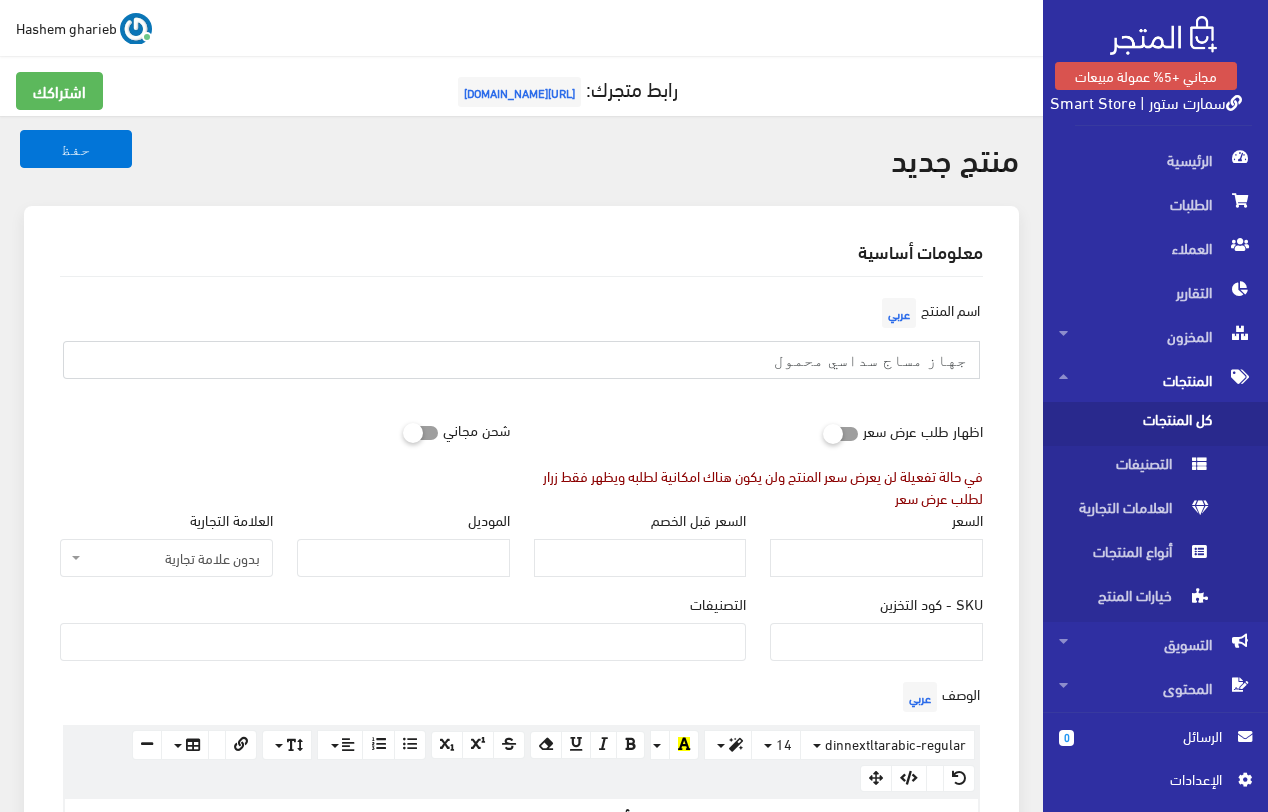 type on "جهاز مساج سداسي محمول" 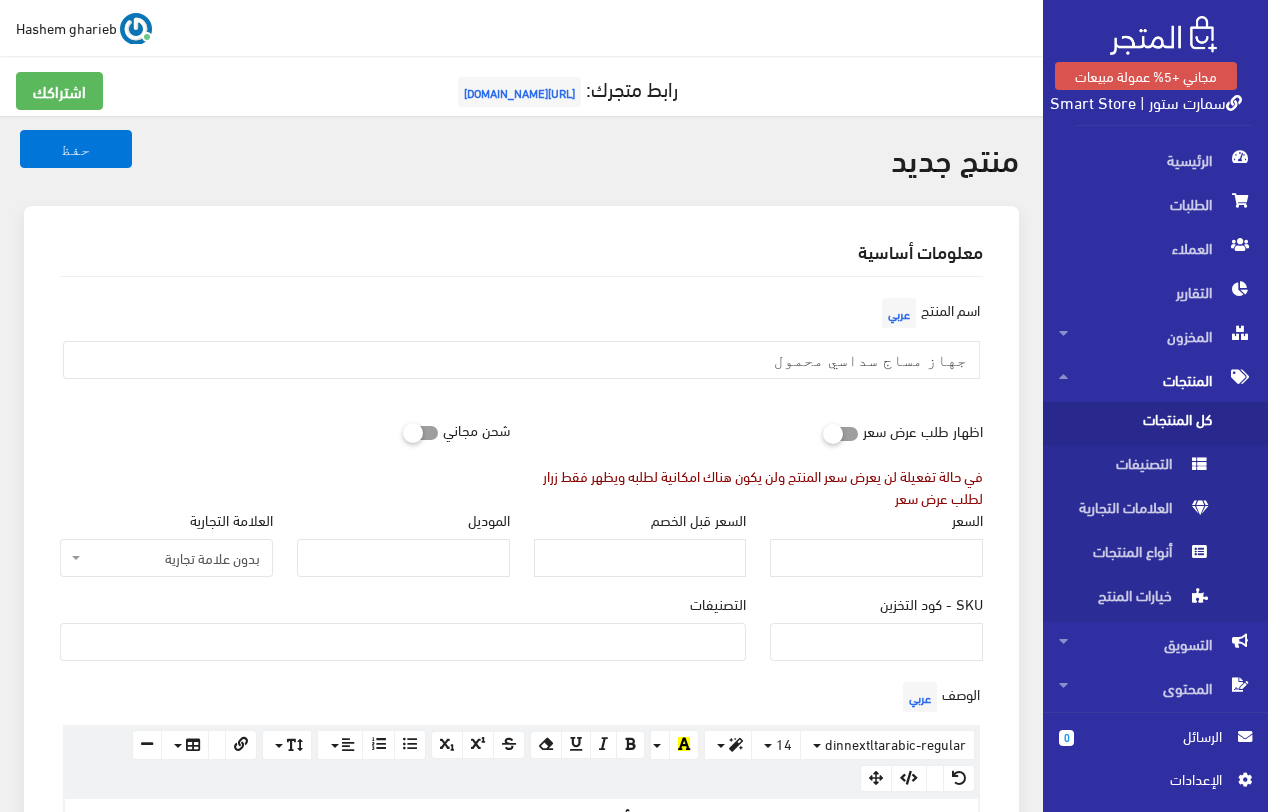 click on "معلومات أساسية
اسم المنتج  عربي
جهاز مساج سداسي محمول
اظهار طلب عرض سعر
في حالة تفعيلة لن يعرض سعر المنتج ولن يكون هناك امكانية لطلبه ويظهر فقط زرار لطلب عرض سعر" at bounding box center (521, 1223) 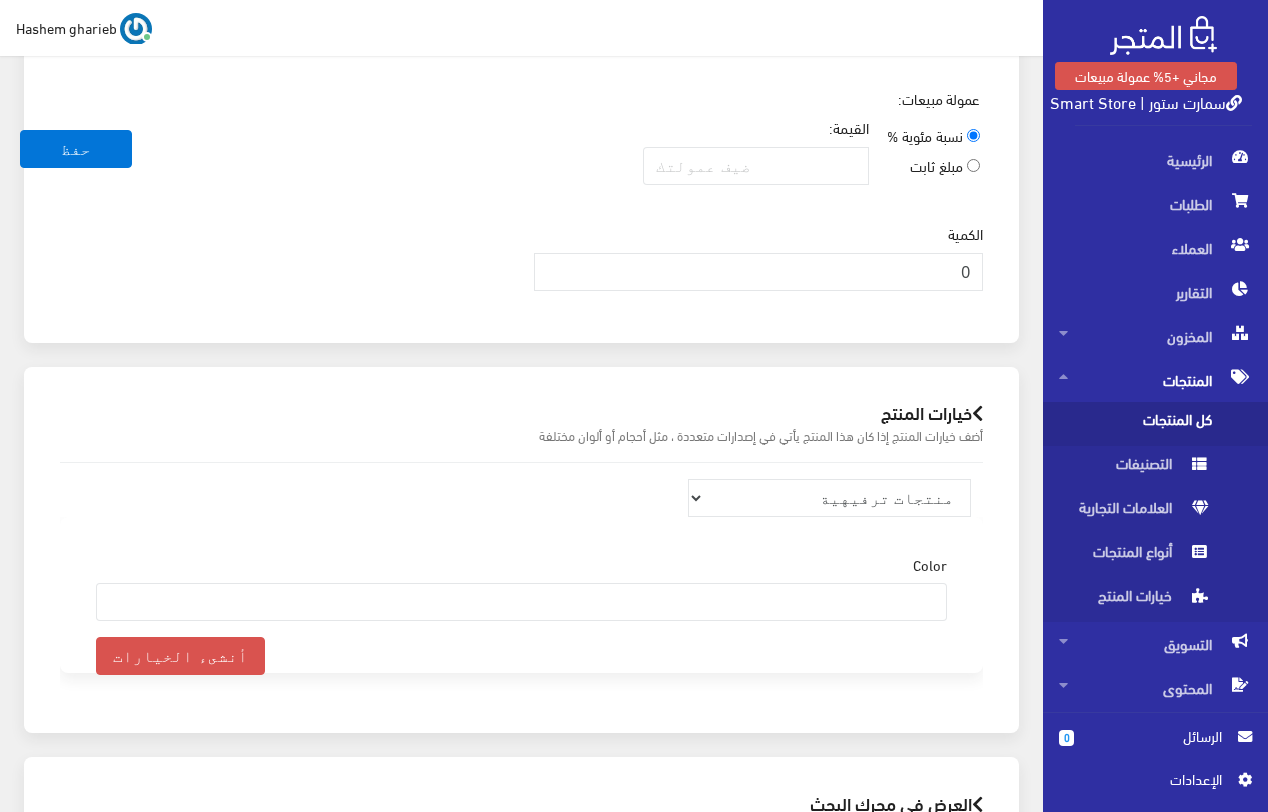 scroll, scrollTop: 2000, scrollLeft: 0, axis: vertical 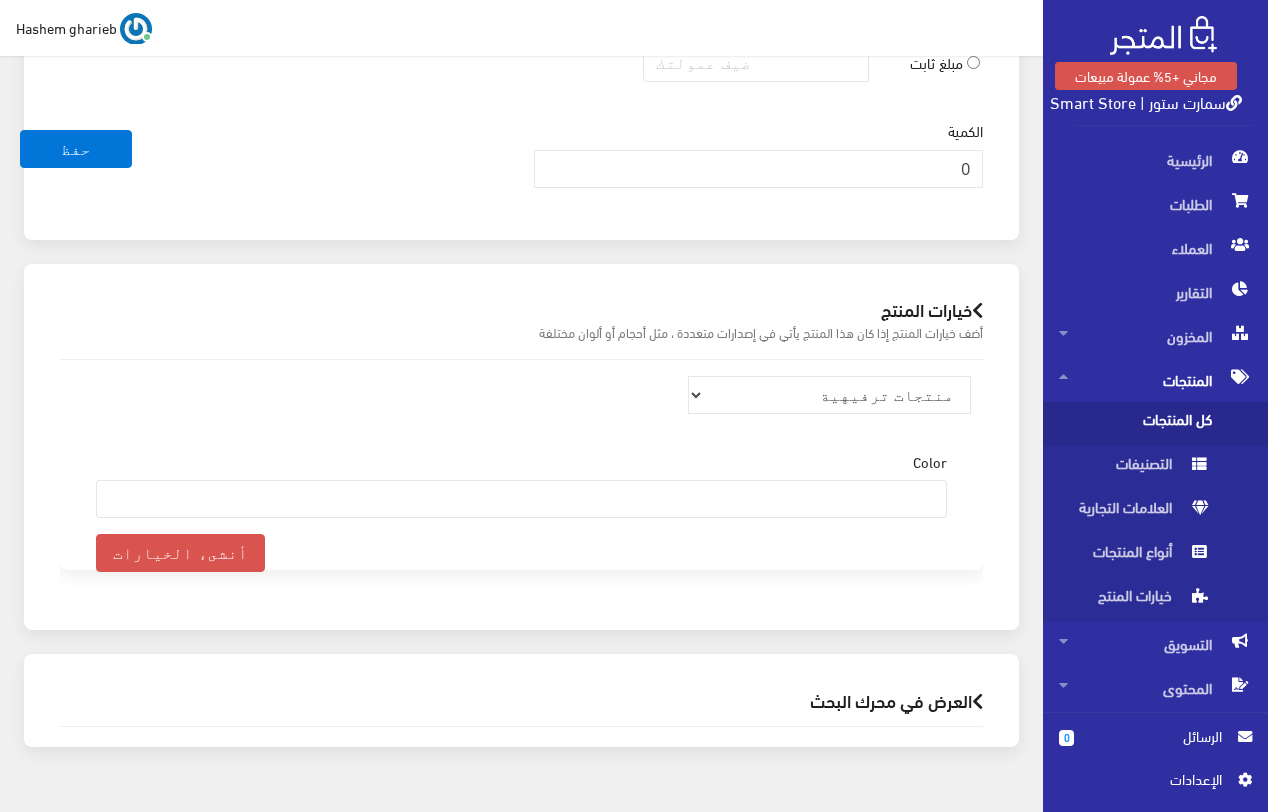 click on "العرض في محرك البحث" at bounding box center [521, 700] 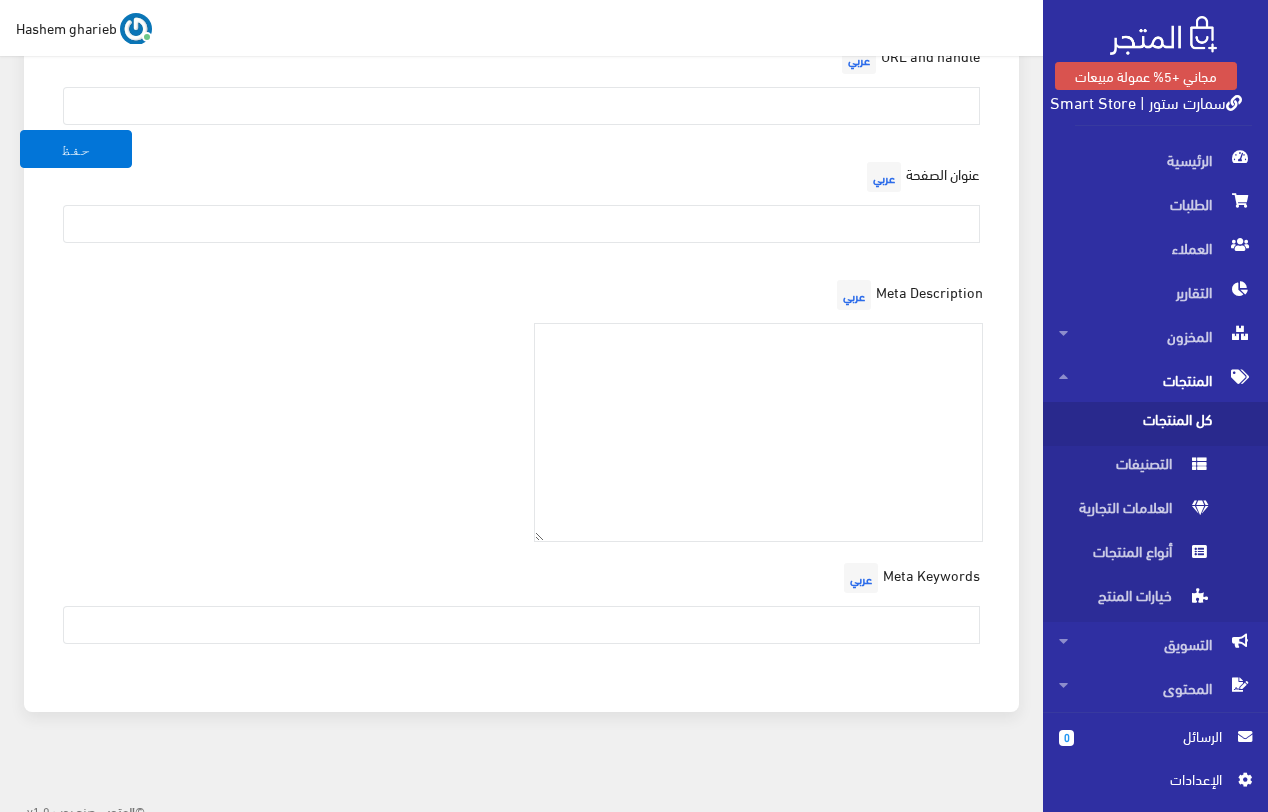 scroll, scrollTop: 2715, scrollLeft: 0, axis: vertical 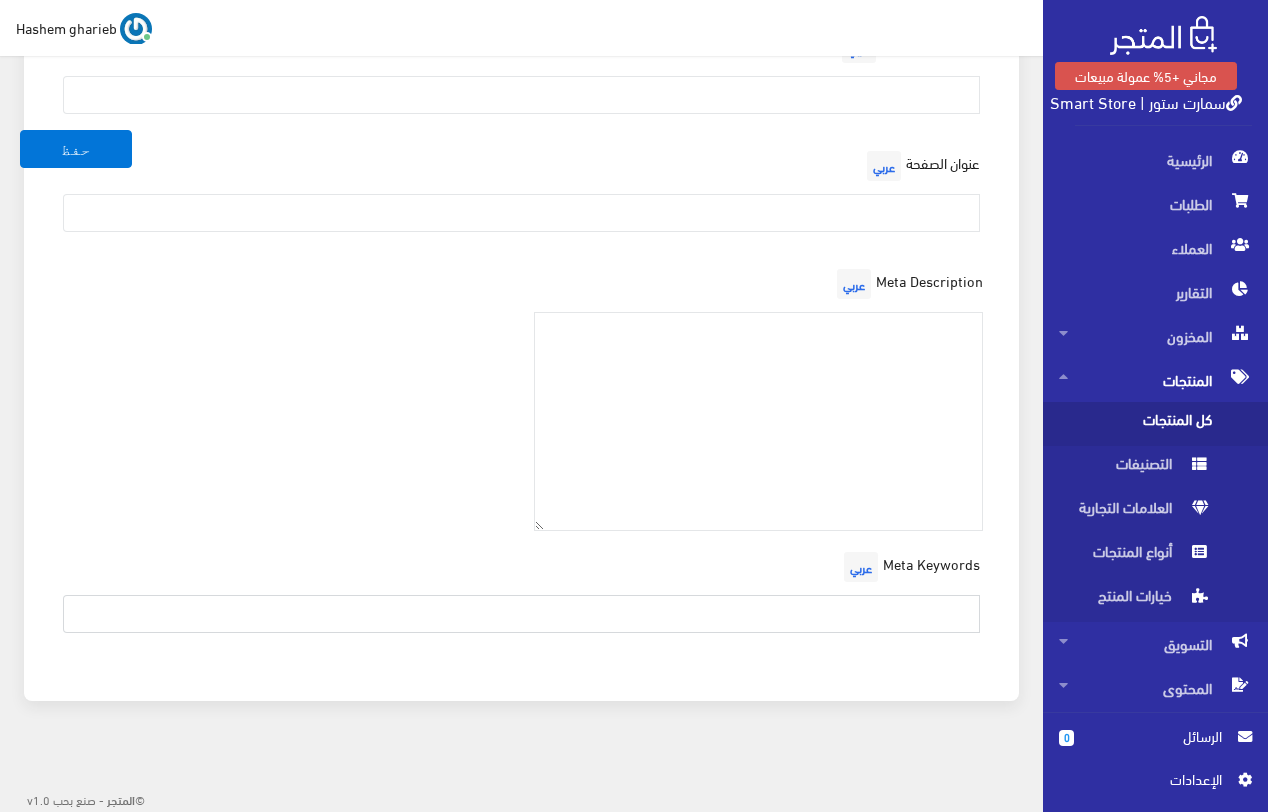 click at bounding box center [521, 614] 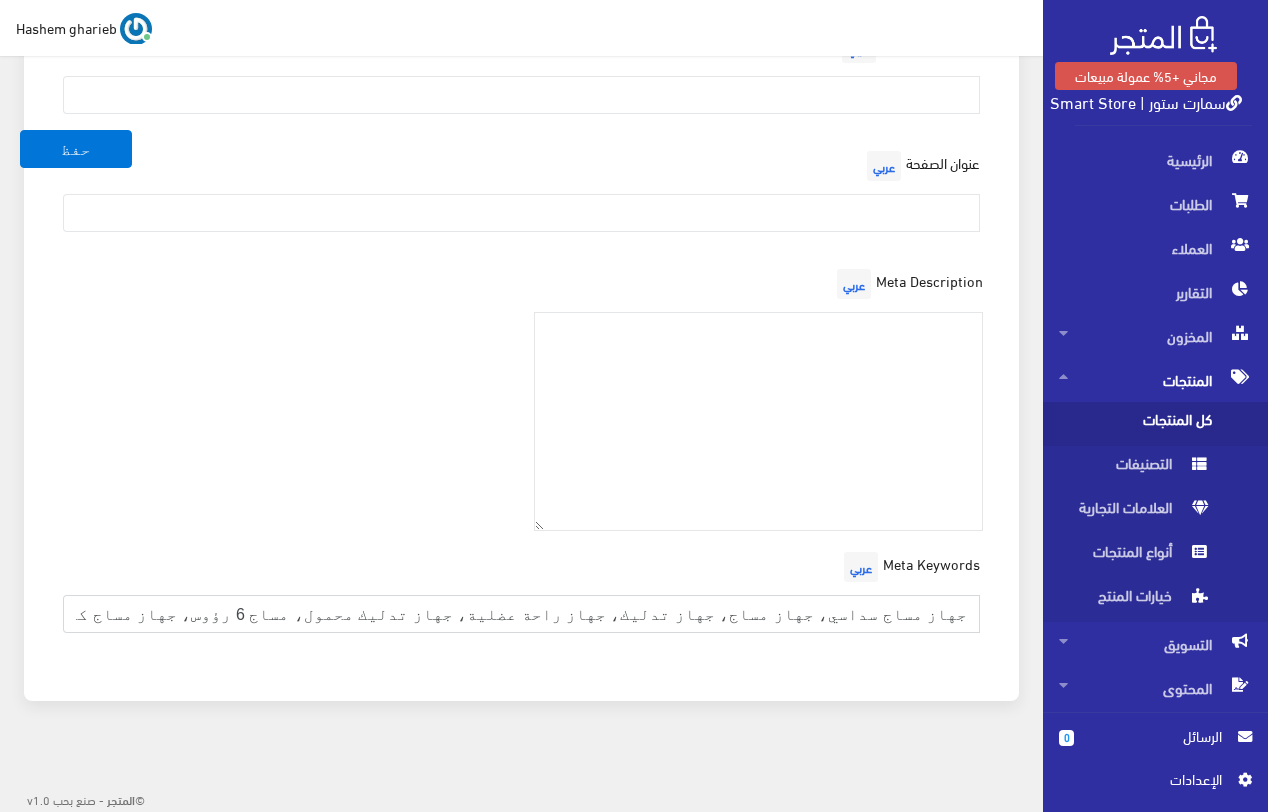 scroll, scrollTop: 0, scrollLeft: -685, axis: horizontal 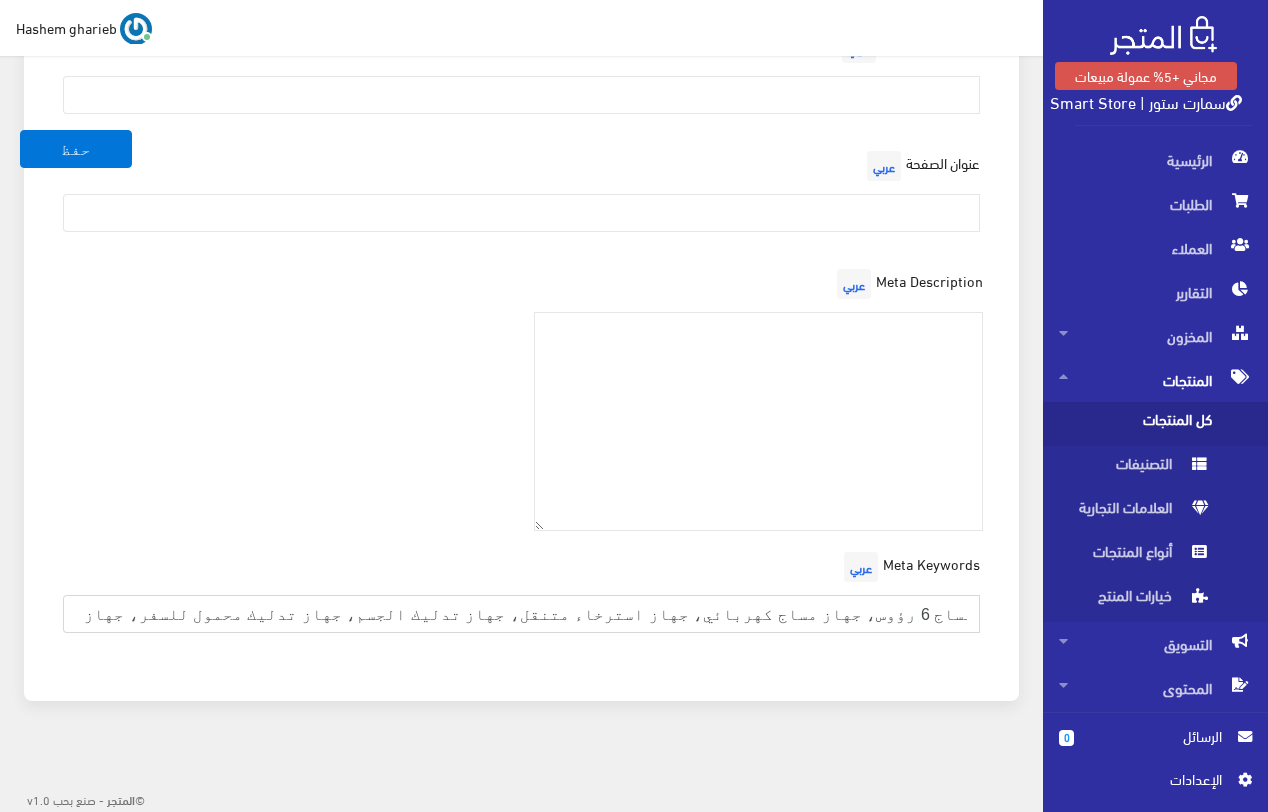 type on "جهاز مساج سداسي، جهاز مساج، جهاز تدليك، جهاز راحة عضلية، جهاز تدليك محمول، مساج 6 رؤوس، جهاز مساج كهربائي، جهاز استرخاء متنقل، جهاز تدليك الجسم، جهاز تدليك محمول للسفر، جهاز استرخاء عضلي، مساج احترافي منزلي، جهاز سبا منزلي" 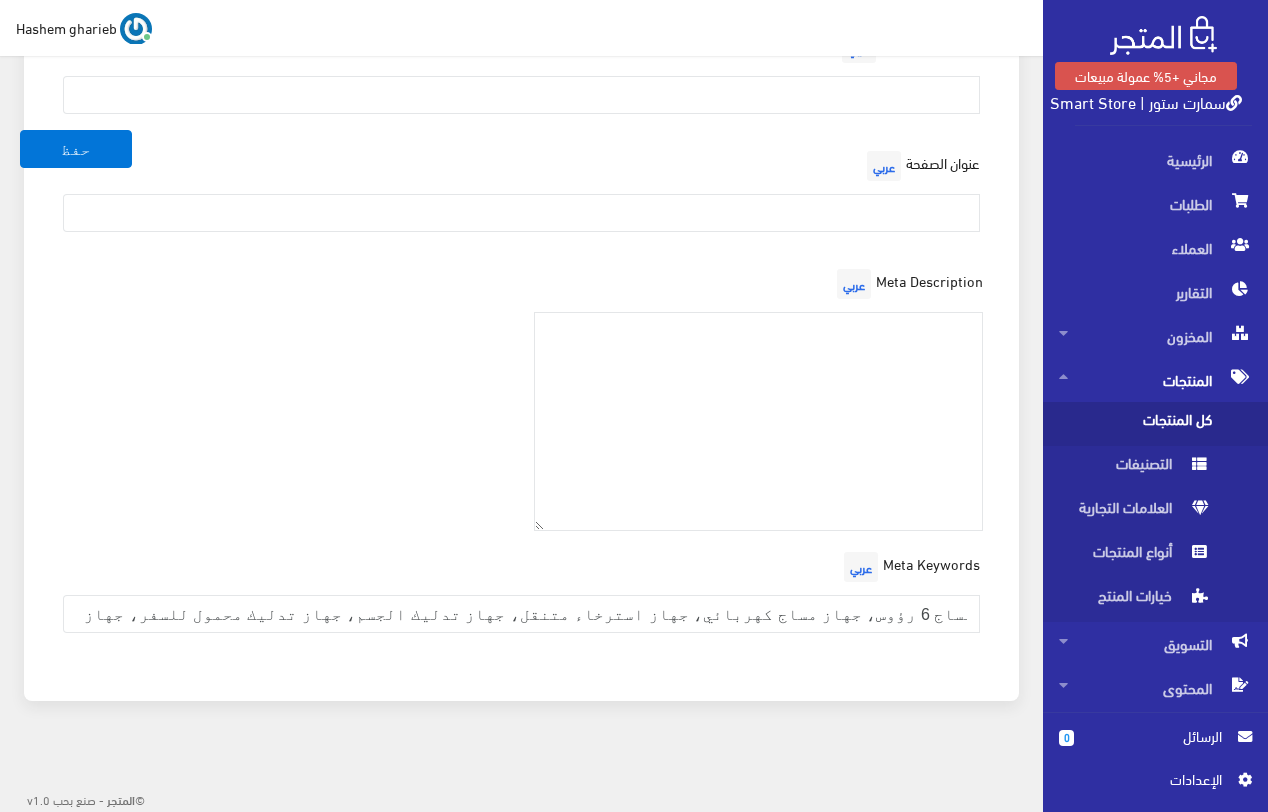 click on "Meta Description  عربي" at bounding box center (521, 405) 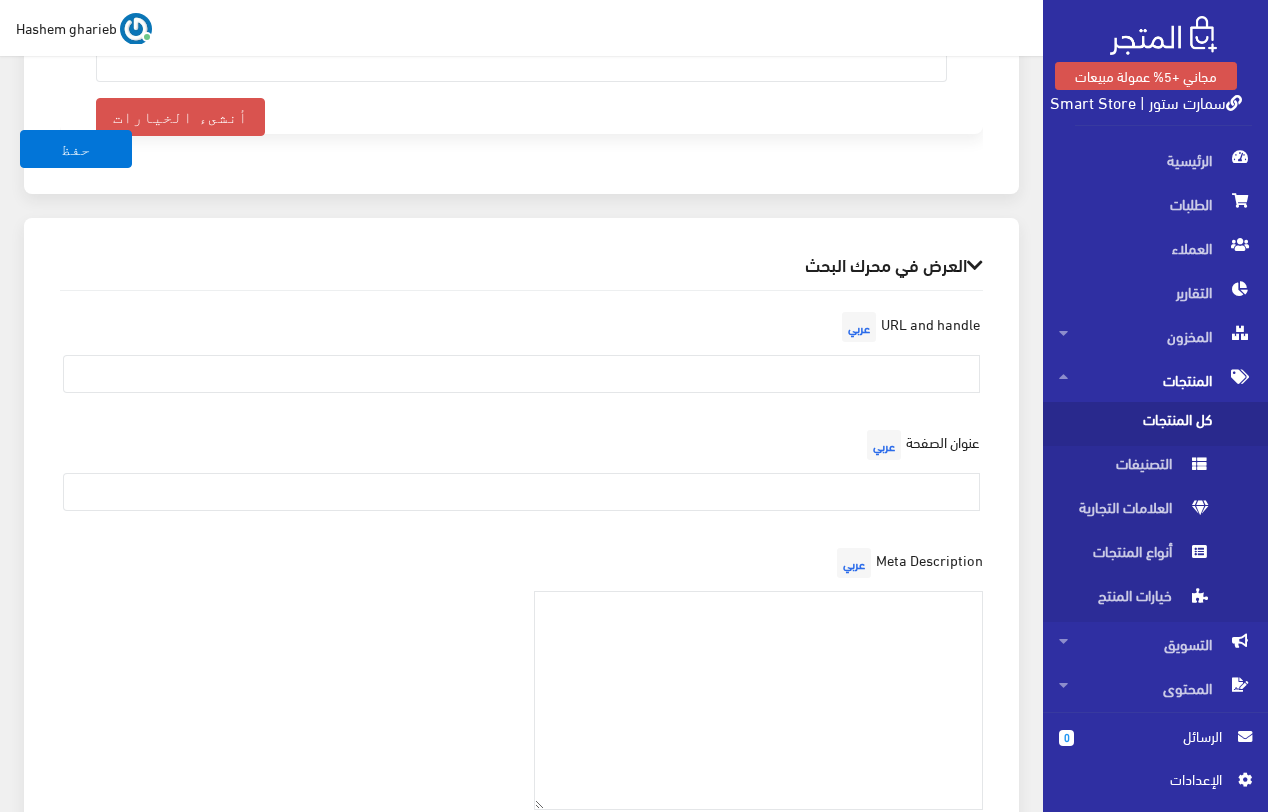 scroll, scrollTop: 2415, scrollLeft: 0, axis: vertical 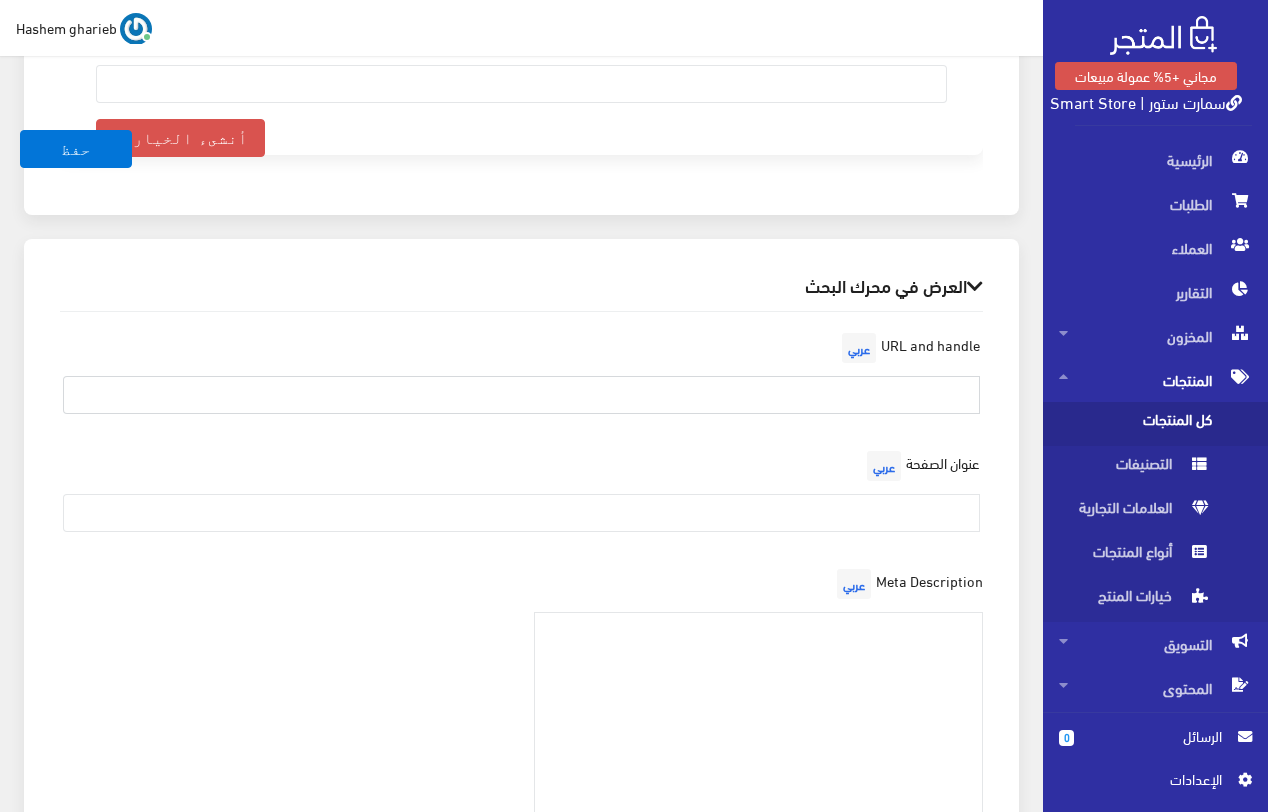 click at bounding box center (521, 395) 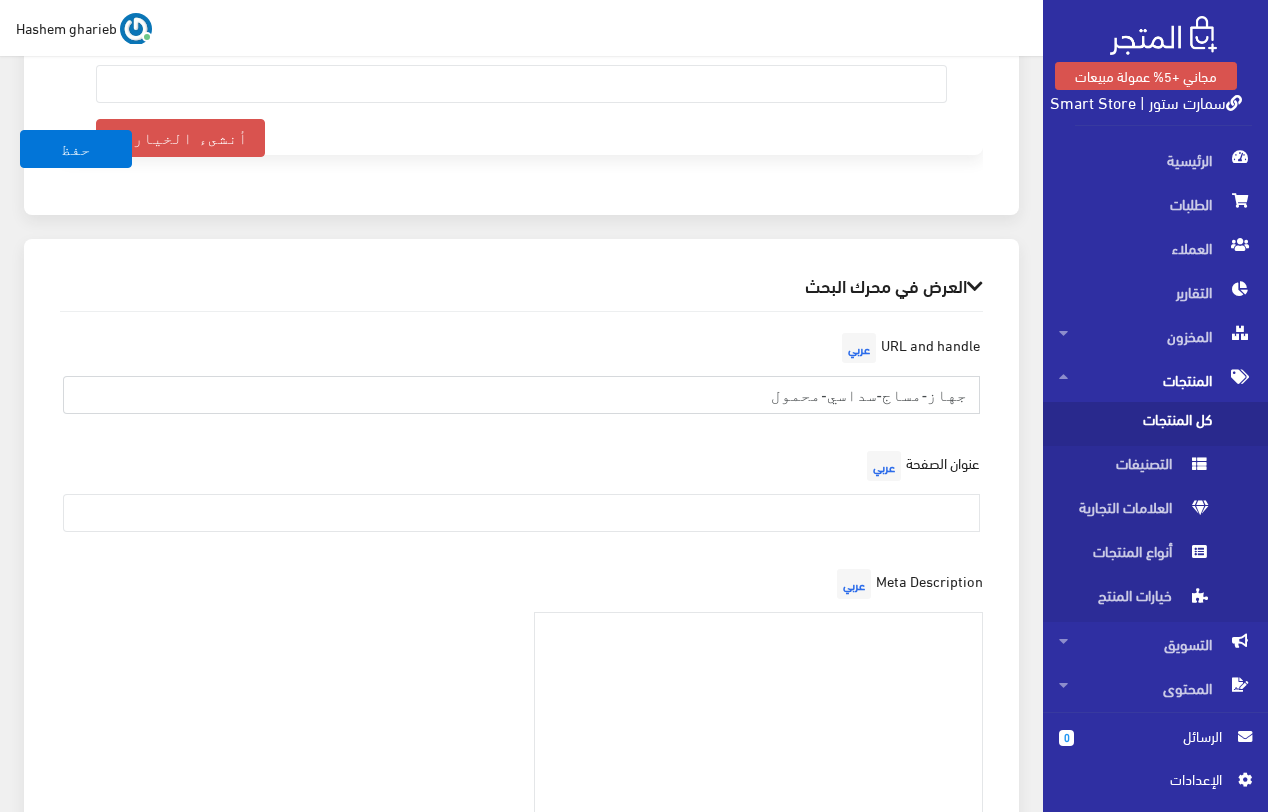 type on "جهاز-مساج-سداسي-محمول-6-رؤوس" 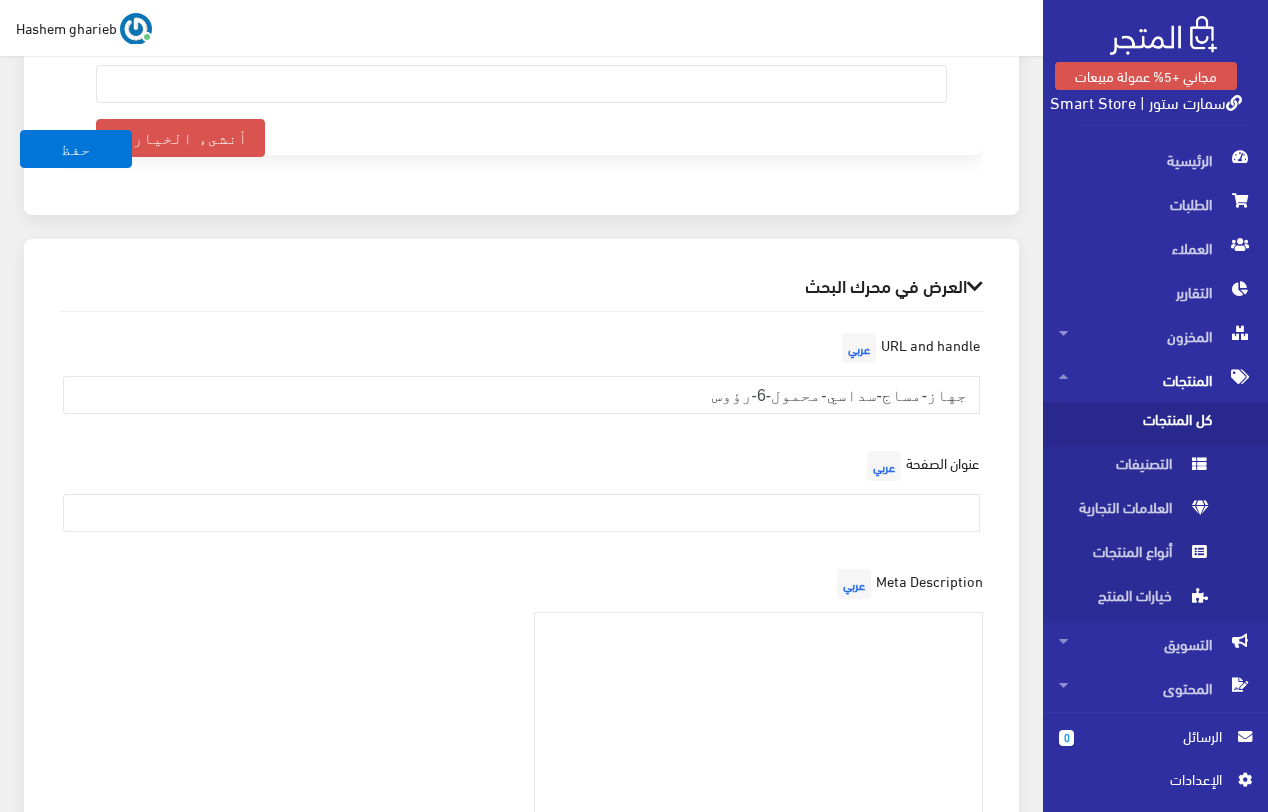 click on "العرض في محرك البحث
URL and handle  عربي
جهاز-مساج-سداسي-محمول-6-رؤوس
عنوان الصفحة  عربي
Meta Description  عربي
Meta Keywords  عربي" at bounding box center [521, 619] 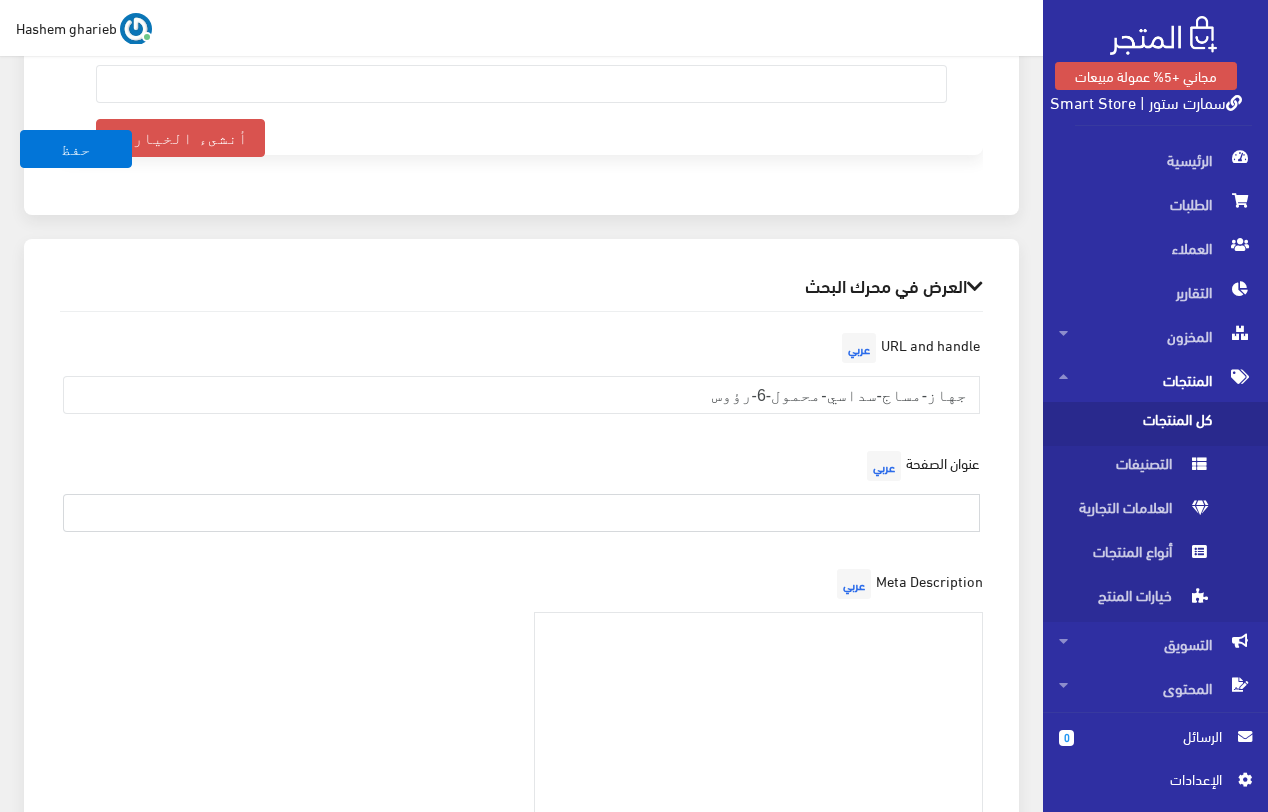 click at bounding box center [521, 513] 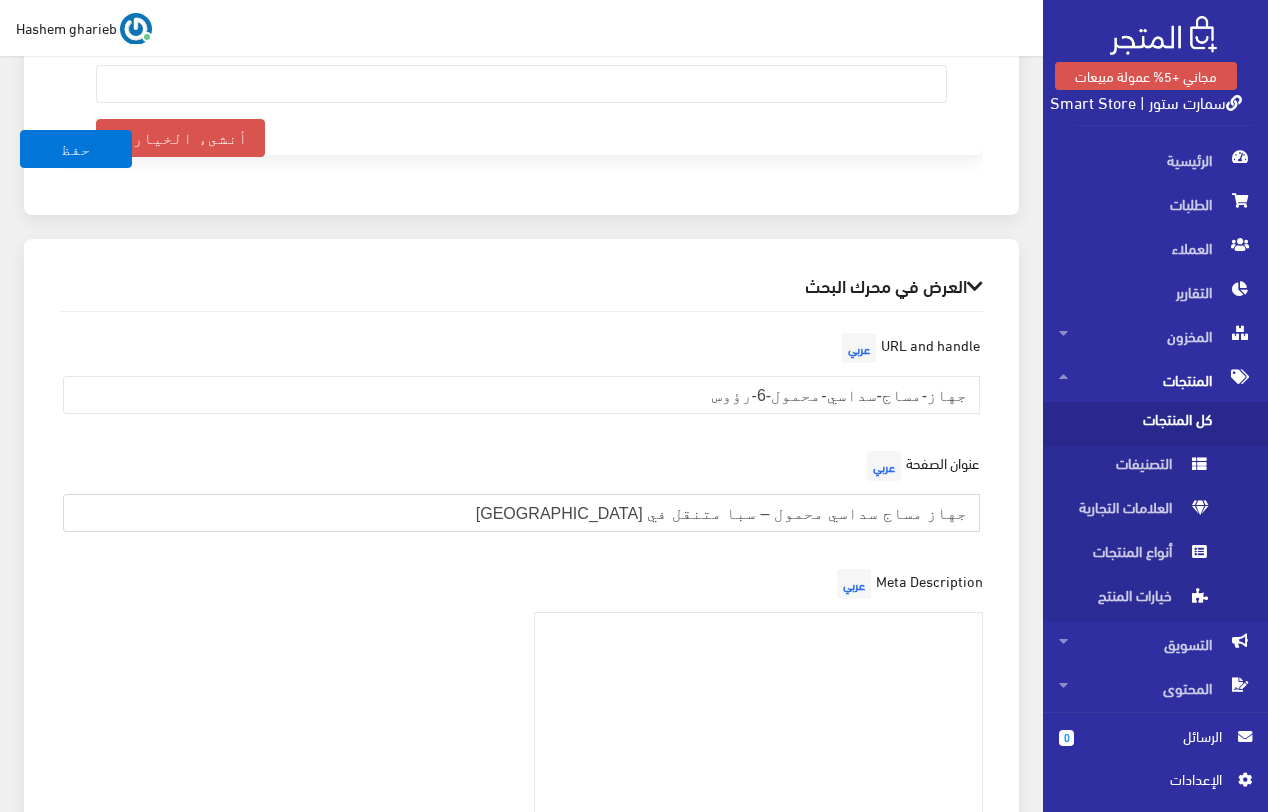 type on "جهاز مساج سداسي محمول – سبا متنقل في بيتك" 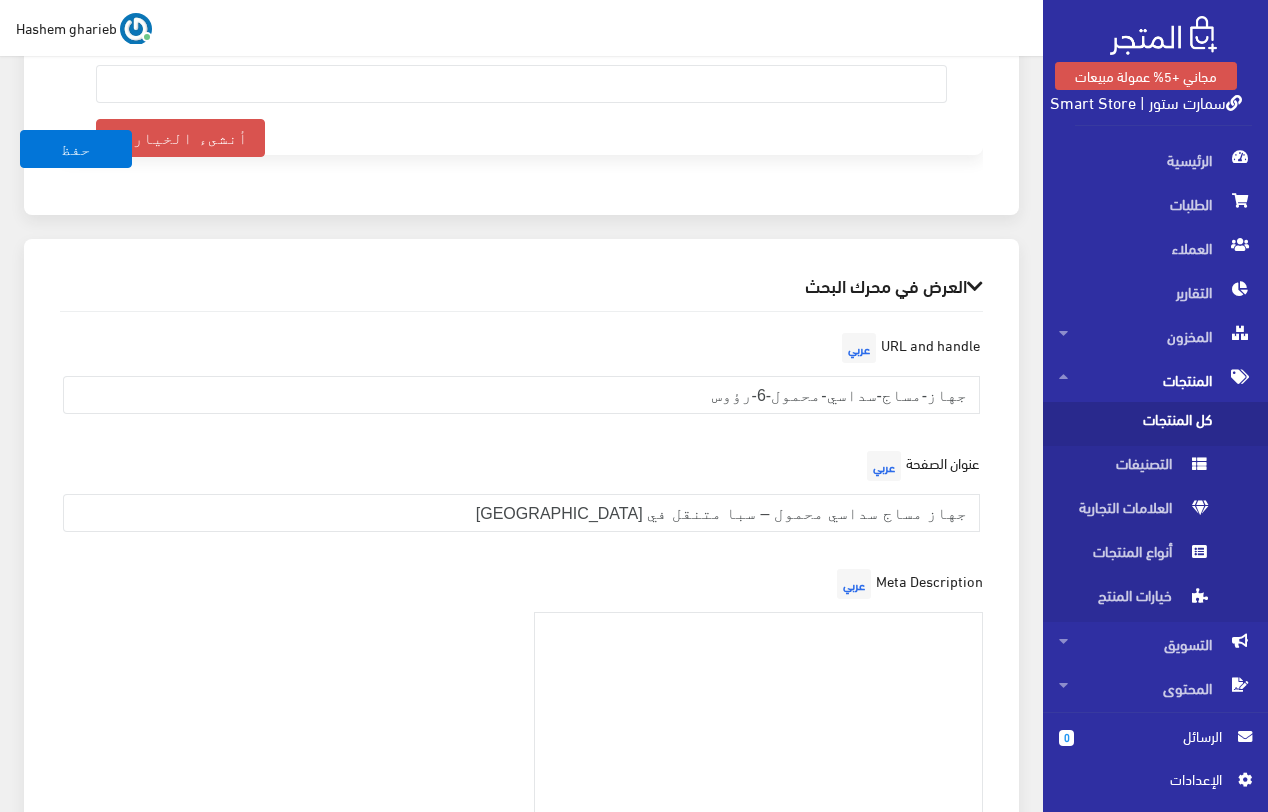 click on "عنوان الصفحة  عربي
جهاز مساج سداسي محمول – سبا متنقل في بيتك" at bounding box center (521, 497) 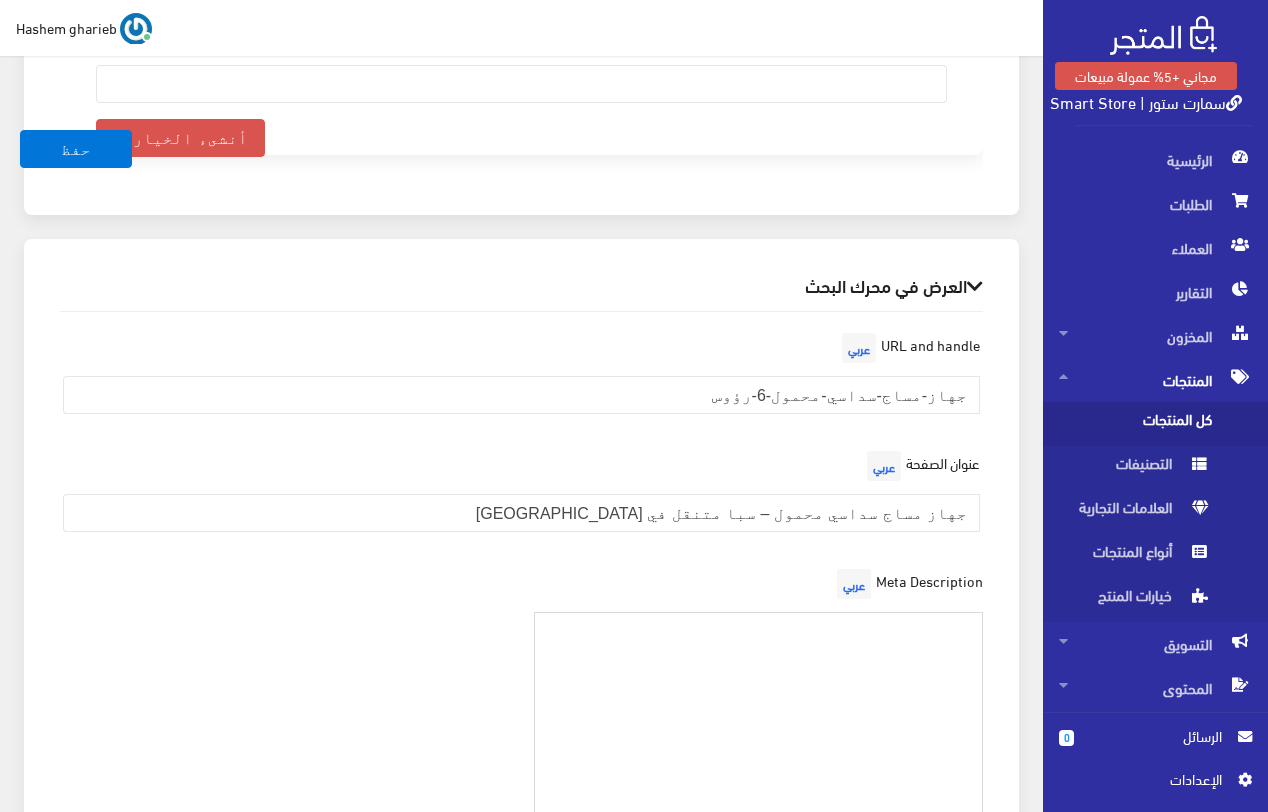 click at bounding box center (759, 721) 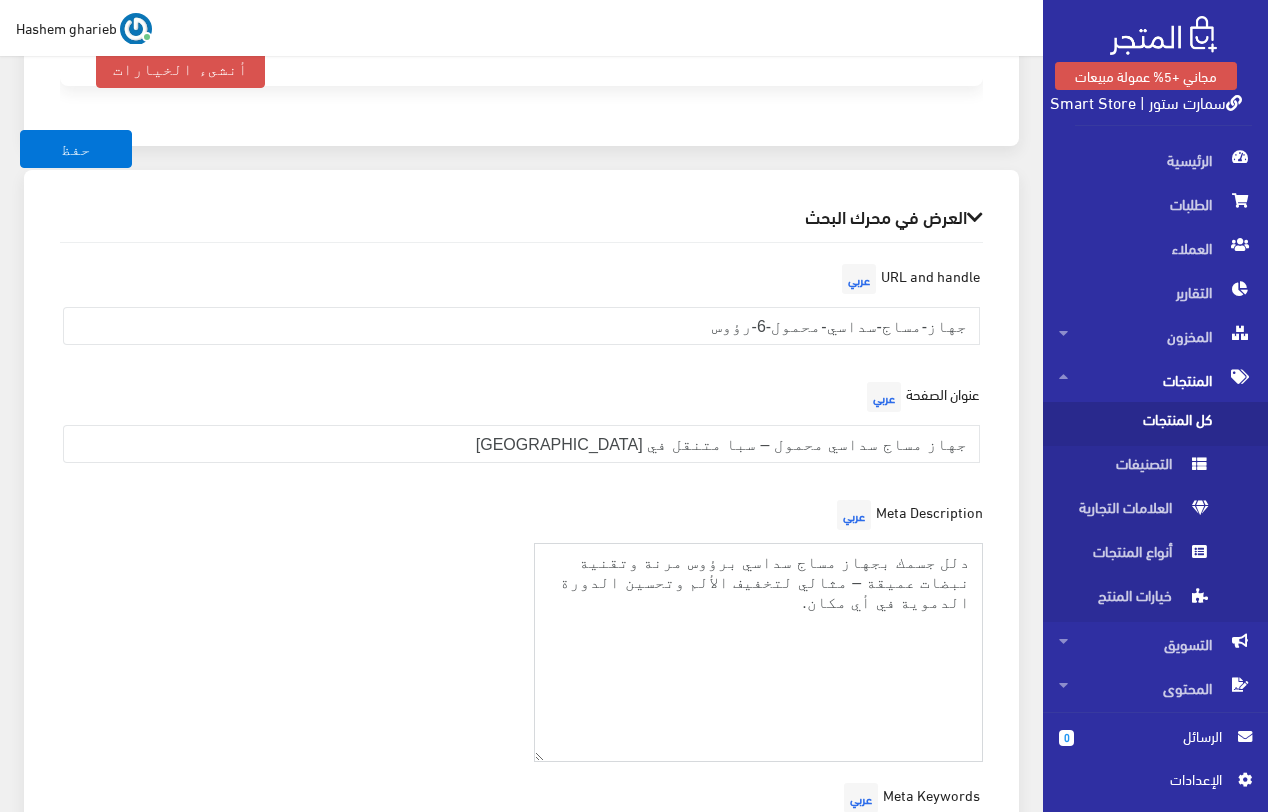 scroll, scrollTop: 2215, scrollLeft: 0, axis: vertical 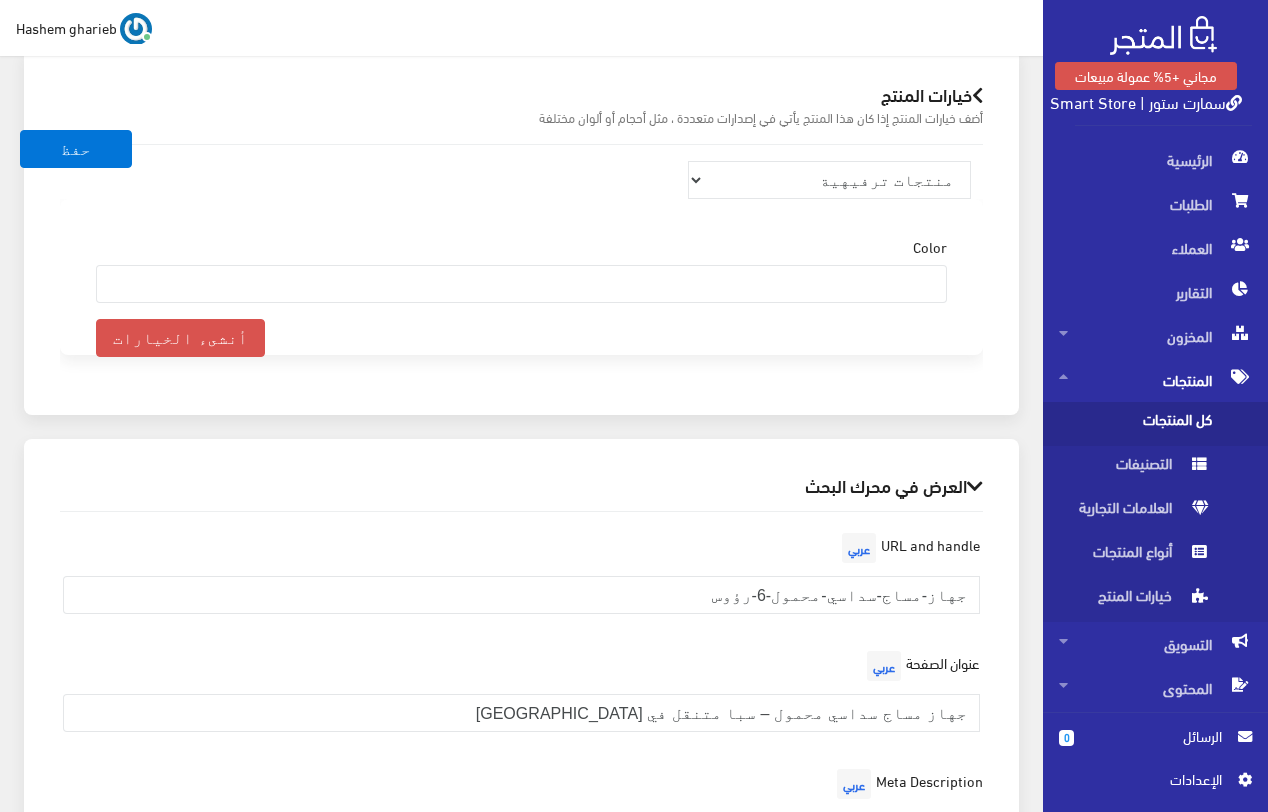 type on "دلل جسمك بجهاز مساج سداسي برؤوس مرنة وتقنية نبضات عميقة – مثالي لتخفيف الألم وتحسين الدورة الدموية في أي مكان." 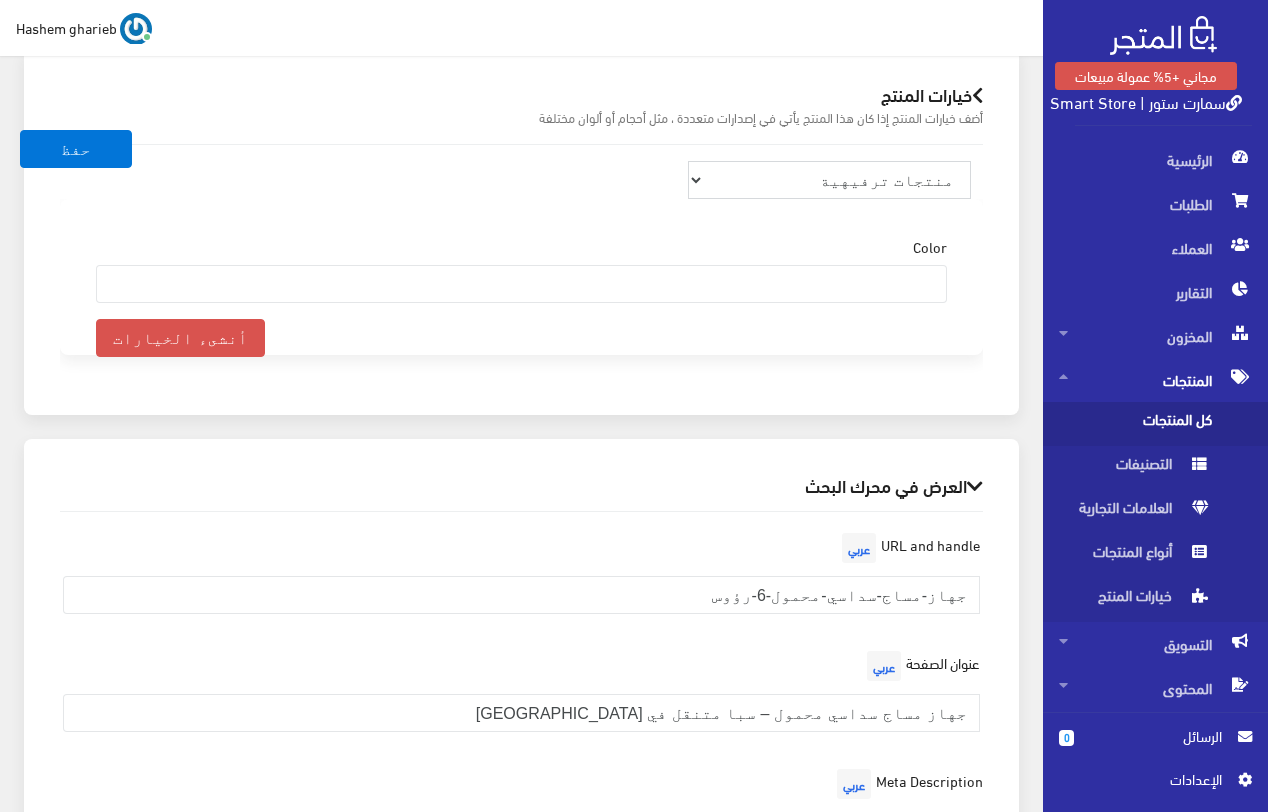 click on "منتجات ترفيهية
الكترونيات
اكسسوارات الهواتف
الصحة والجمال
تحف ومقتنيات
موضة وأزياء
مستلزمات السيارات
إضاءة وديكور
المنزل والمطبخ
الطاقة الشمسية
مستلزمات أطفال منتجات رياضية" at bounding box center [830, 180] 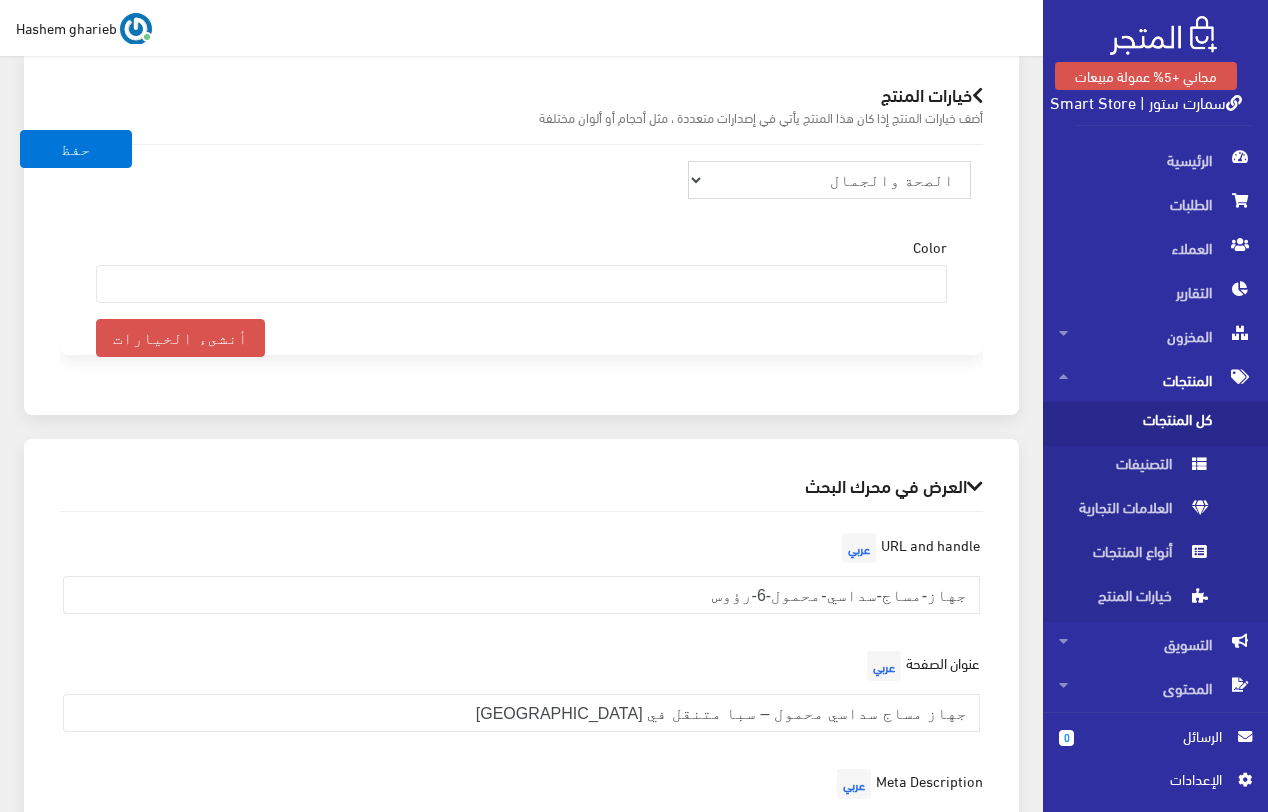 click on "منتجات ترفيهية
الكترونيات
اكسسوارات الهواتف
الصحة والجمال
تحف ومقتنيات
موضة وأزياء
مستلزمات السيارات
إضاءة وديكور
المنزل والمطبخ
الطاقة الشمسية
مستلزمات أطفال منتجات رياضية" at bounding box center [830, 180] 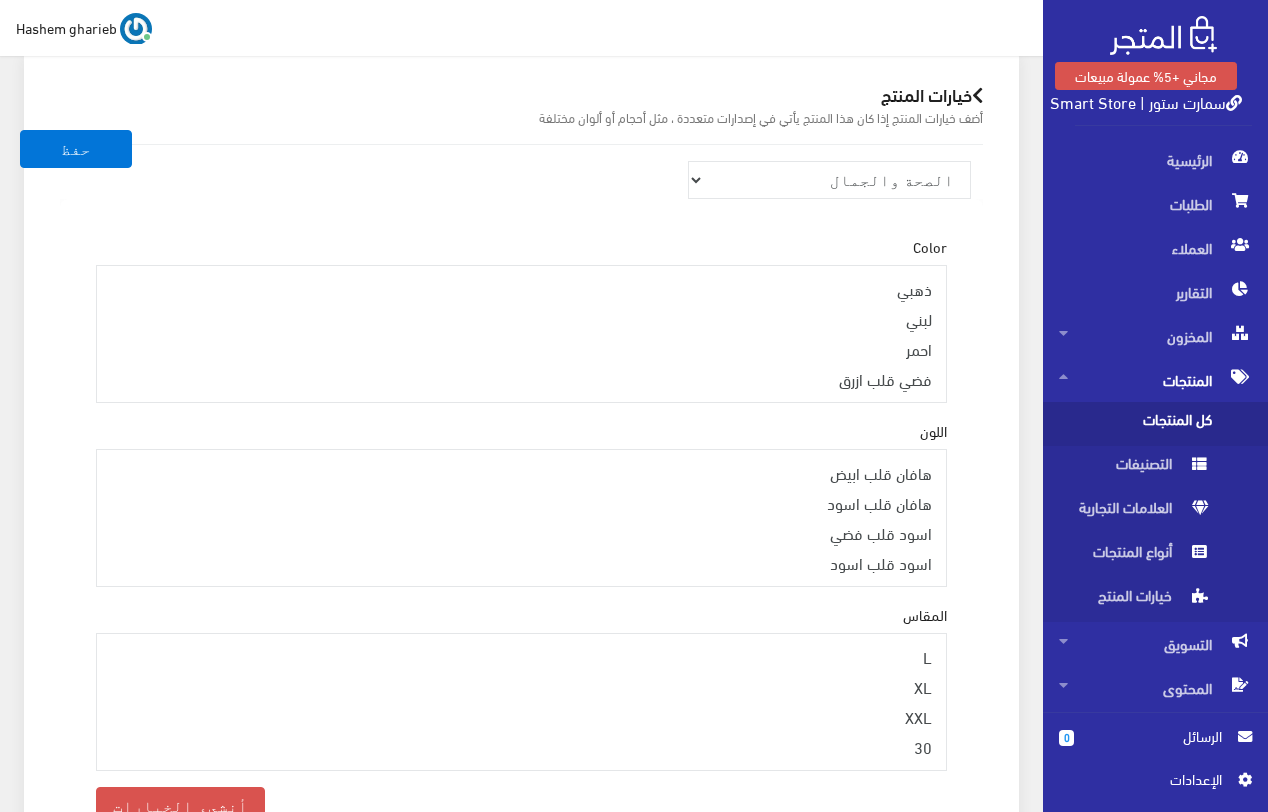 click on "خيارات المنتج
أضف خيارات المنتج إذا كان هذا المنتج يأتي في إصدارات متعددة ، مثل أحجام أو ألوان مختلفة
منتجات ترفيهية
الكترونيات
اكسسوارات الهواتف
الصحة والجمال
تحف ومقتنيات
موضة وأزياء مستلزمات السيارات إضاءة وديكور" at bounding box center [521, 466] 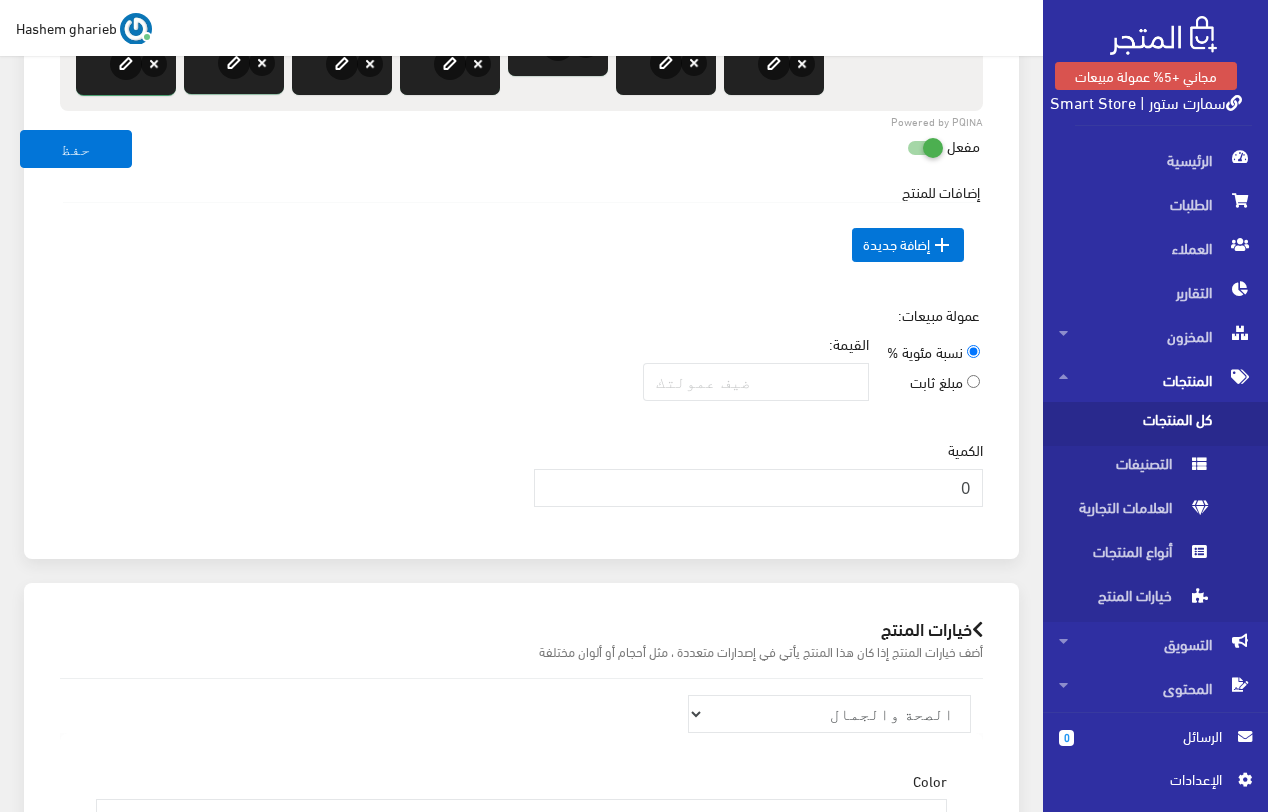 scroll, scrollTop: 1615, scrollLeft: 0, axis: vertical 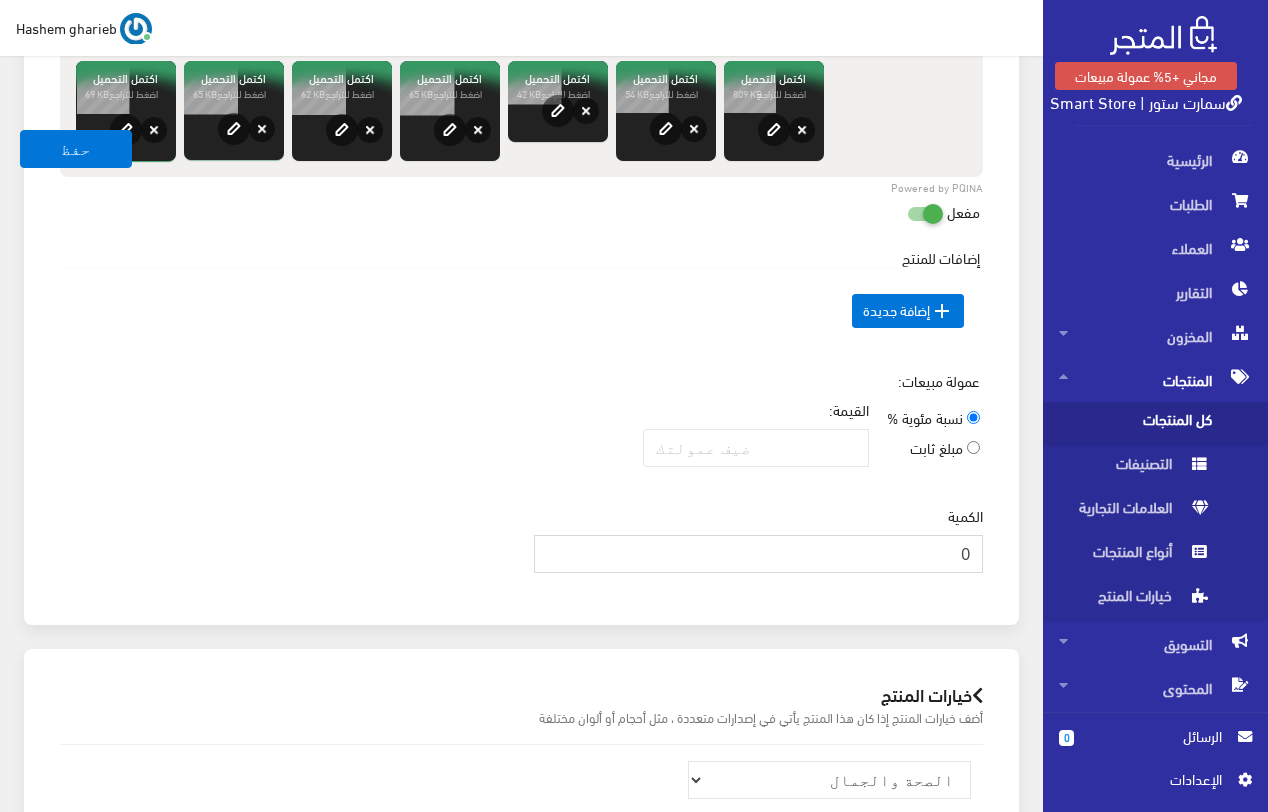 drag, startPoint x: 953, startPoint y: 556, endPoint x: 985, endPoint y: 550, distance: 32.55764 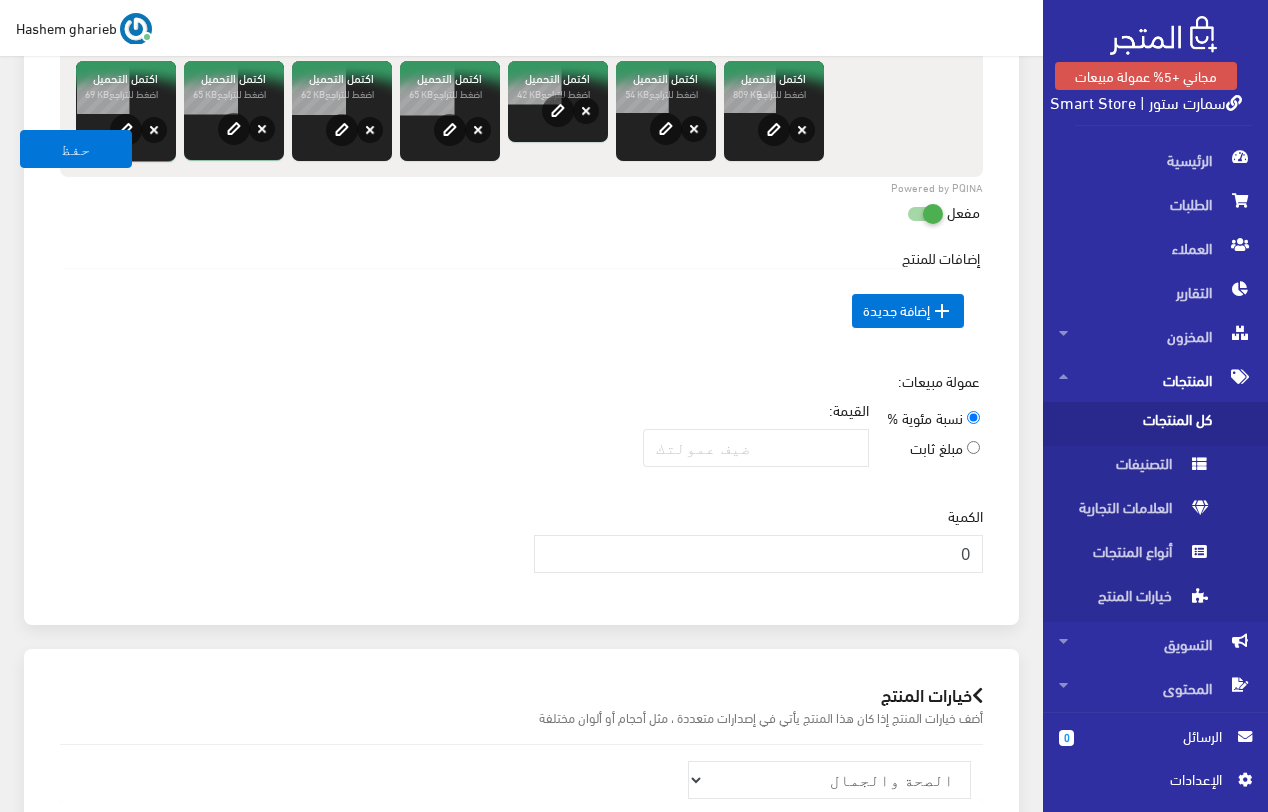 click on "الكمية
0" at bounding box center (759, 547) 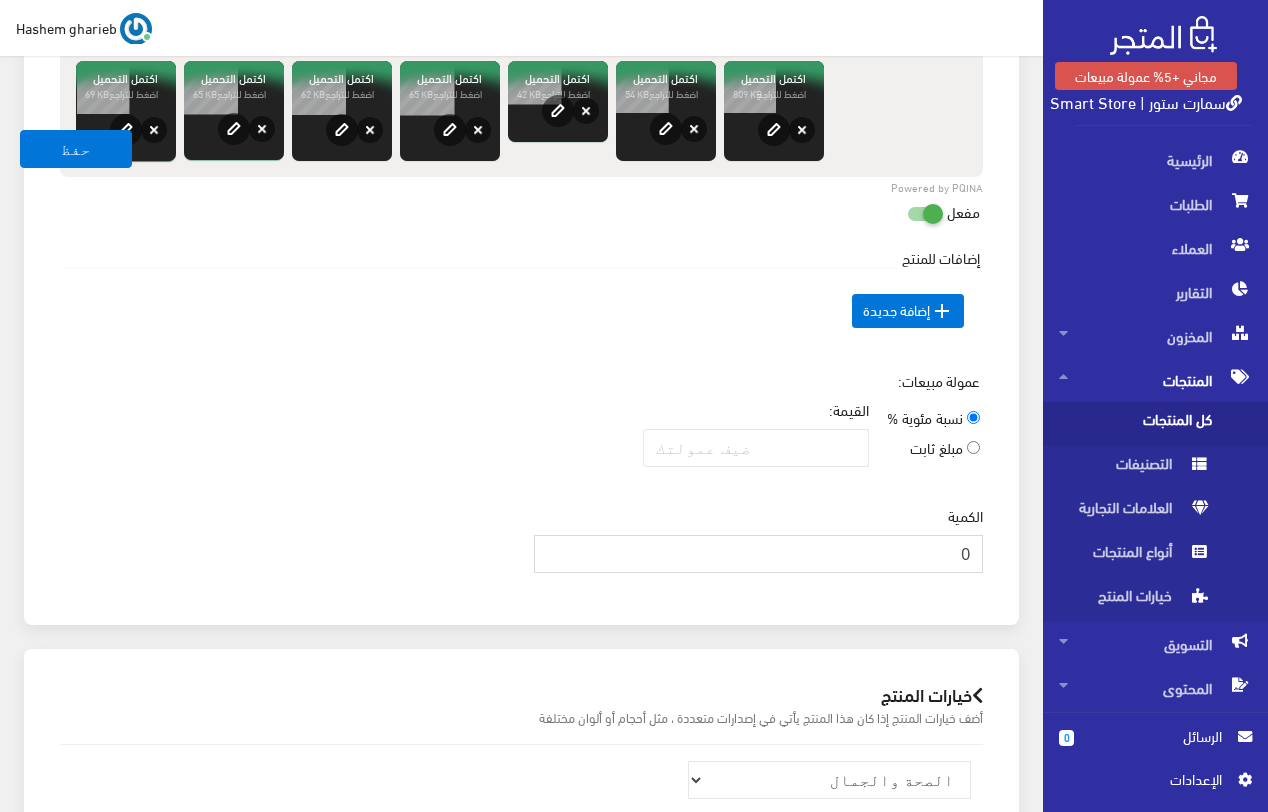 click on "0" at bounding box center [759, 554] 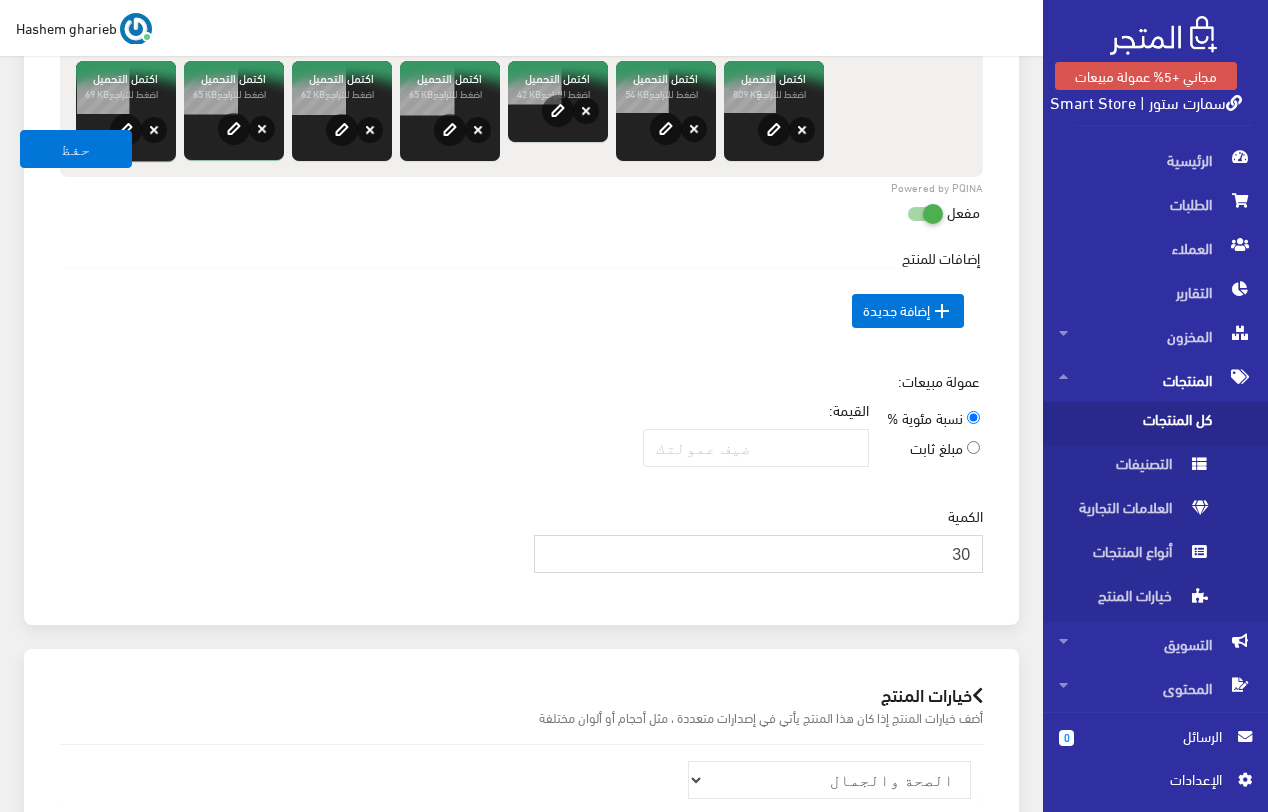 type on "30" 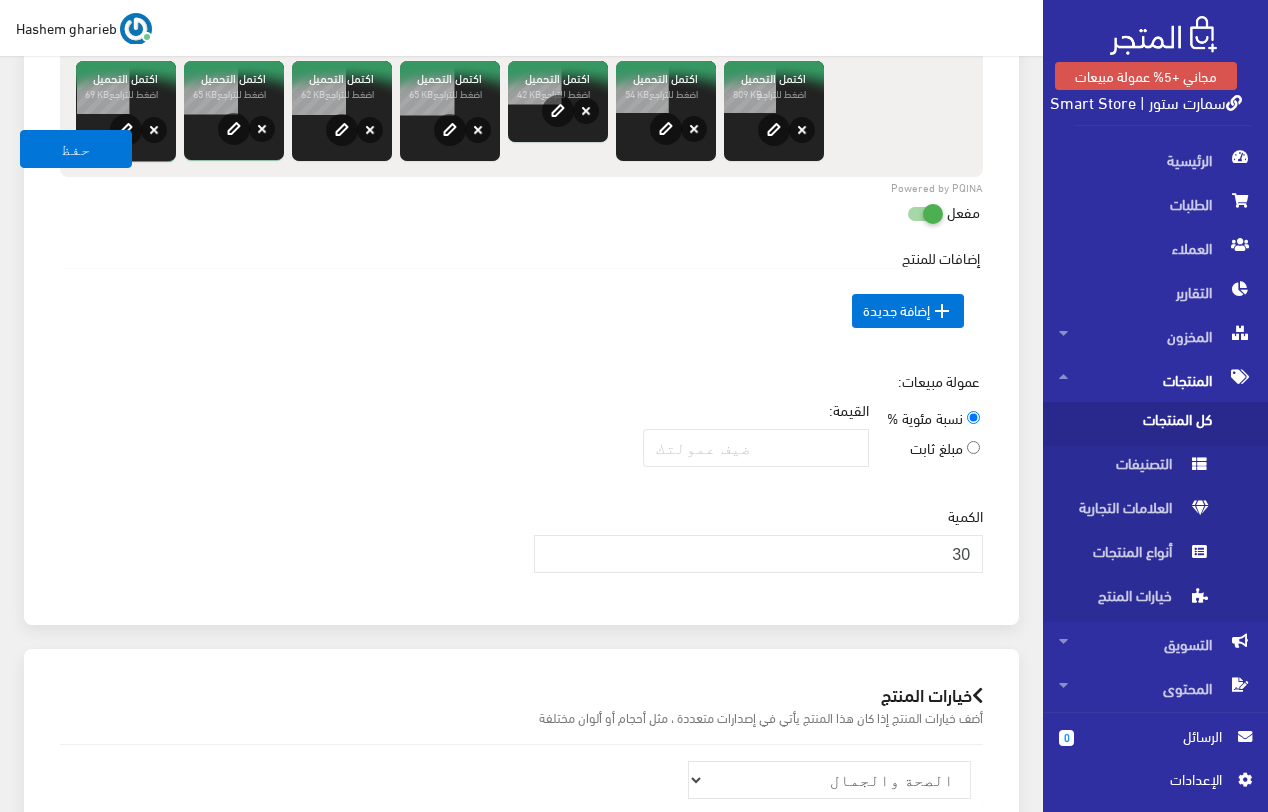 click on "الكمية
30" at bounding box center [759, 547] 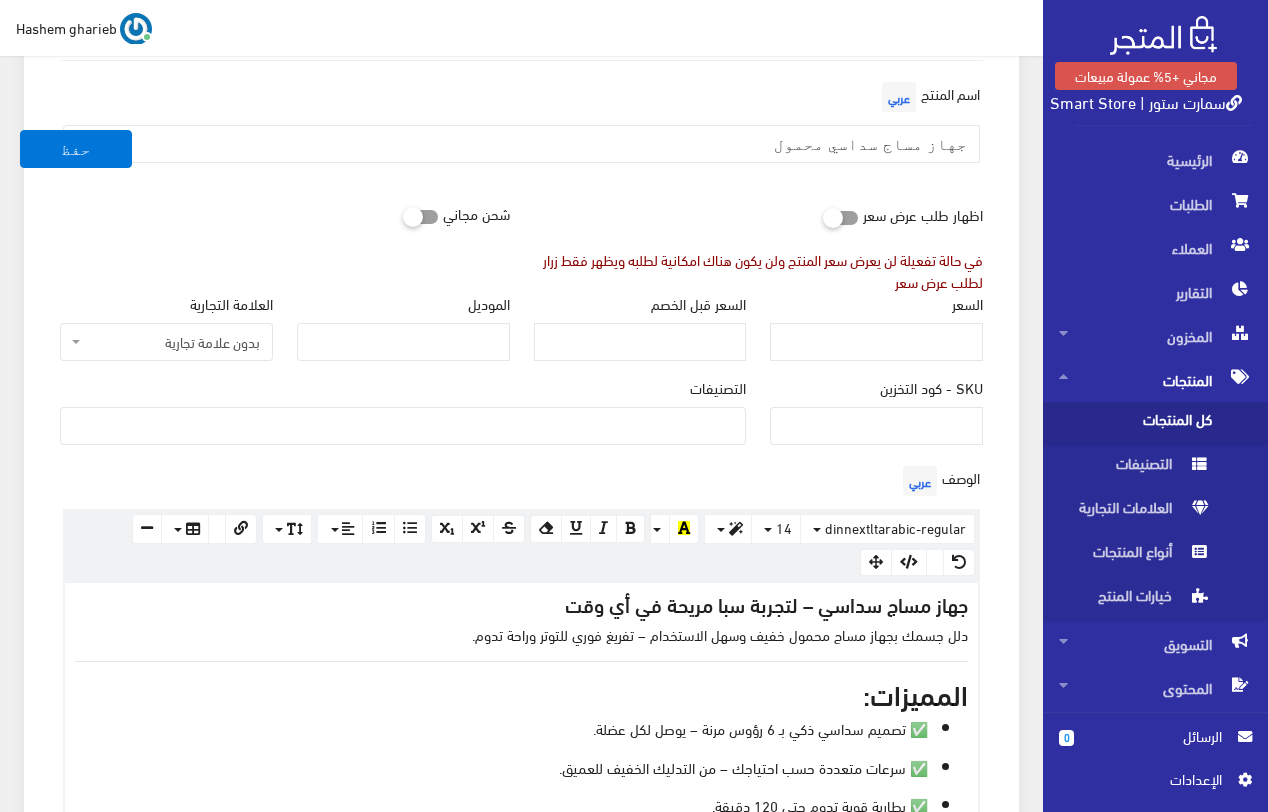 scroll, scrollTop: 115, scrollLeft: 0, axis: vertical 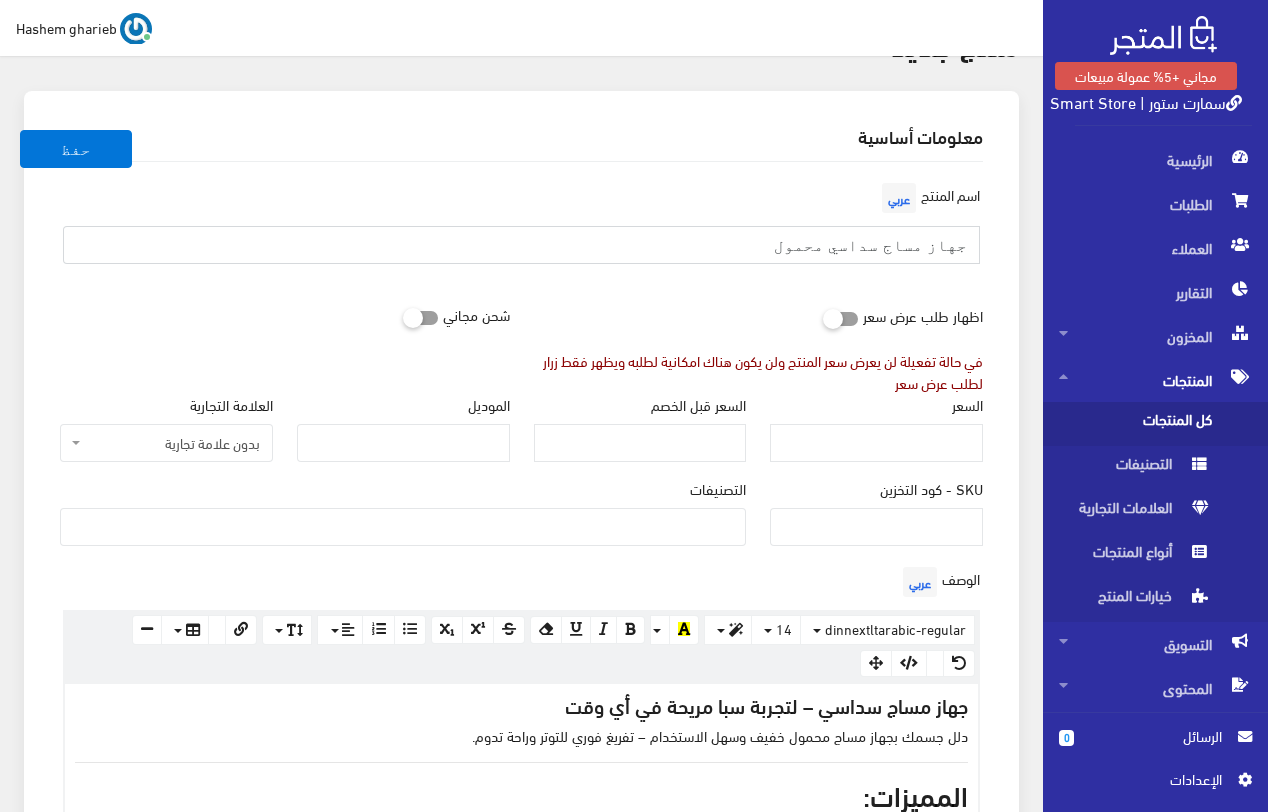 click on "جهاز مساج سداسي محمول" at bounding box center (521, 245) 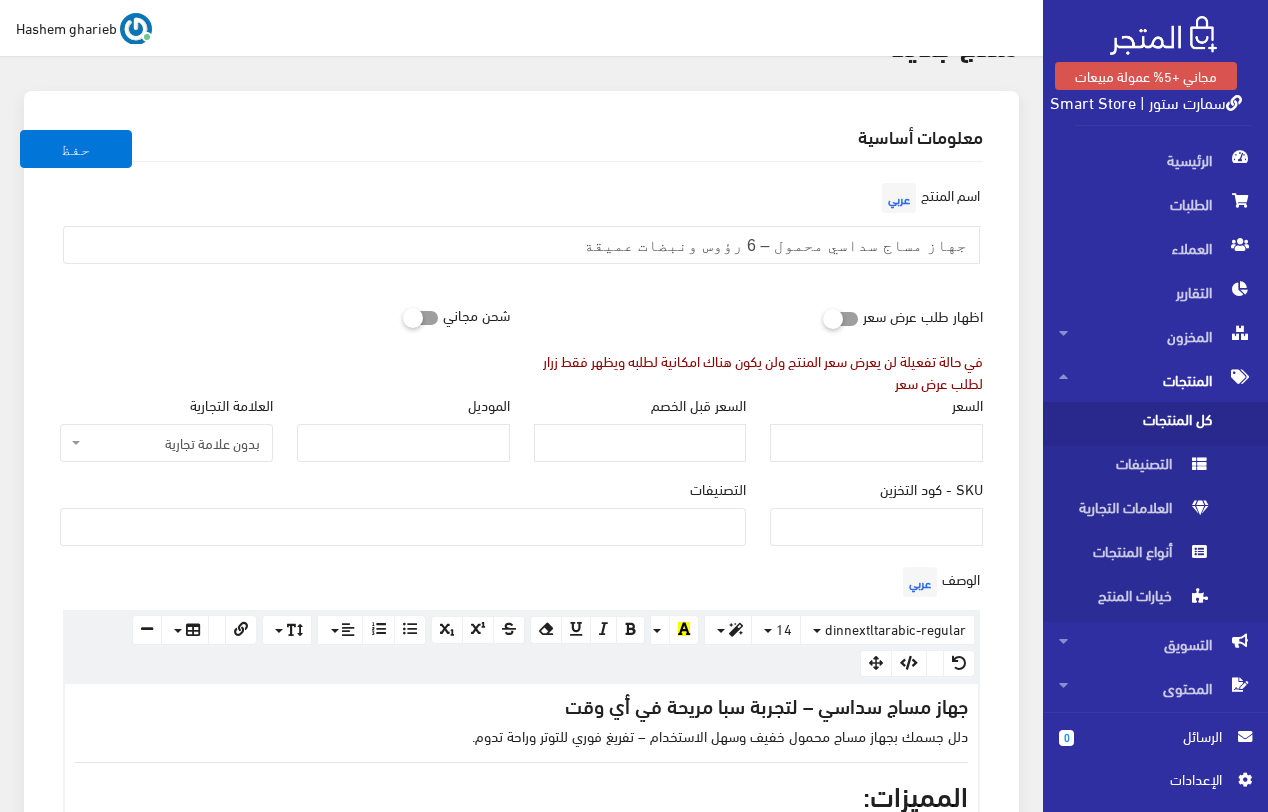 click on "معلومات أساسية
اسم المنتج  عربي
جهاز مساج سداسي محمول – 6 رؤوس ونبضات عميقة
اظهار طلب عرض سعر
في حالة تفعيلة لن يعرض سعر المنتج ولن يكون هناك امكانية لطلبه ويظهر فقط زرار لطلب عرض سعر" at bounding box center (521, 1108) 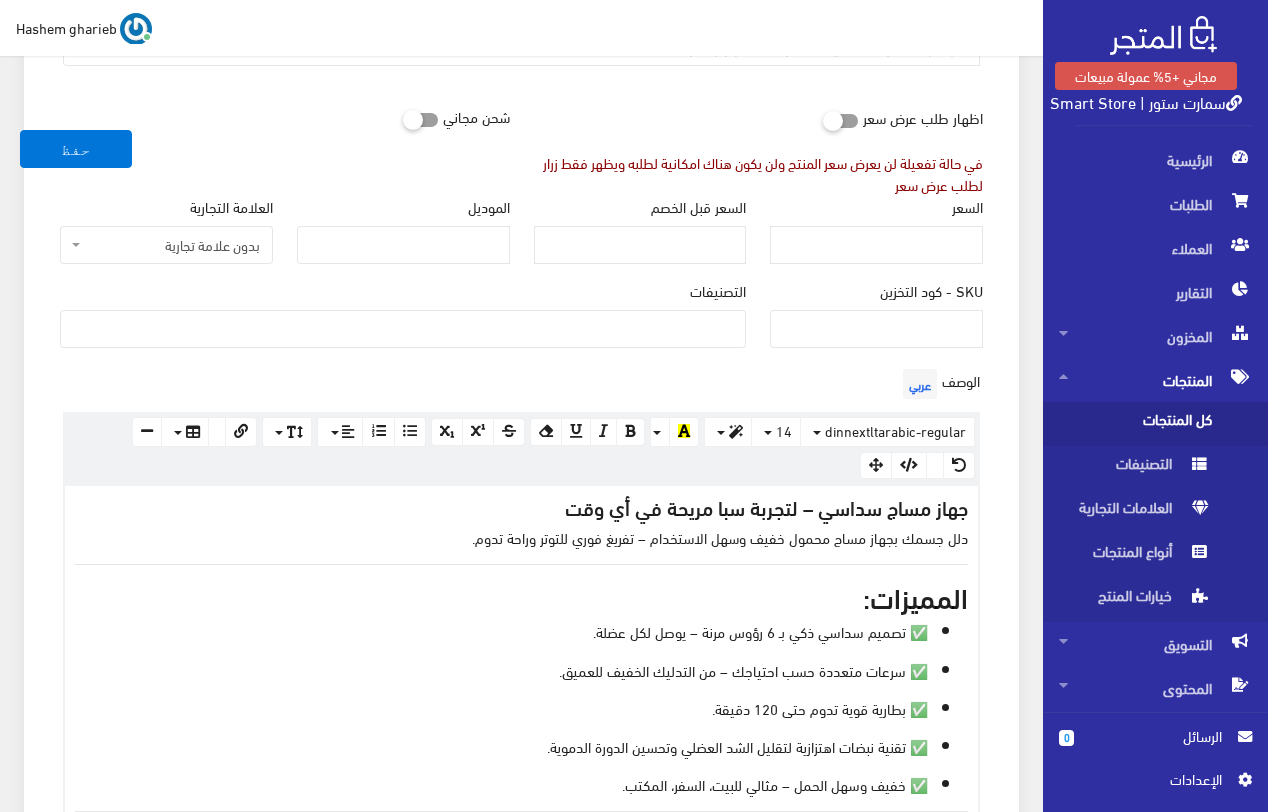 scroll, scrollTop: 315, scrollLeft: 0, axis: vertical 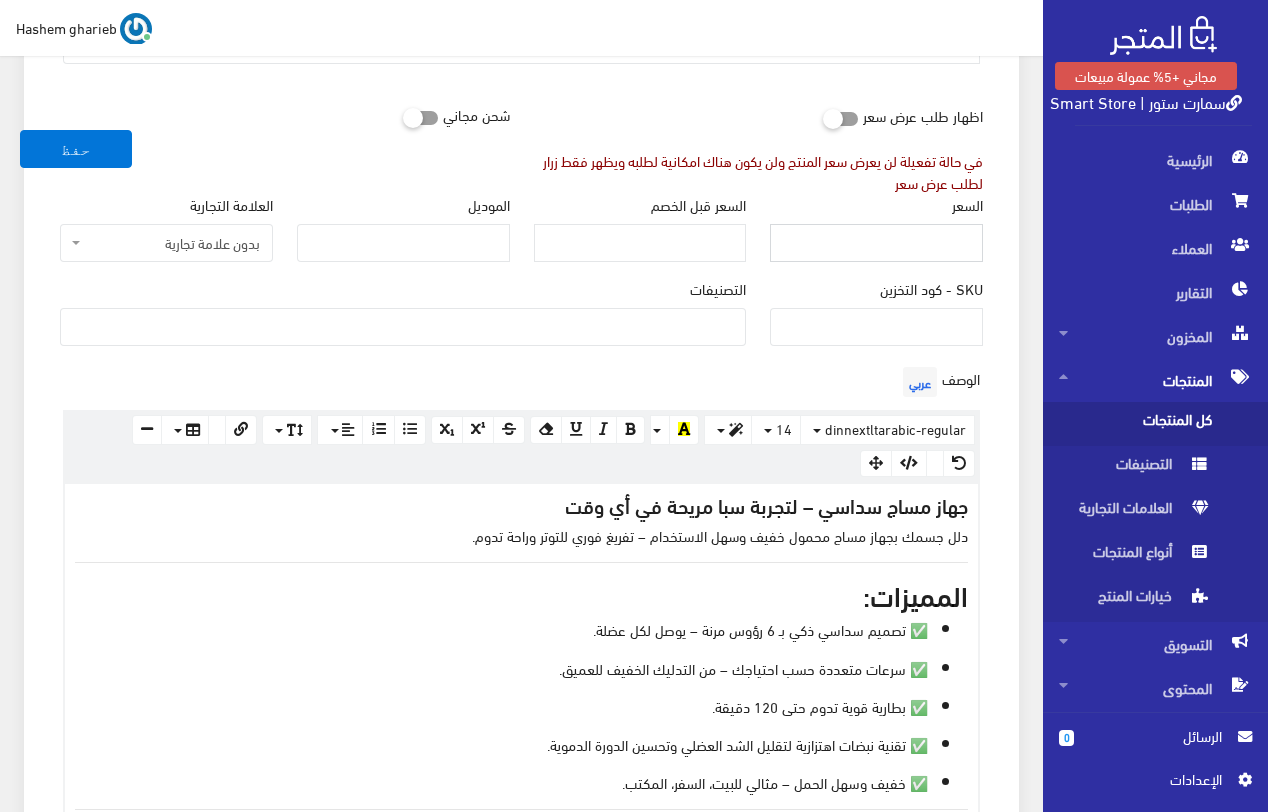 click on "السعر" at bounding box center [876, 243] 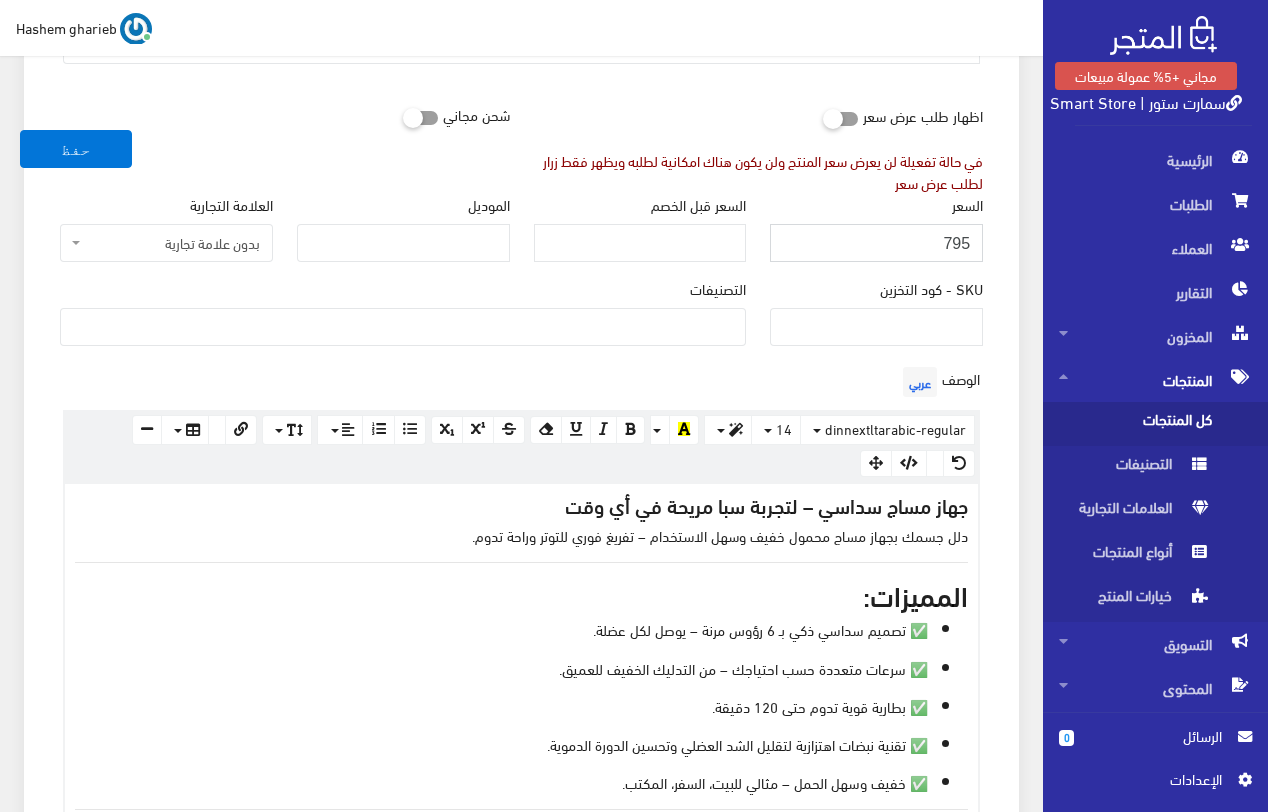type on "795" 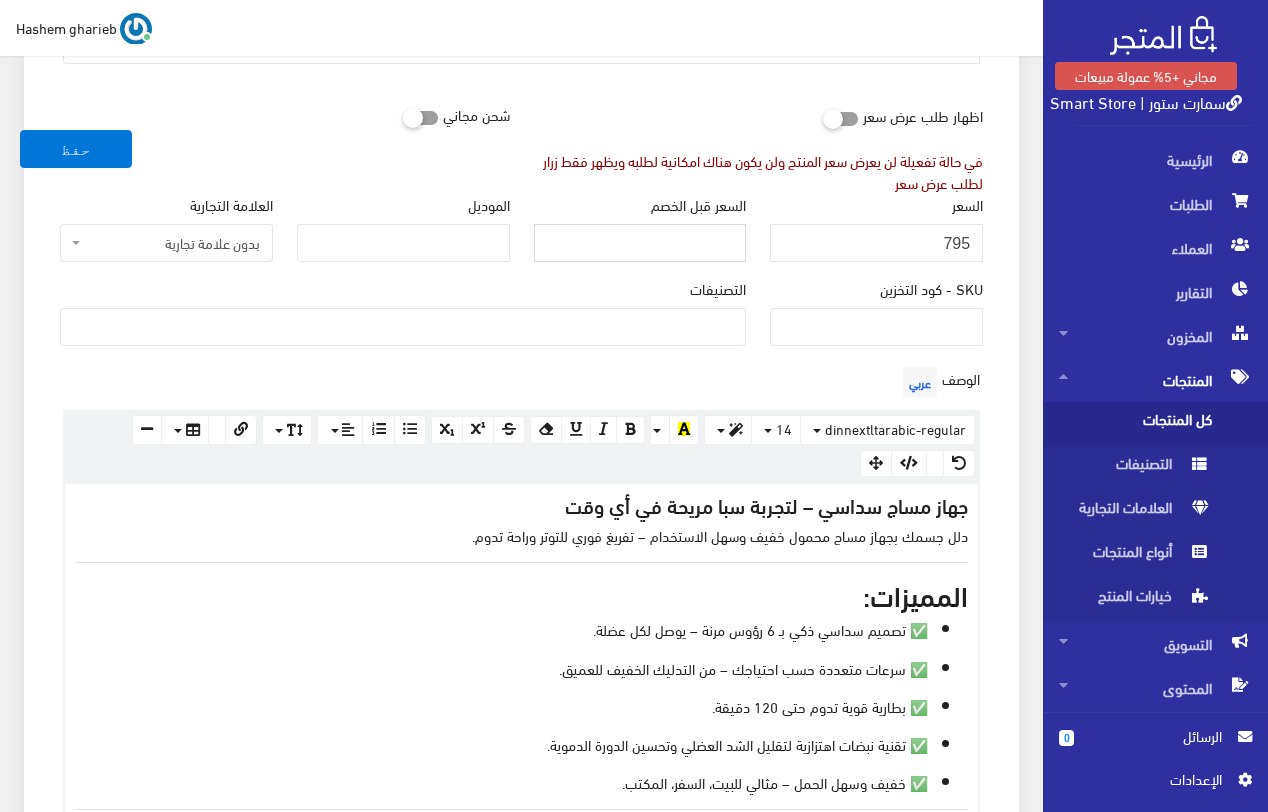 click on "السعر قبل الخصم" at bounding box center [640, 243] 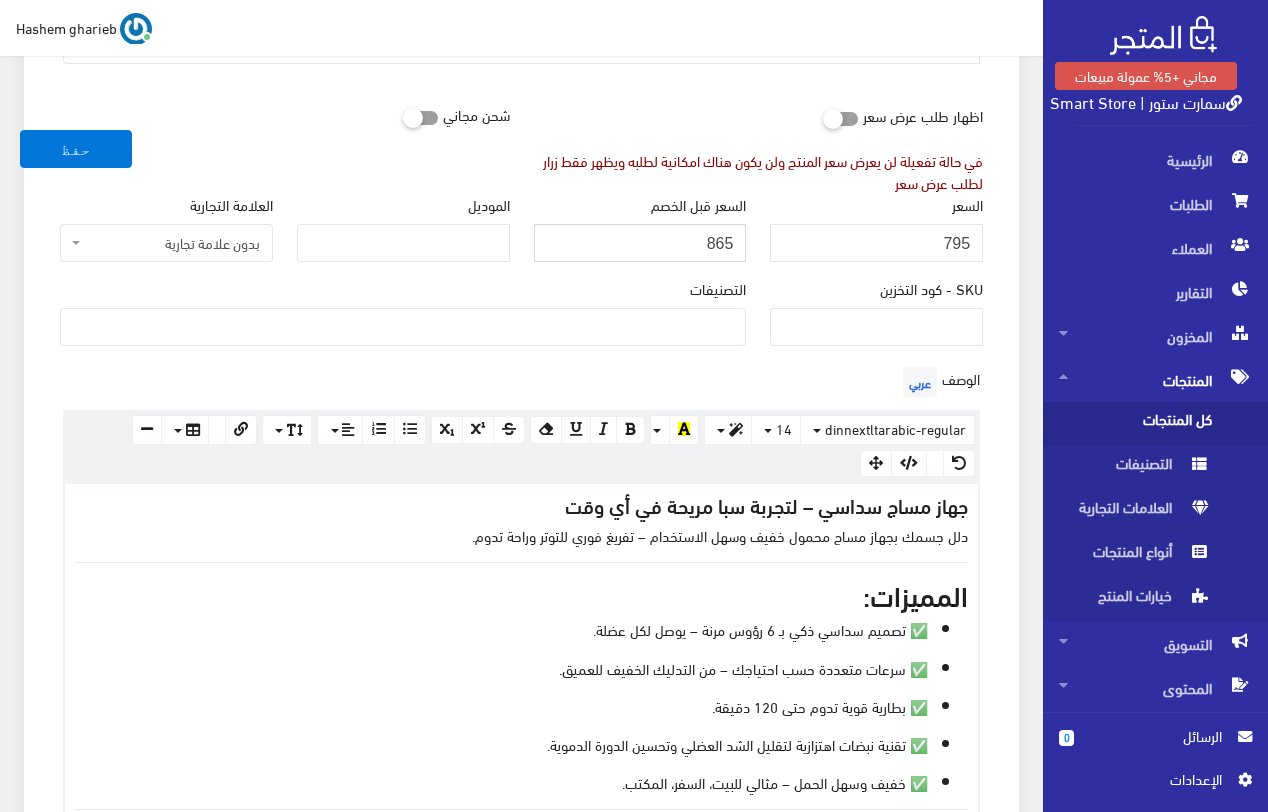type on "865" 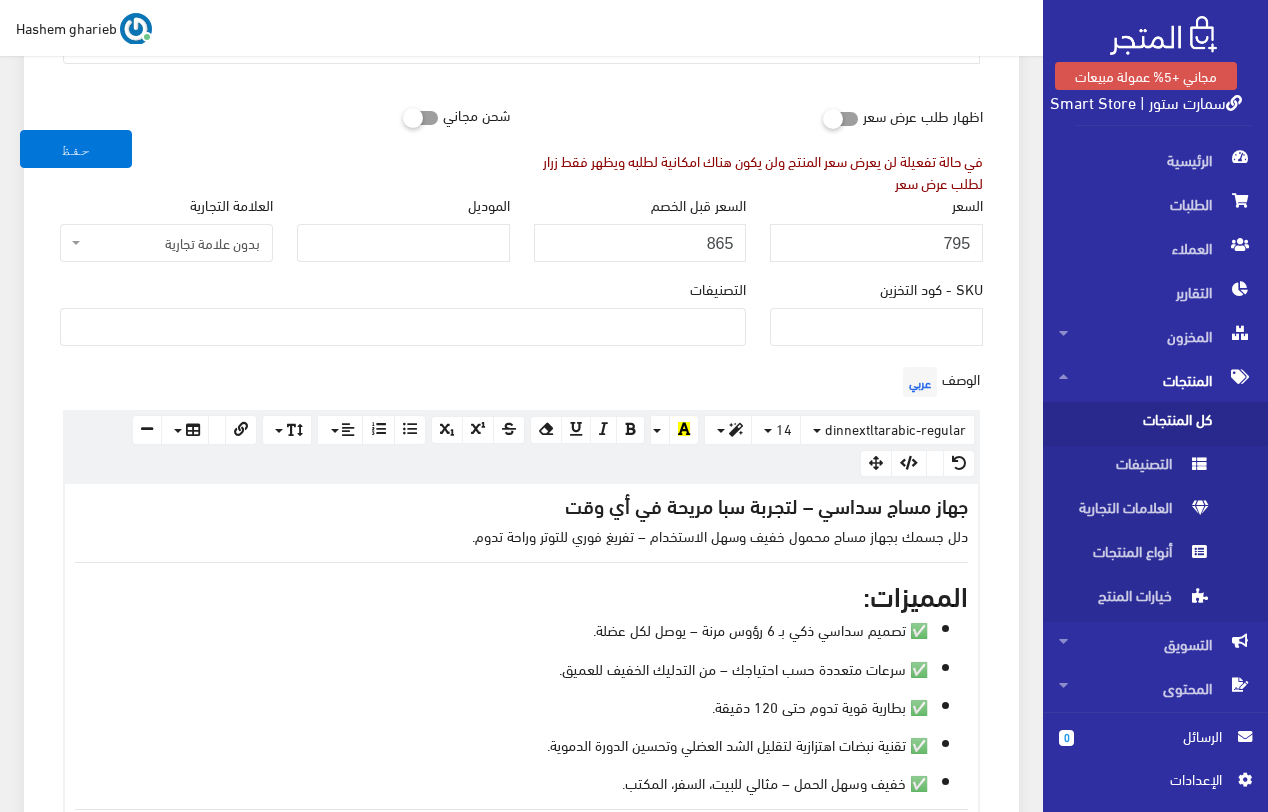 click on "معلومات أساسية
اسم المنتج  عربي
جهاز مساج سداسي محمول – 6 رؤوس ونبضات عميقة
اظهار طلب عرض سعر
في حالة تفعيلة لن يعرض سعر المنتج ولن يكون هناك امكانية لطلبه ويظهر فقط زرار لطلب عرض سعر" at bounding box center [521, 908] 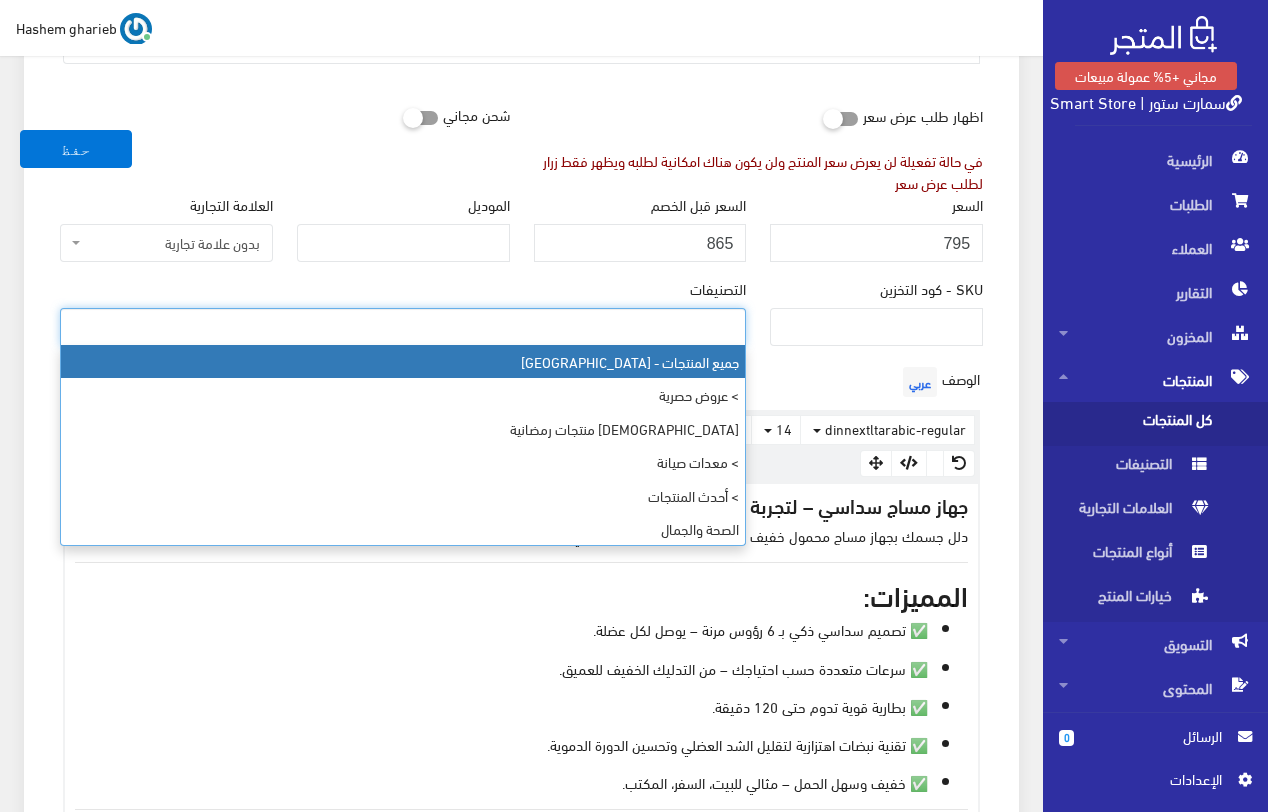 select on "403" 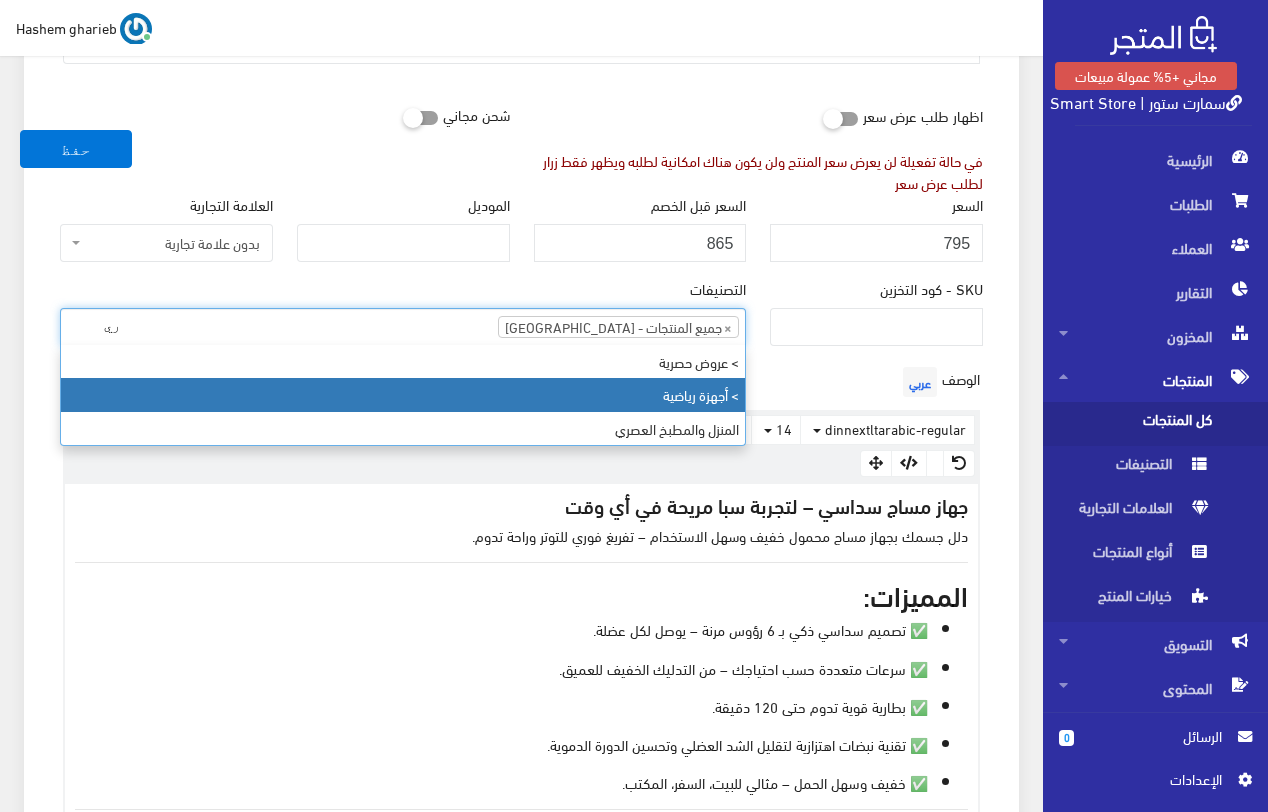 type on "ري" 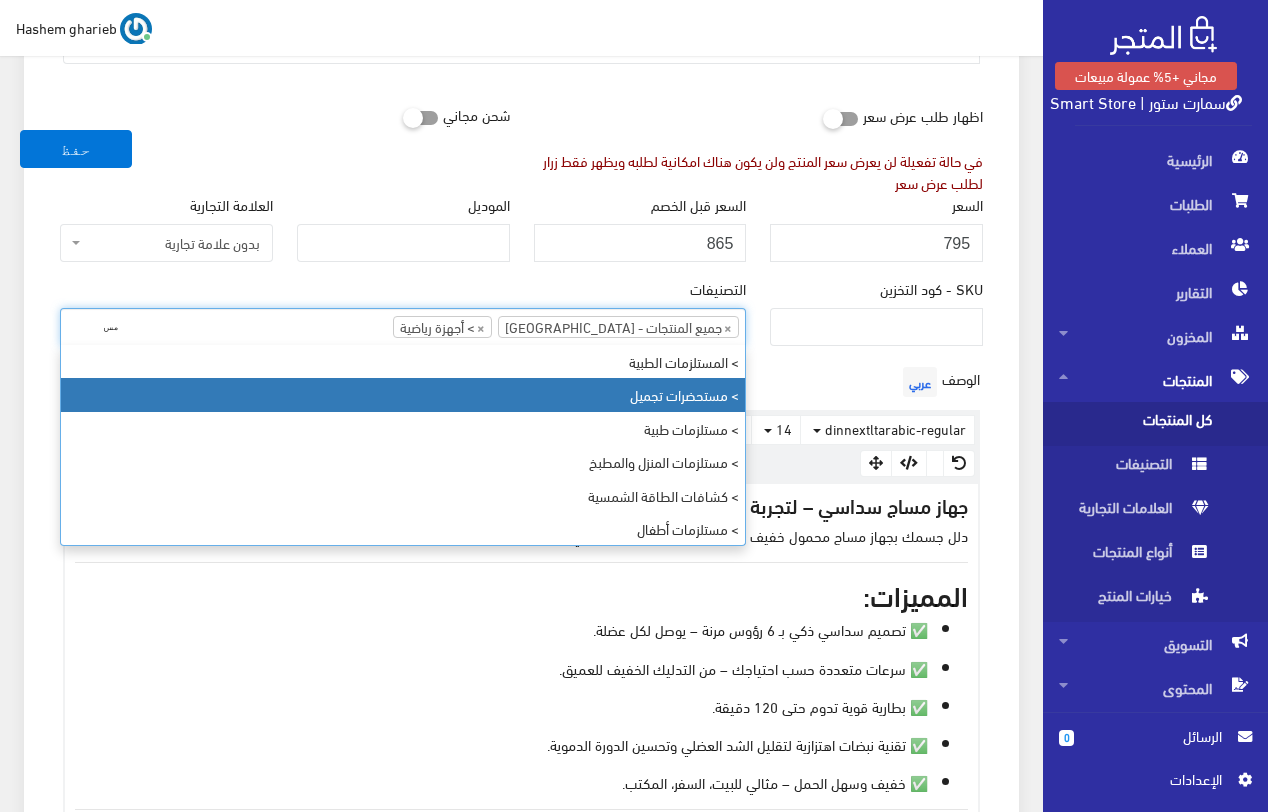type on "م" 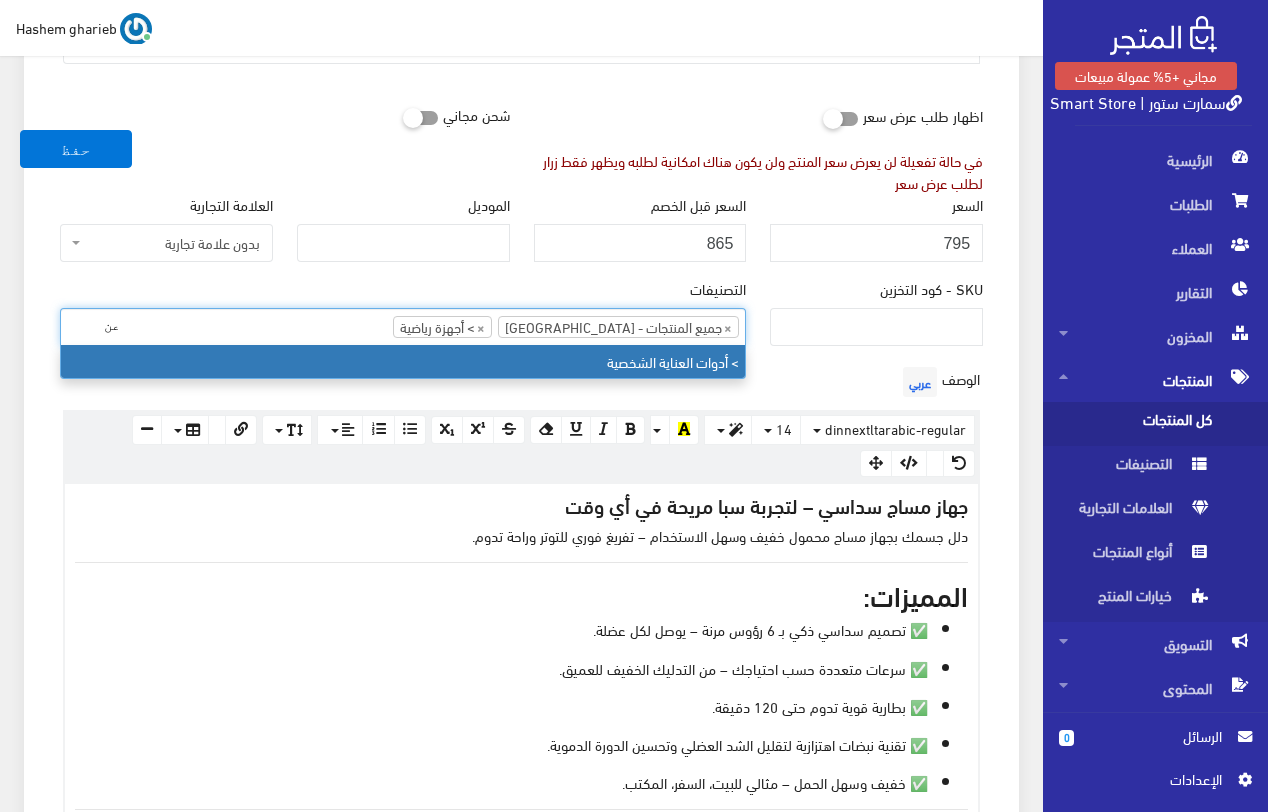type on "عن" 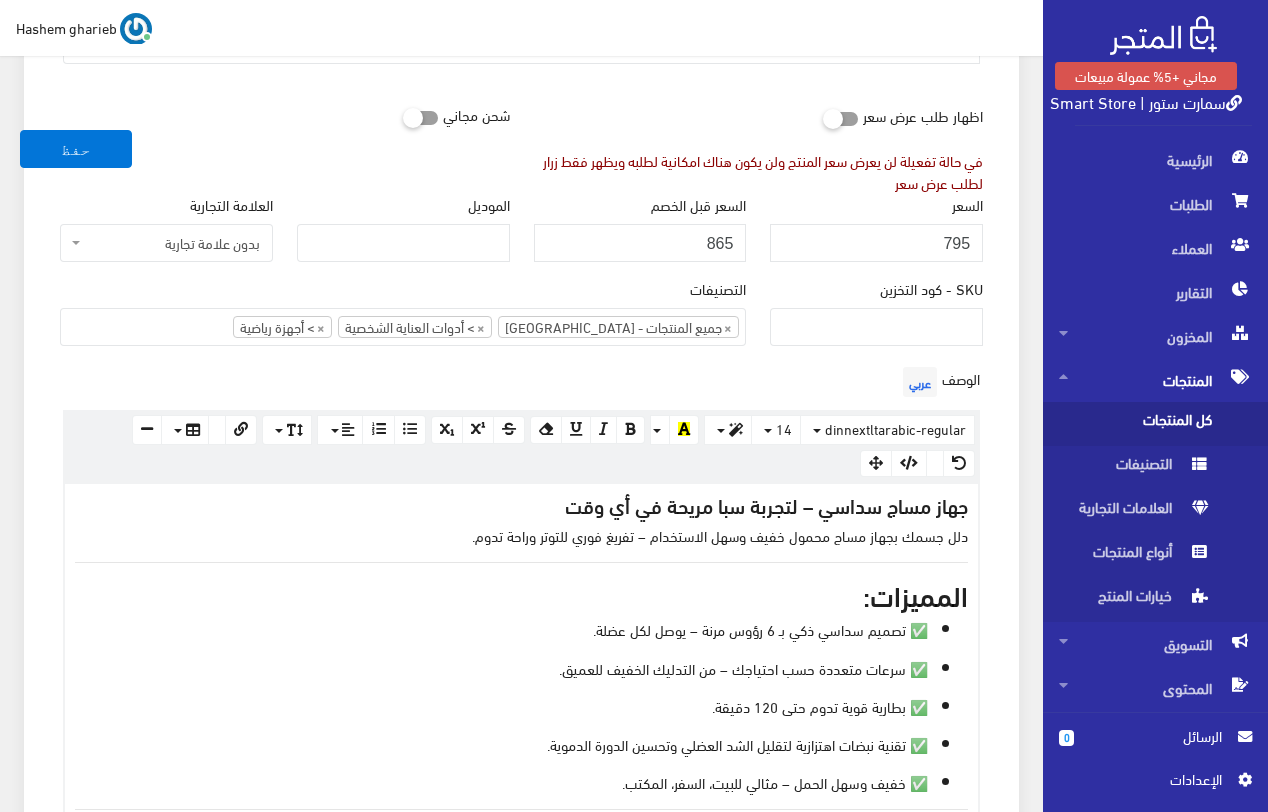 click on "معلومات أساسية
اسم المنتج  عربي
جهاز مساج سداسي محمول – 6 رؤوس ونبضات عميقة
اظهار طلب عرض سعر
في حالة تفعيلة لن يعرض سعر المنتج ولن يكون هناك امكانية لطلبه ويظهر فقط زرار لطلب عرض سعر" at bounding box center (521, 908) 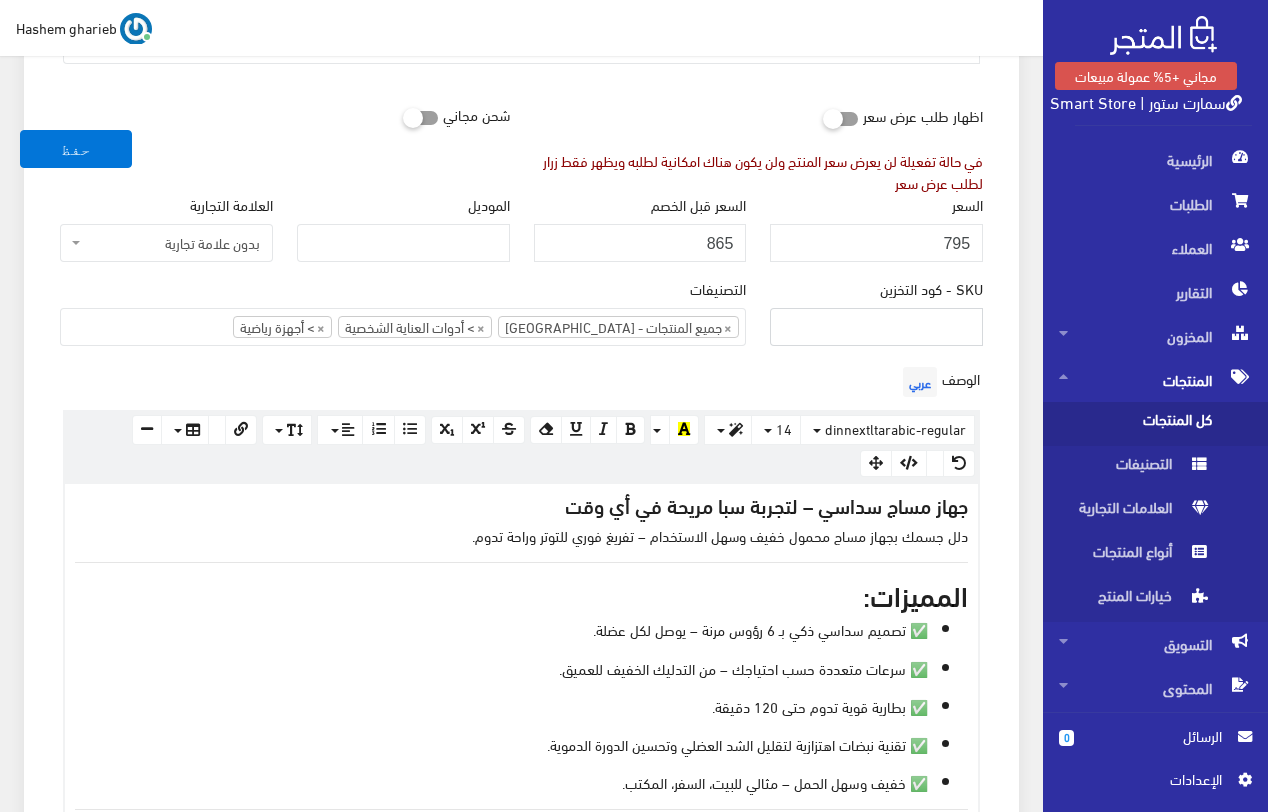 click on "SKU - كود التخزين" at bounding box center [876, 327] 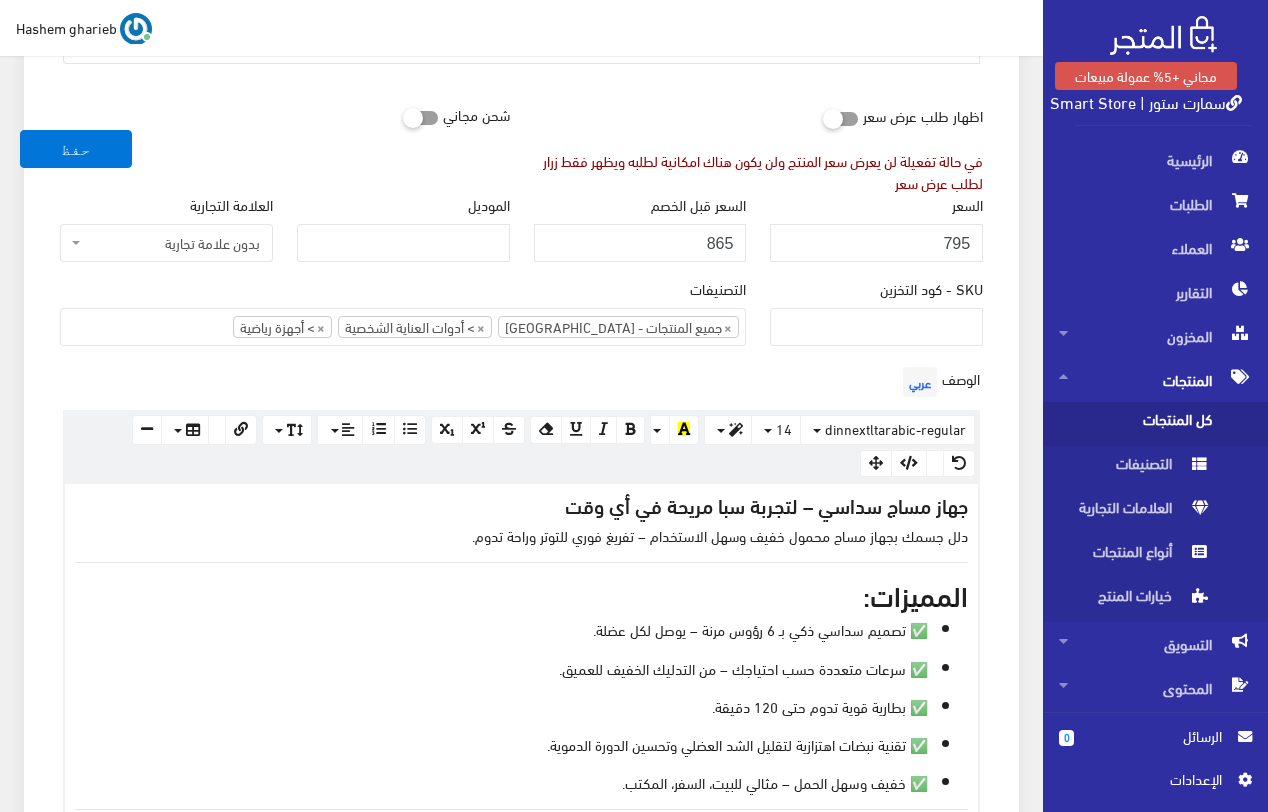 click on "معلومات أساسية
اسم المنتج  عربي
جهاز مساج سداسي محمول – 6 رؤوس ونبضات عميقة
اظهار طلب عرض سعر
في حالة تفعيلة لن يعرض سعر المنتج ولن يكون هناك امكانية لطلبه ويظهر فقط زرار لطلب عرض سعر" at bounding box center (521, 908) 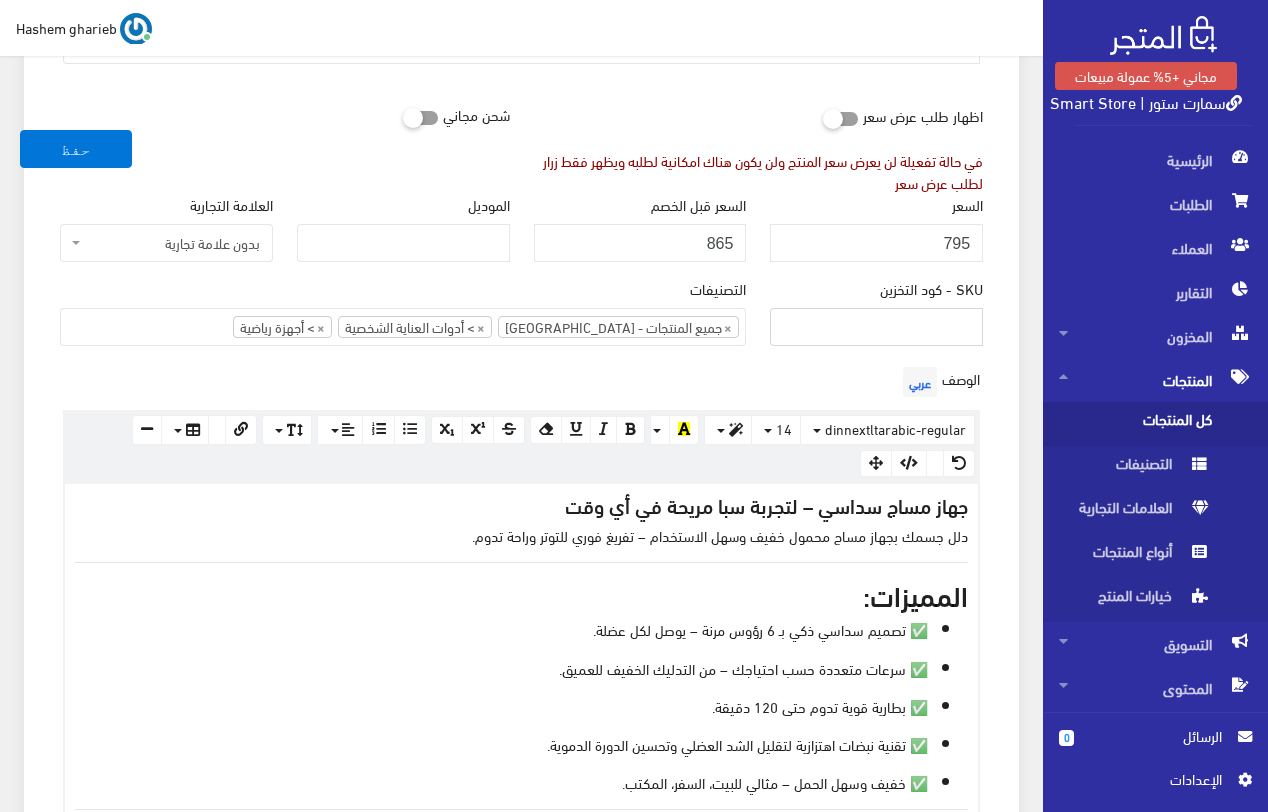 click on "SKU - كود التخزين" at bounding box center (876, 327) 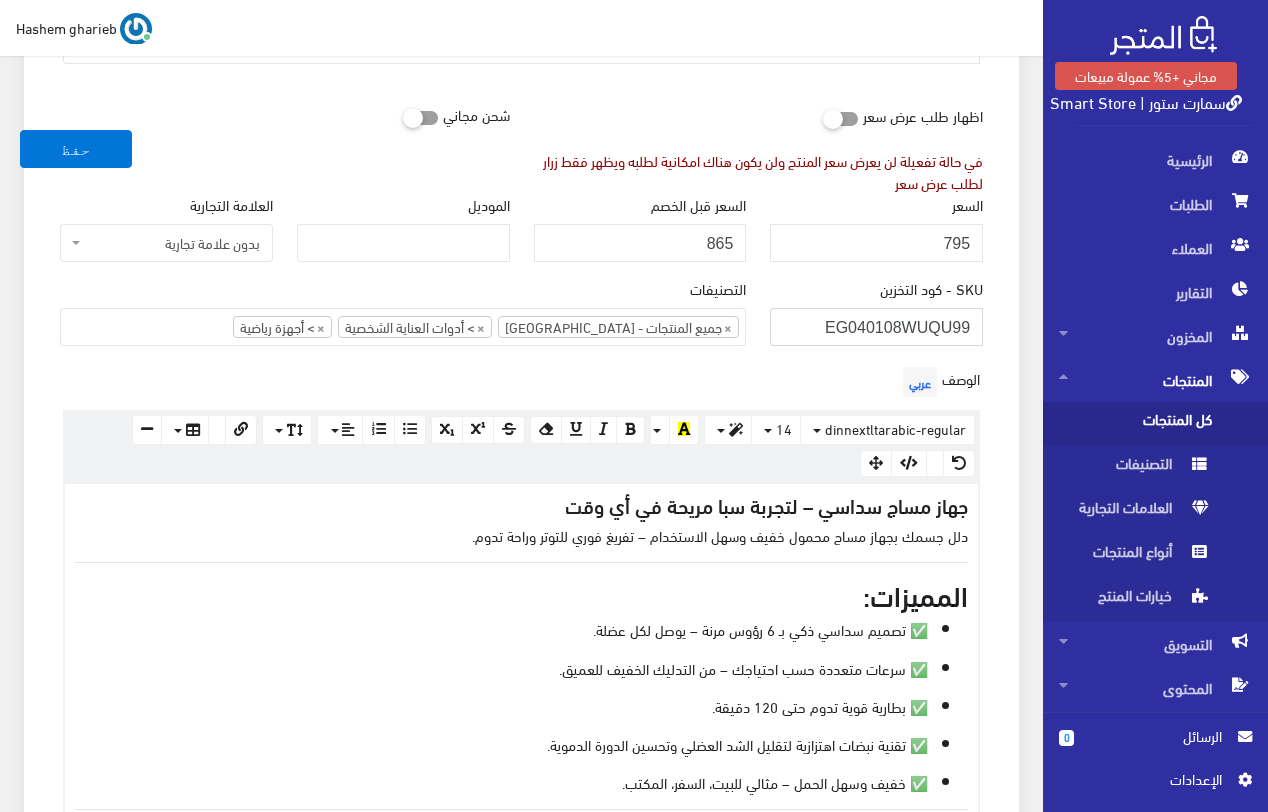 type on "EG040108WUQU99" 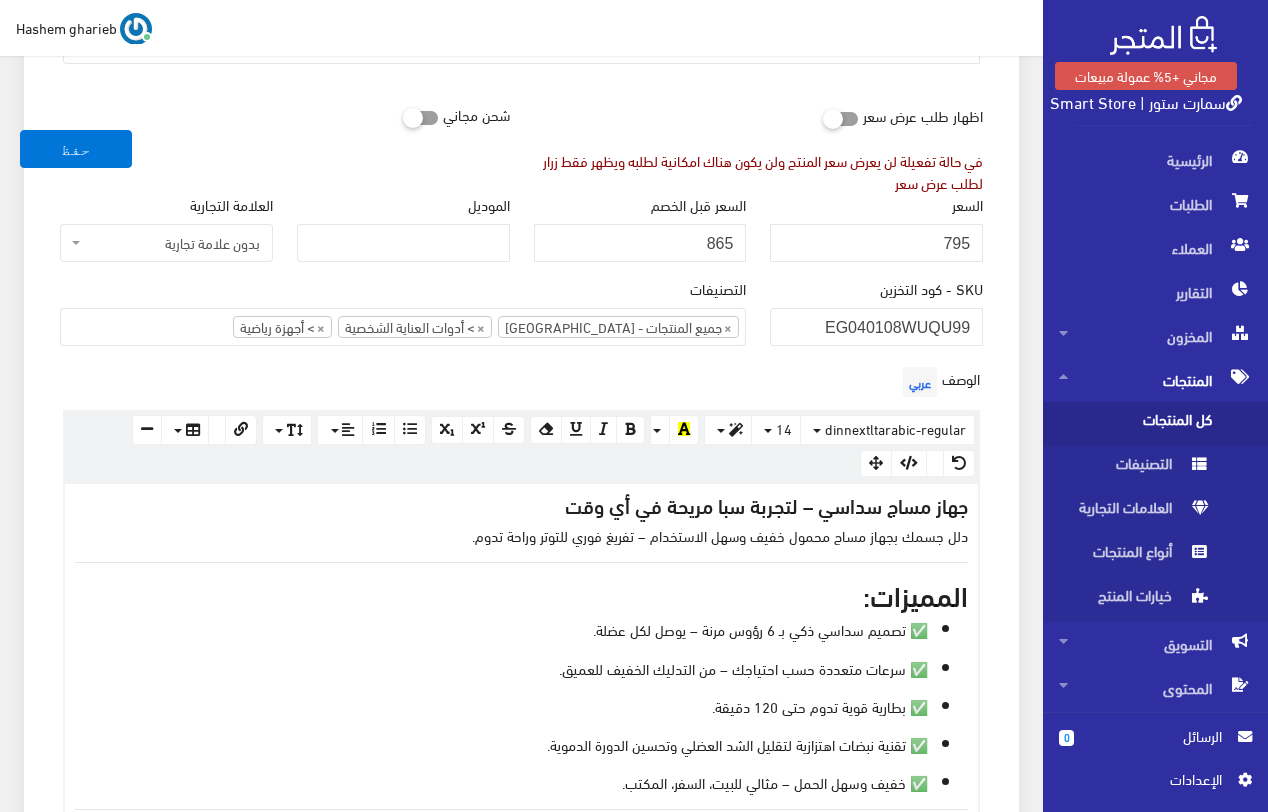 click on "اسم المنتج  عربي
جهاز مساج سداسي محمول – 6 رؤوس ونبضات عميقة
اظهار طلب عرض سعر
في حالة تفعيلة لن يعرض سعر المنتج ولن يكون هناك امكانية لطلبه ويظهر فقط زرار لطلب عرض سعر
شحن مجاني" at bounding box center (521, 933) 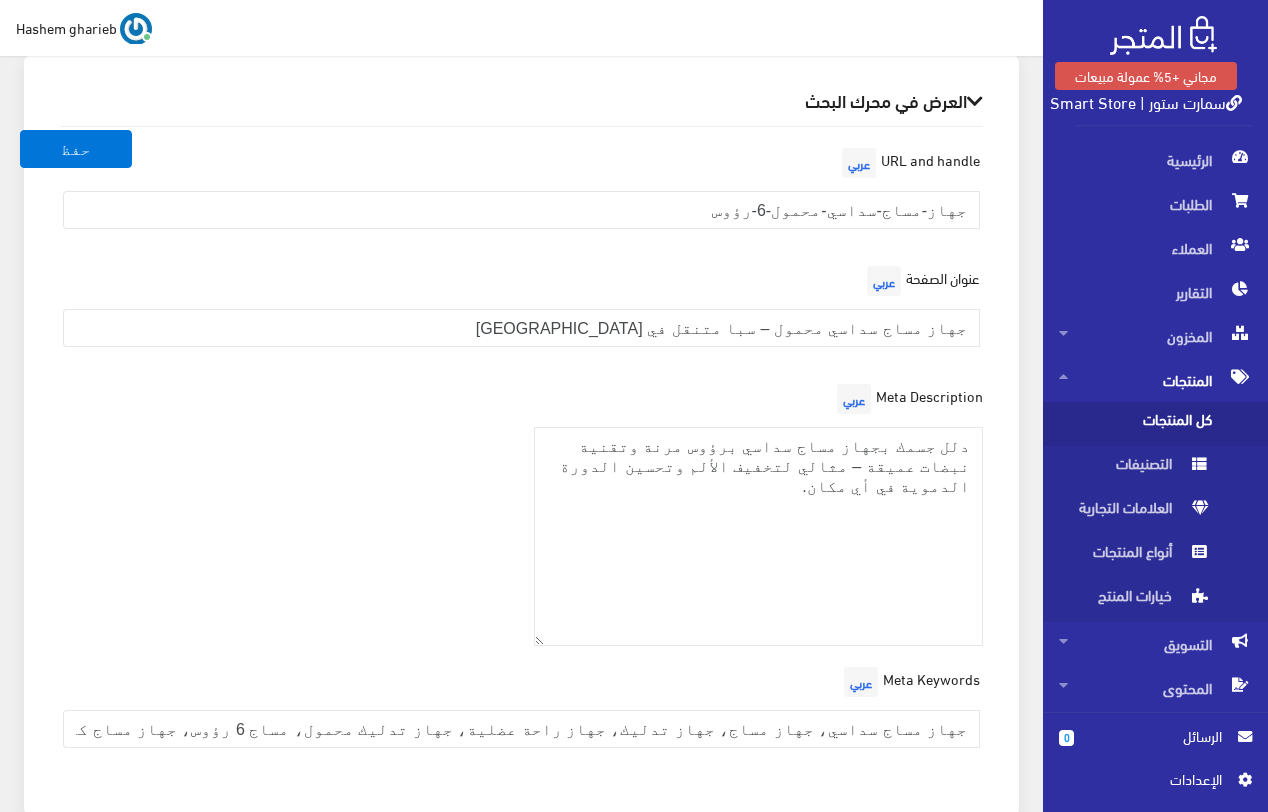 scroll, scrollTop: 3111, scrollLeft: 0, axis: vertical 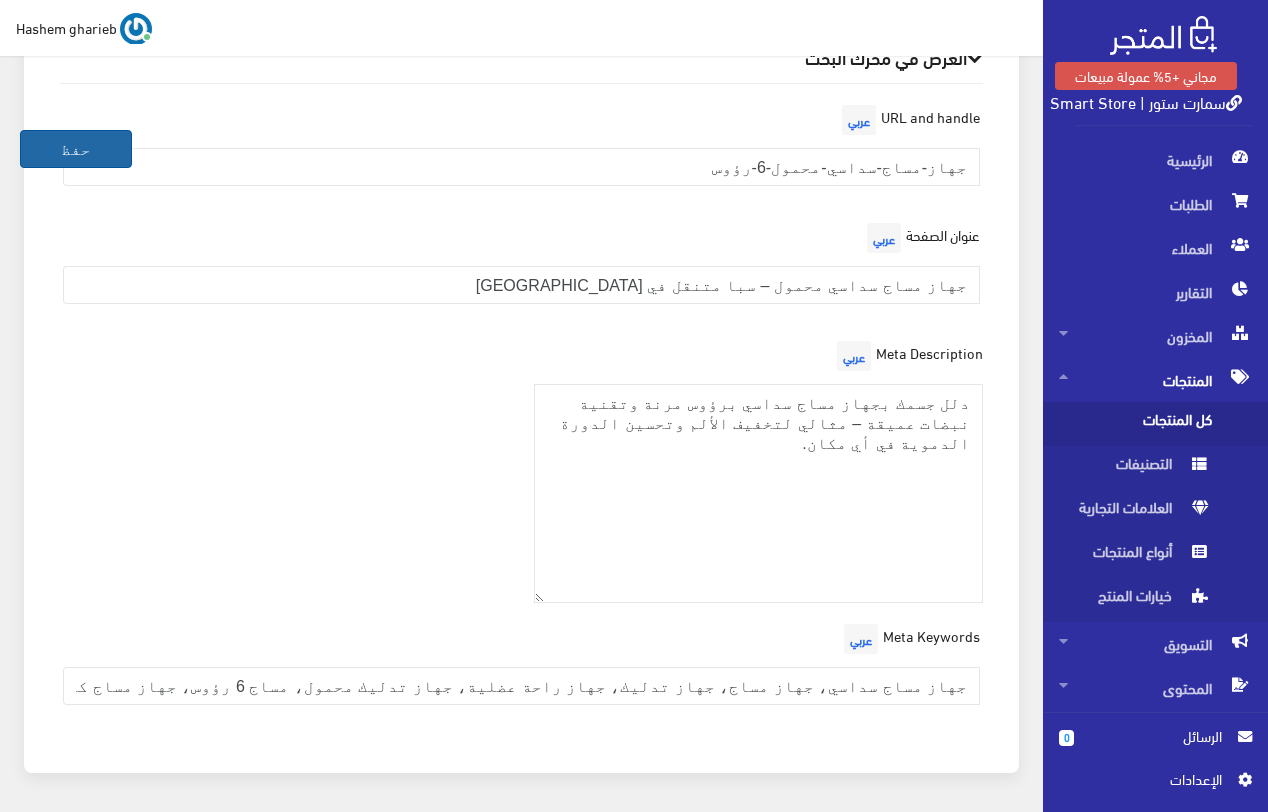 click on "حفظ" at bounding box center (76, 149) 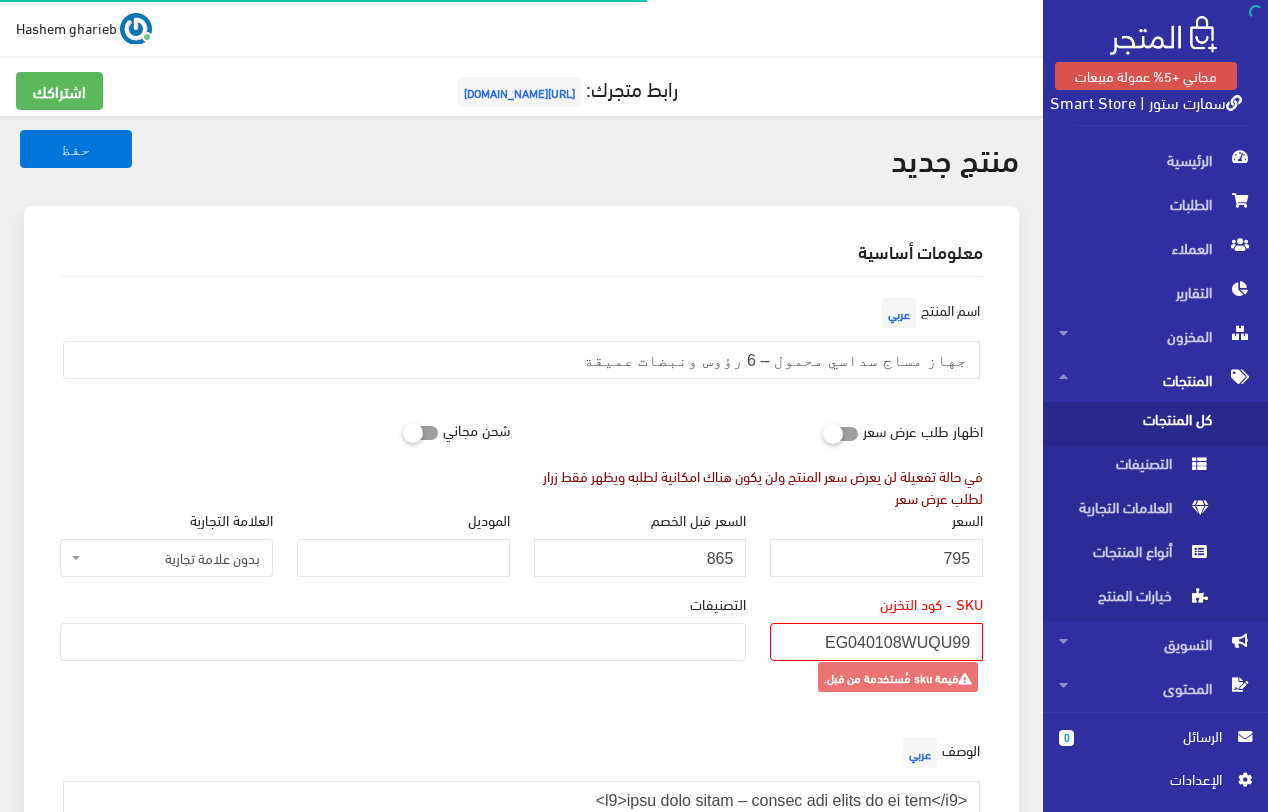select 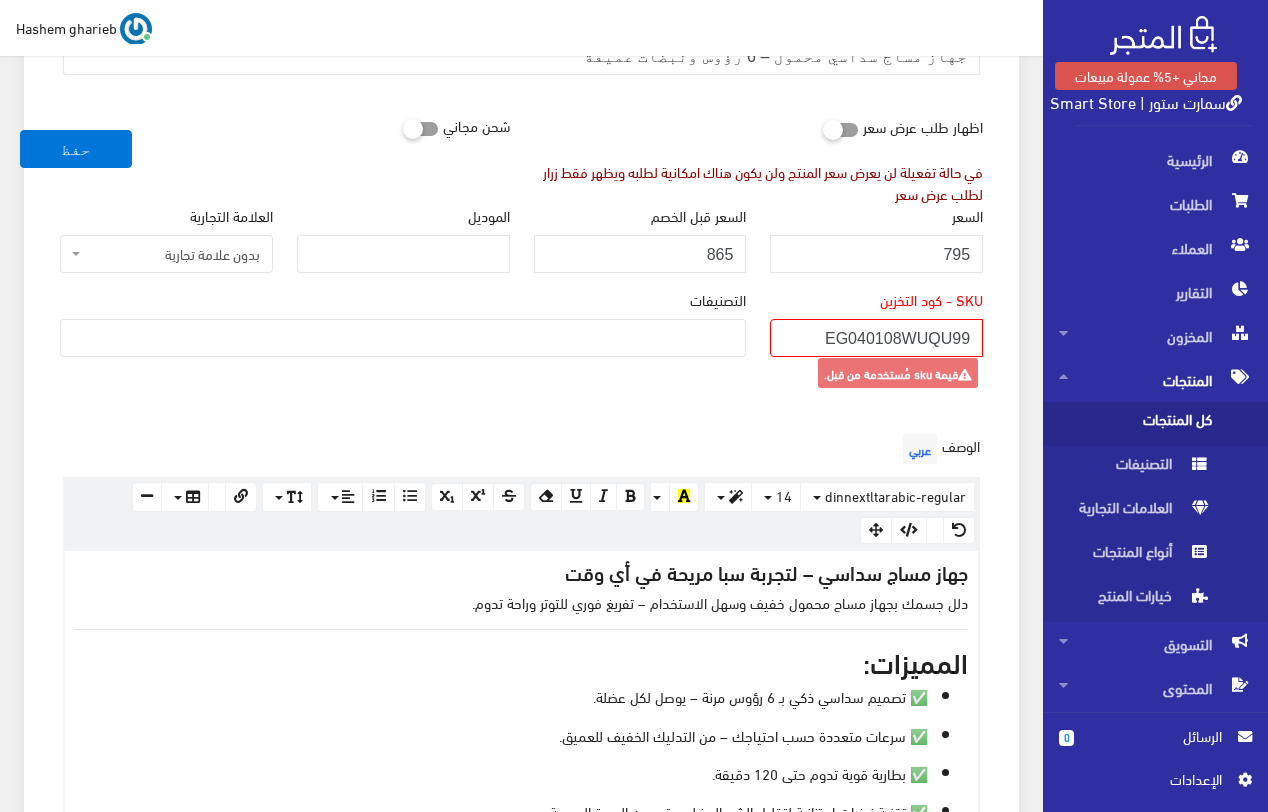 scroll, scrollTop: 300, scrollLeft: 0, axis: vertical 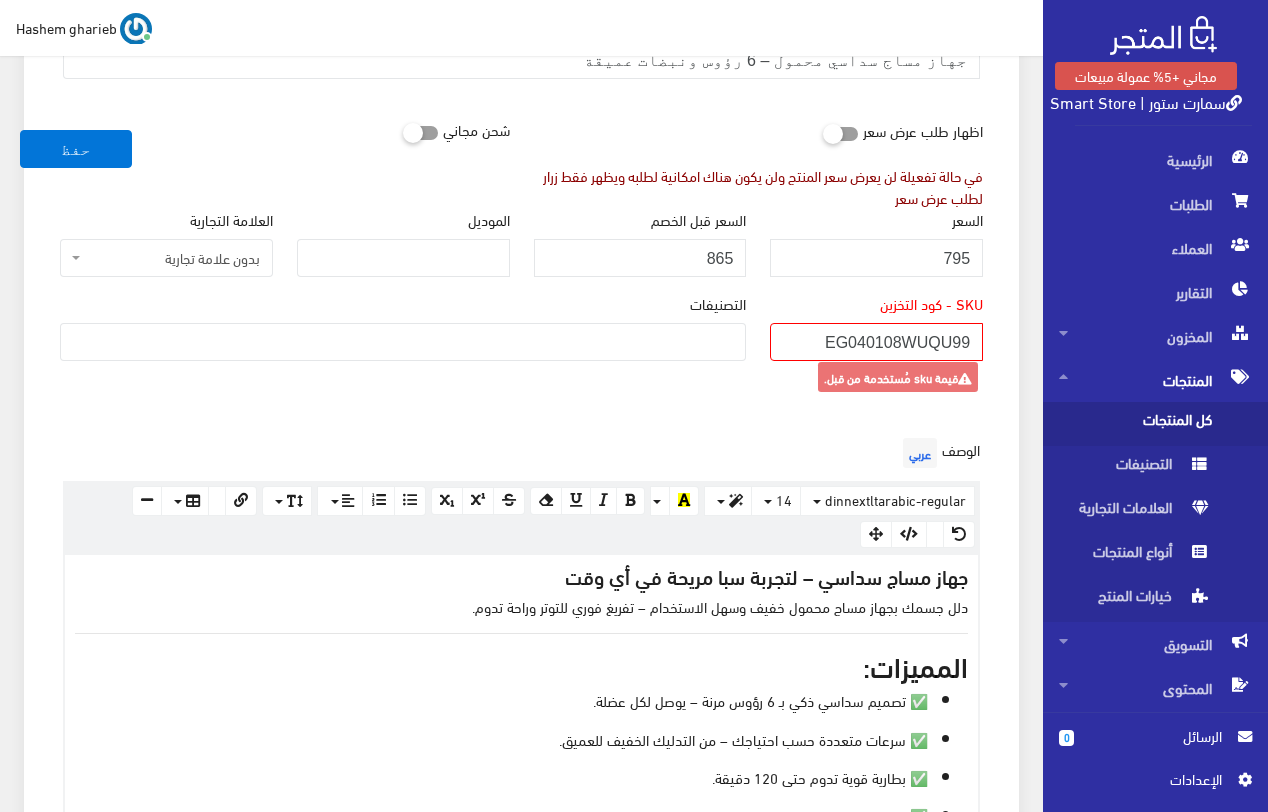 drag, startPoint x: 822, startPoint y: 340, endPoint x: 1005, endPoint y: 341, distance: 183.00273 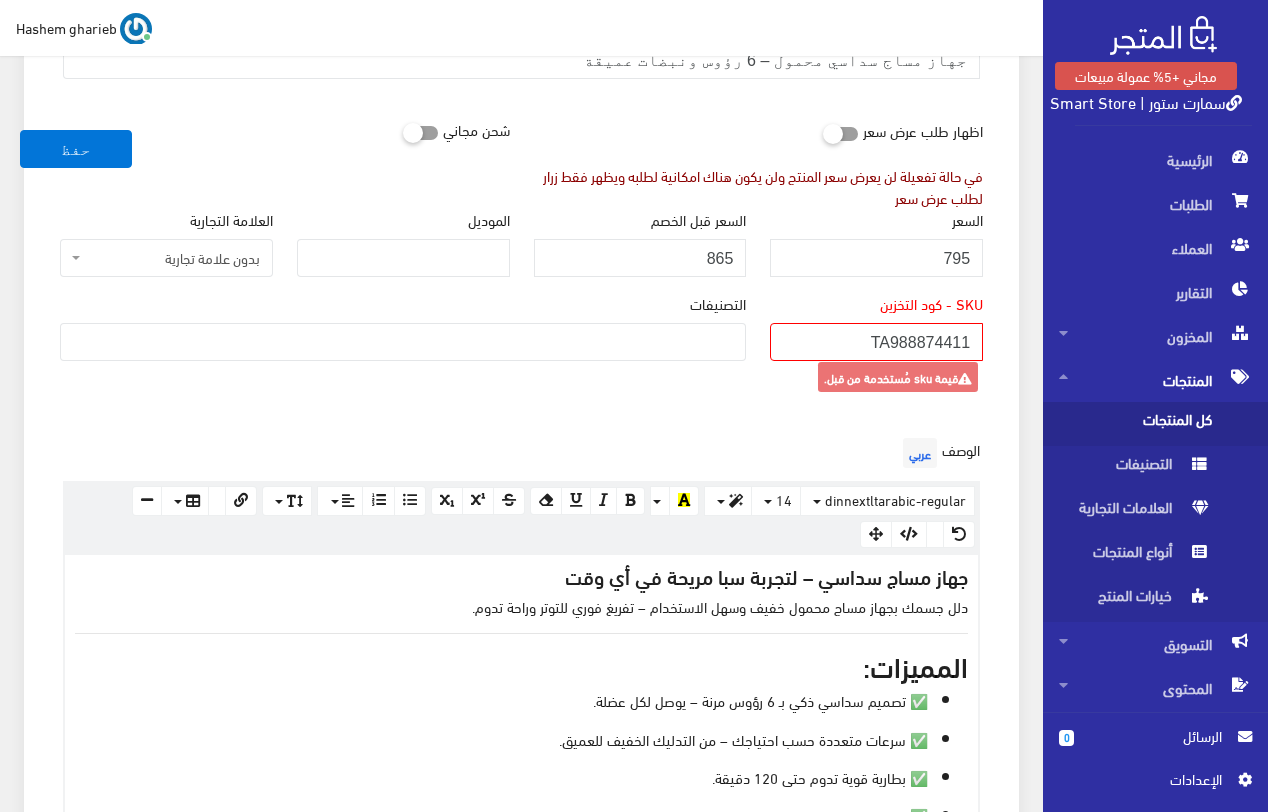 type on "TA988874411" 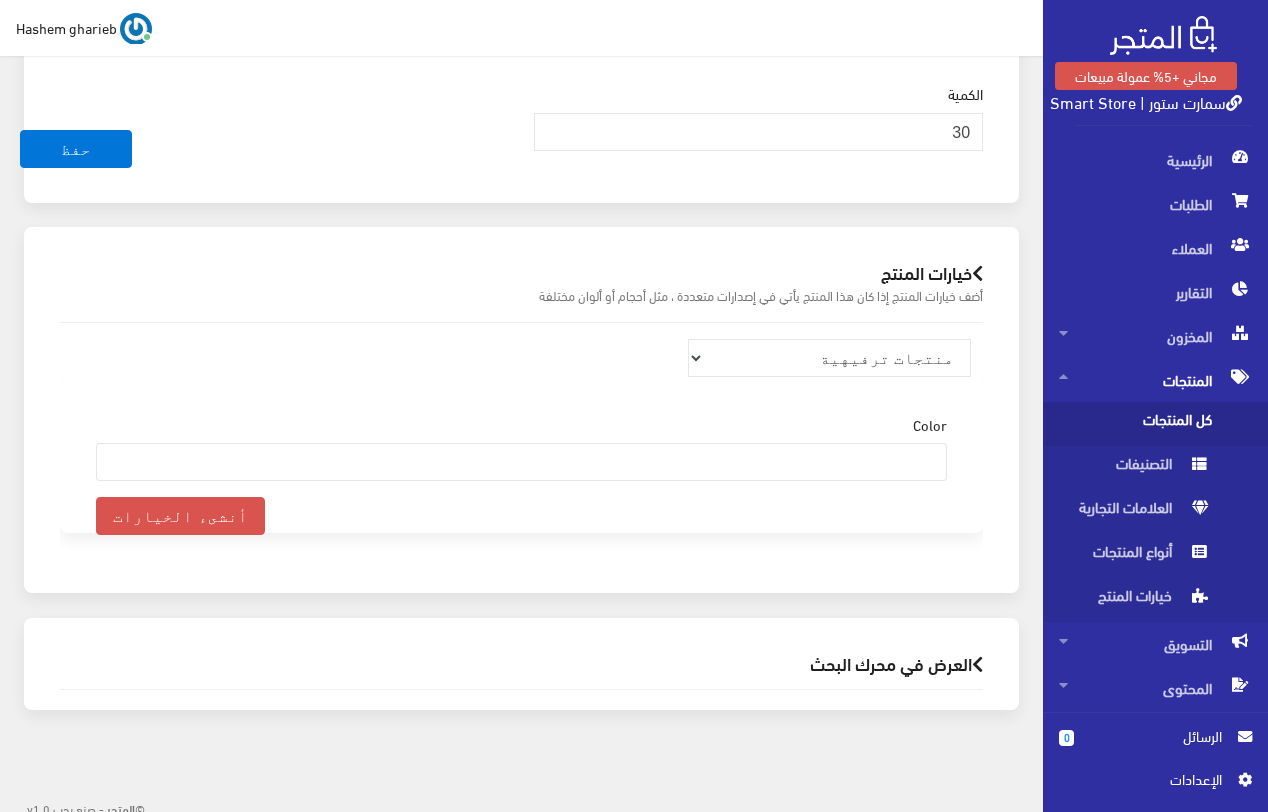 scroll, scrollTop: 1985, scrollLeft: 0, axis: vertical 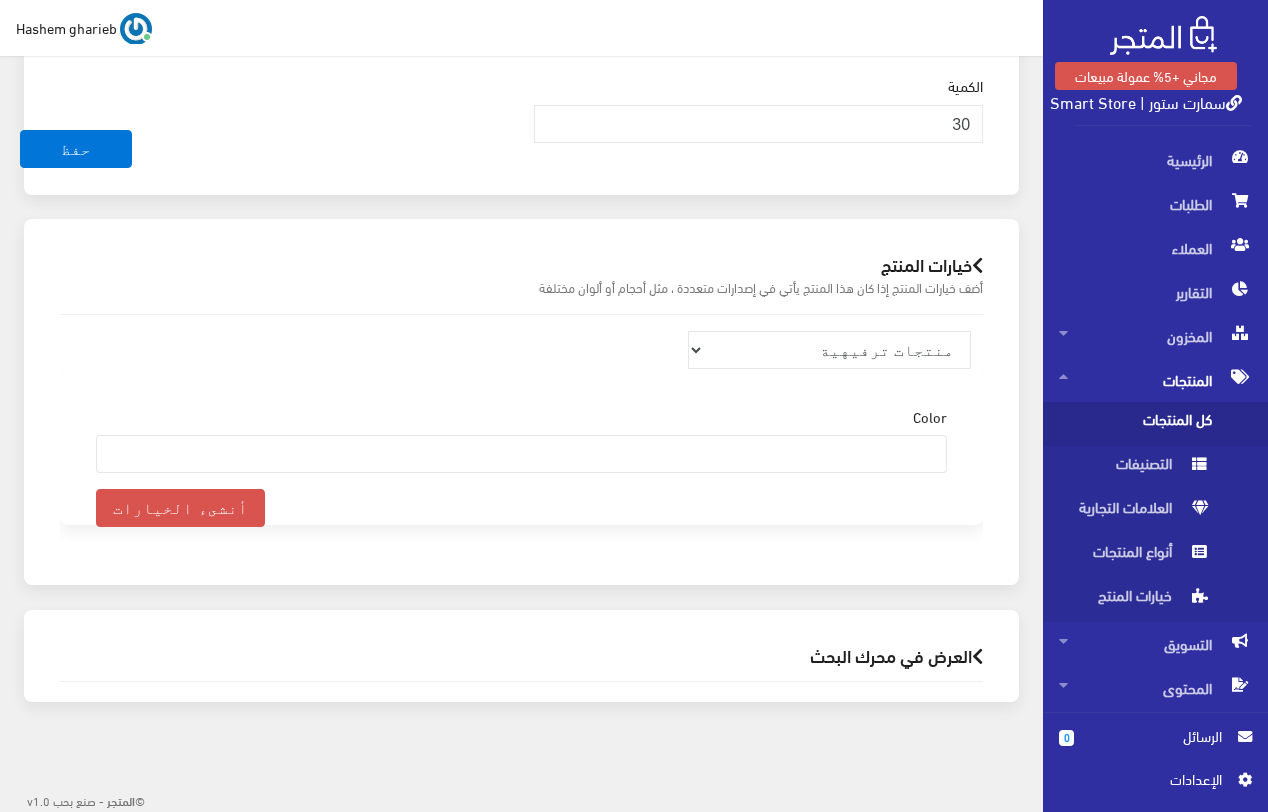 click on "العرض في محرك البحث" at bounding box center [521, 655] 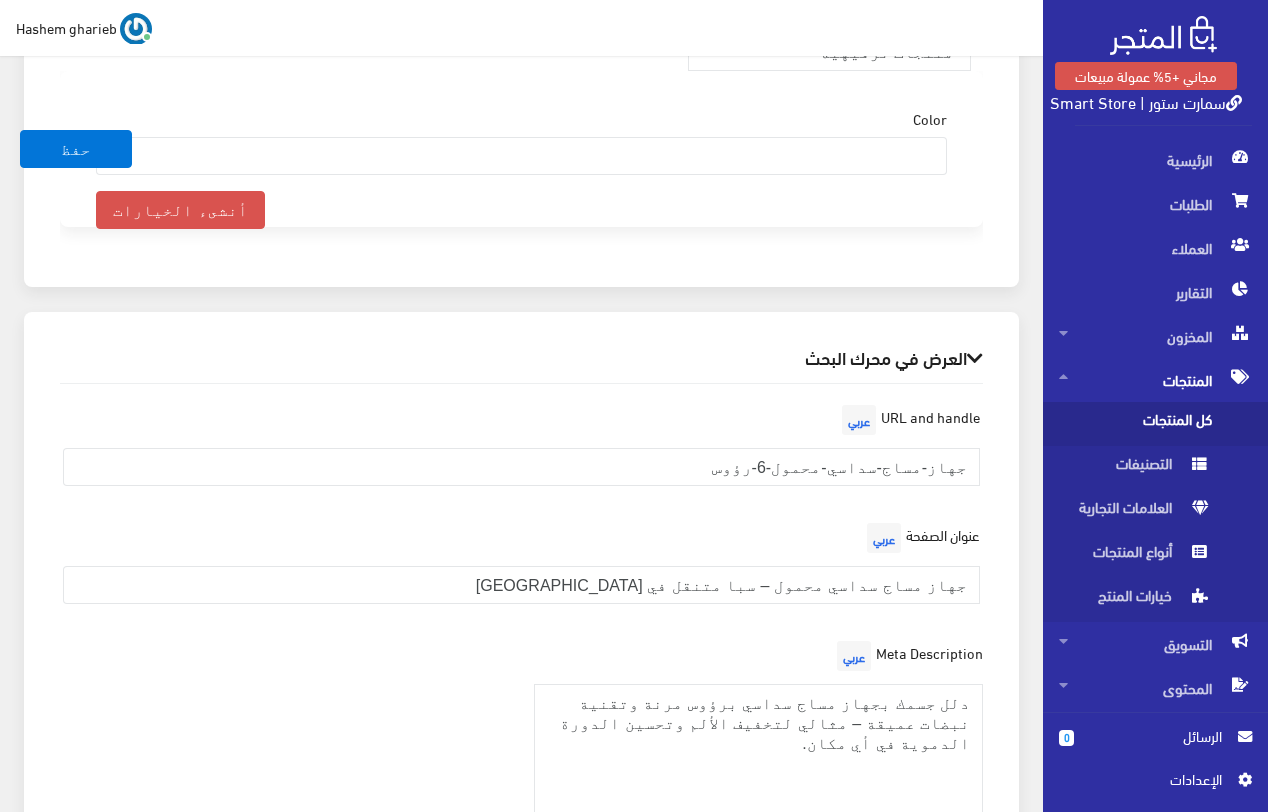 scroll, scrollTop: 1985, scrollLeft: 0, axis: vertical 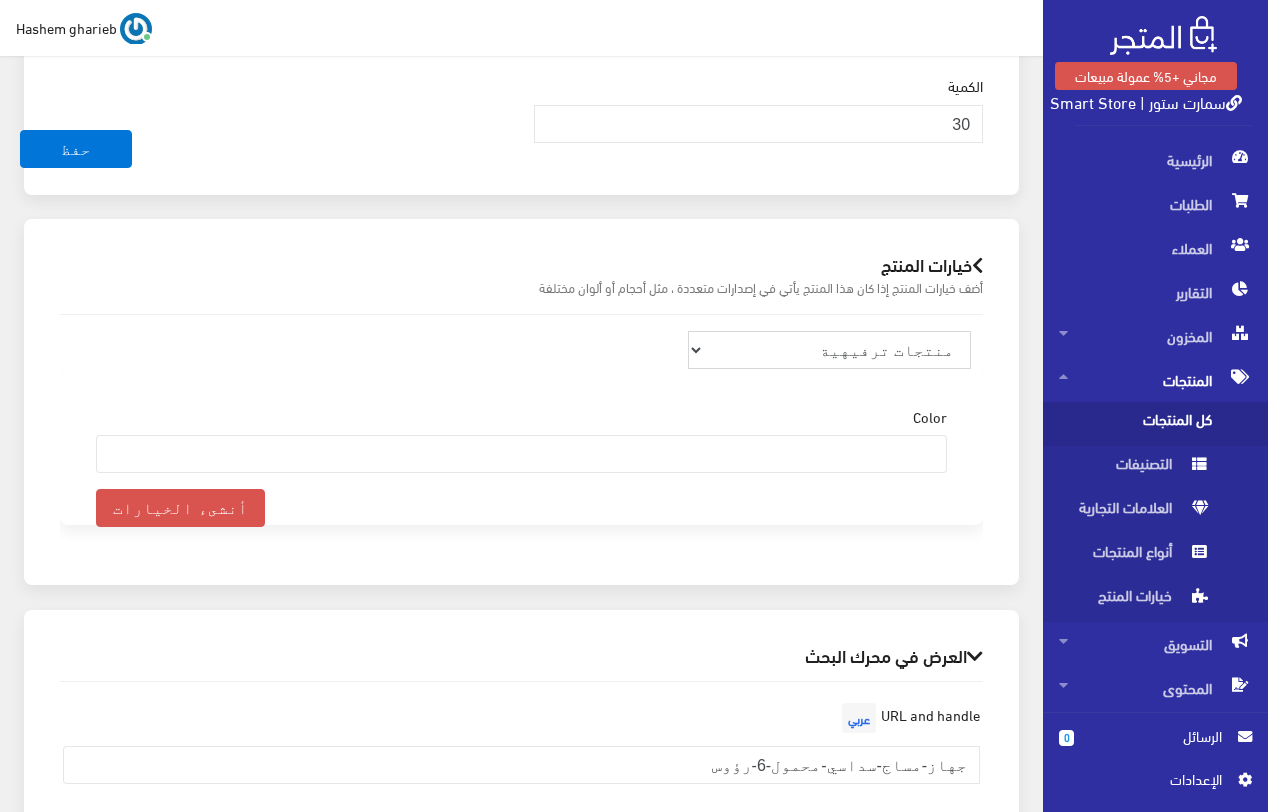 click on "منتجات ترفيهية
الكترونيات
اكسسوارات الهواتف
الصحة والجمال
تحف ومقتنيات
موضة وأزياء
مستلزمات السيارات
إضاءة وديكور
المنزل والمطبخ
الطاقة الشمسية
مستلزمات أطفال منتجات رياضية" at bounding box center [830, 350] 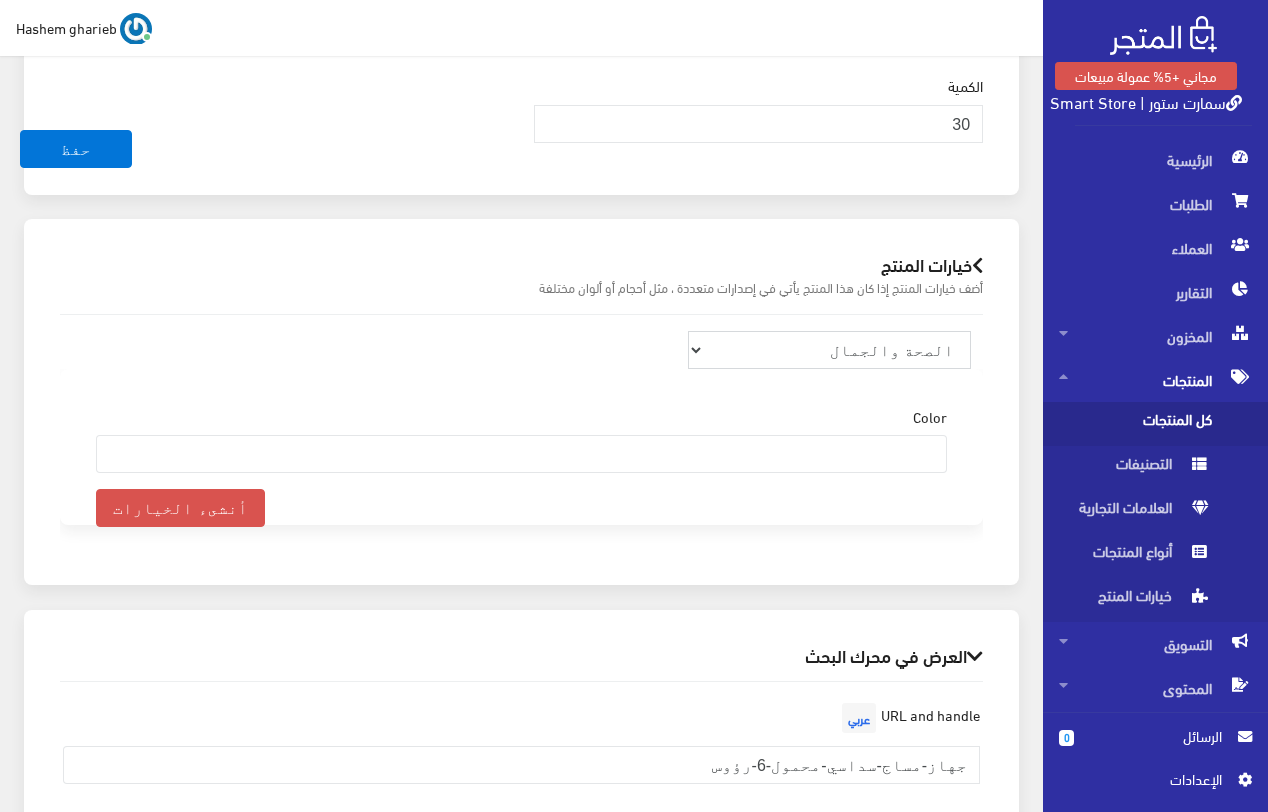 click on "منتجات ترفيهية
الكترونيات
اكسسوارات الهواتف
الصحة والجمال
تحف ومقتنيات
موضة وأزياء
مستلزمات السيارات
إضاءة وديكور
المنزل والمطبخ
الطاقة الشمسية
مستلزمات أطفال منتجات رياضية" at bounding box center (830, 350) 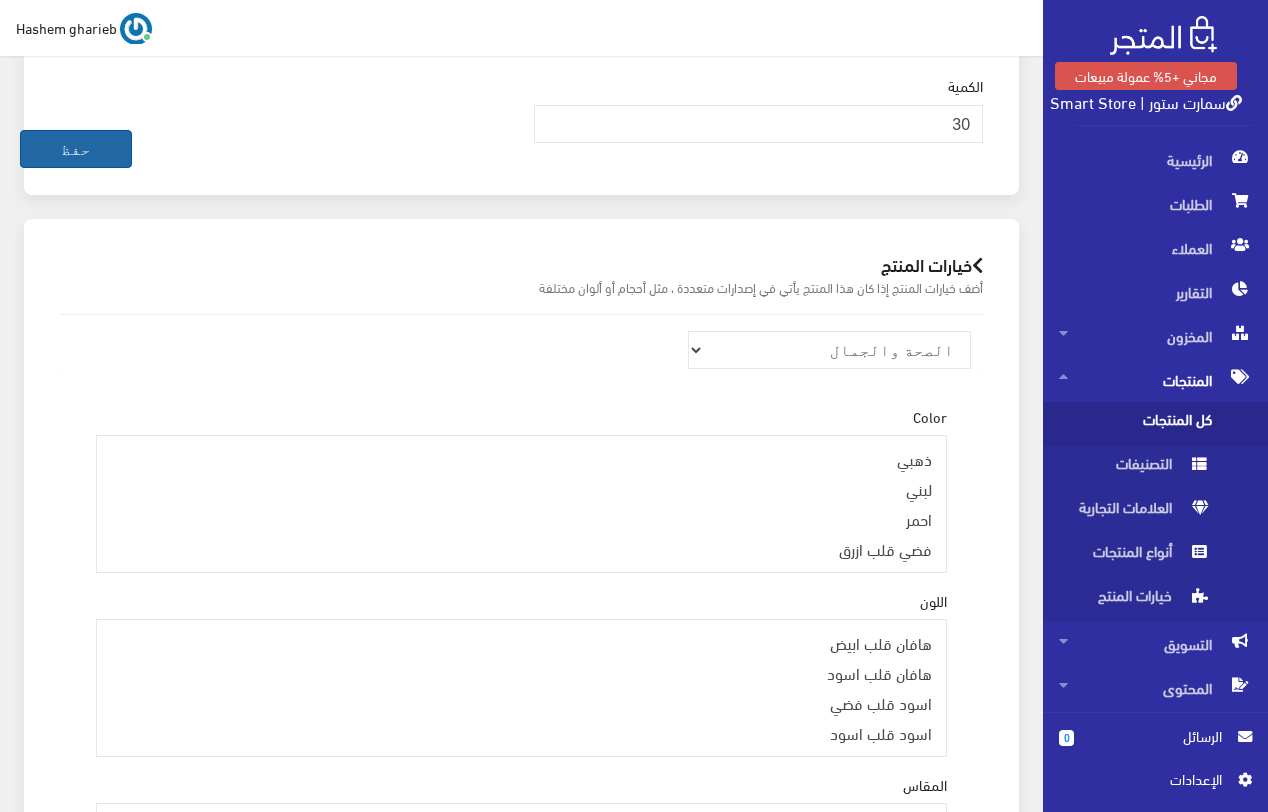 click on "حفظ" at bounding box center [76, 149] 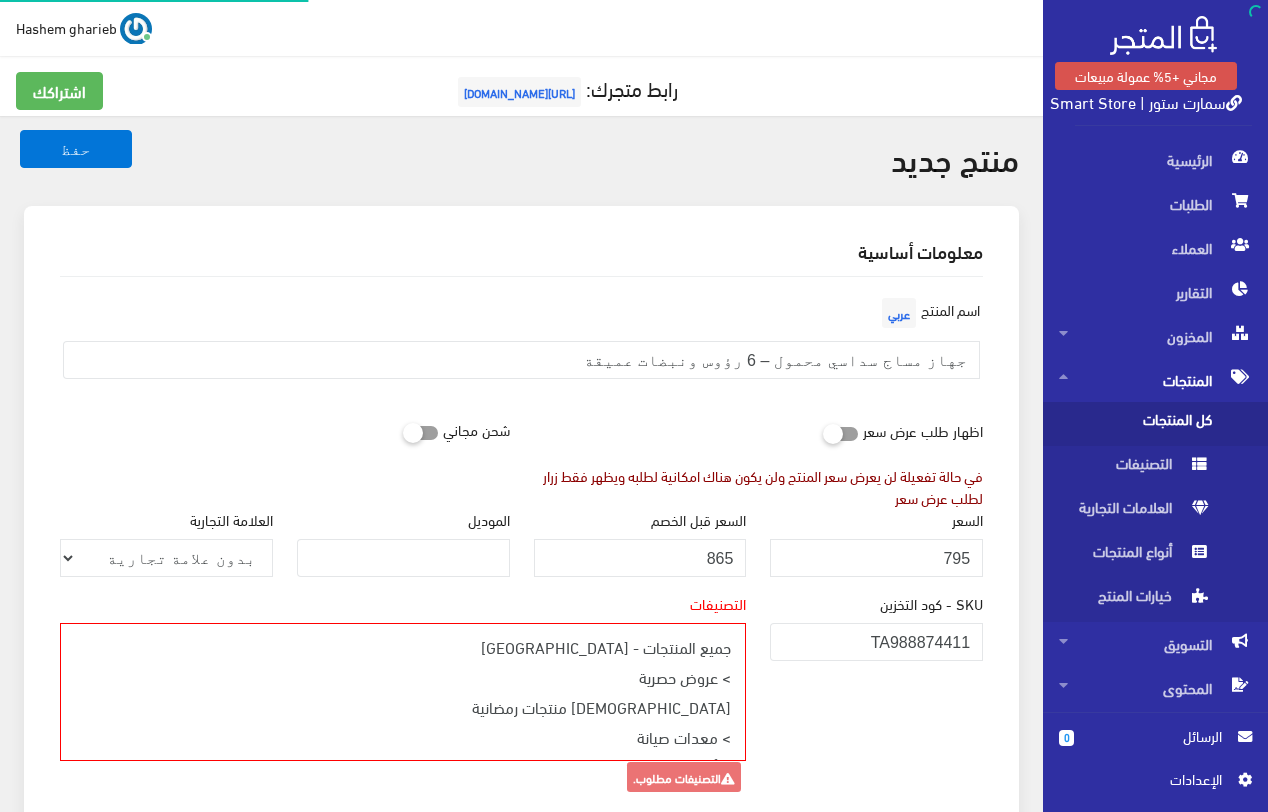 select 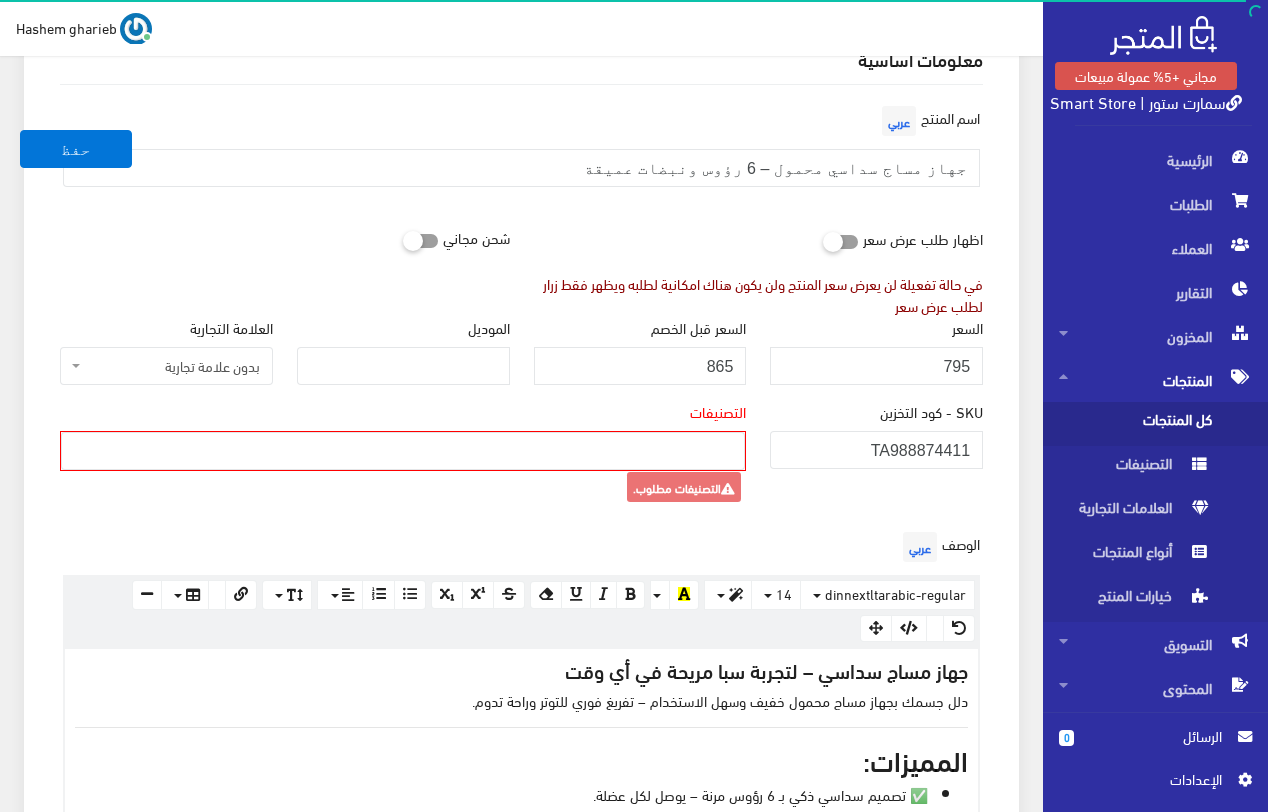 scroll, scrollTop: 200, scrollLeft: 0, axis: vertical 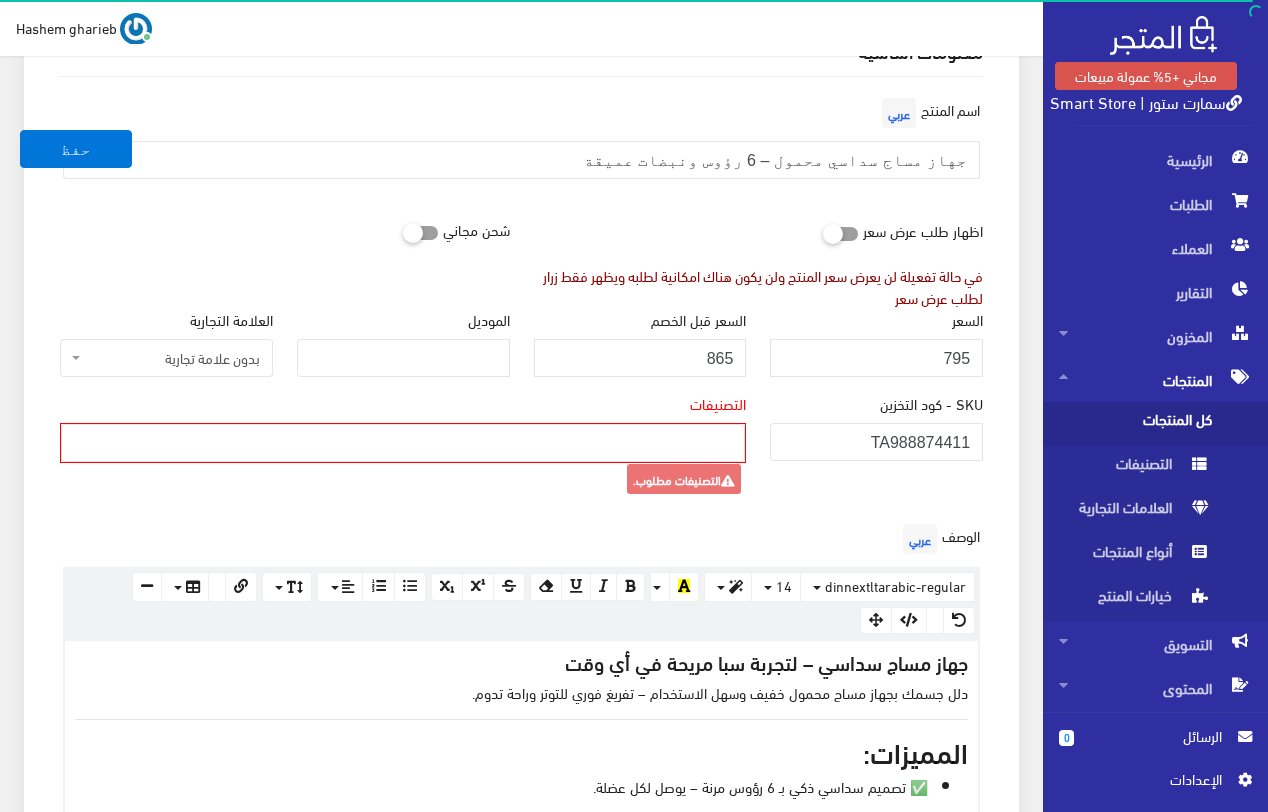 click at bounding box center (403, 441) 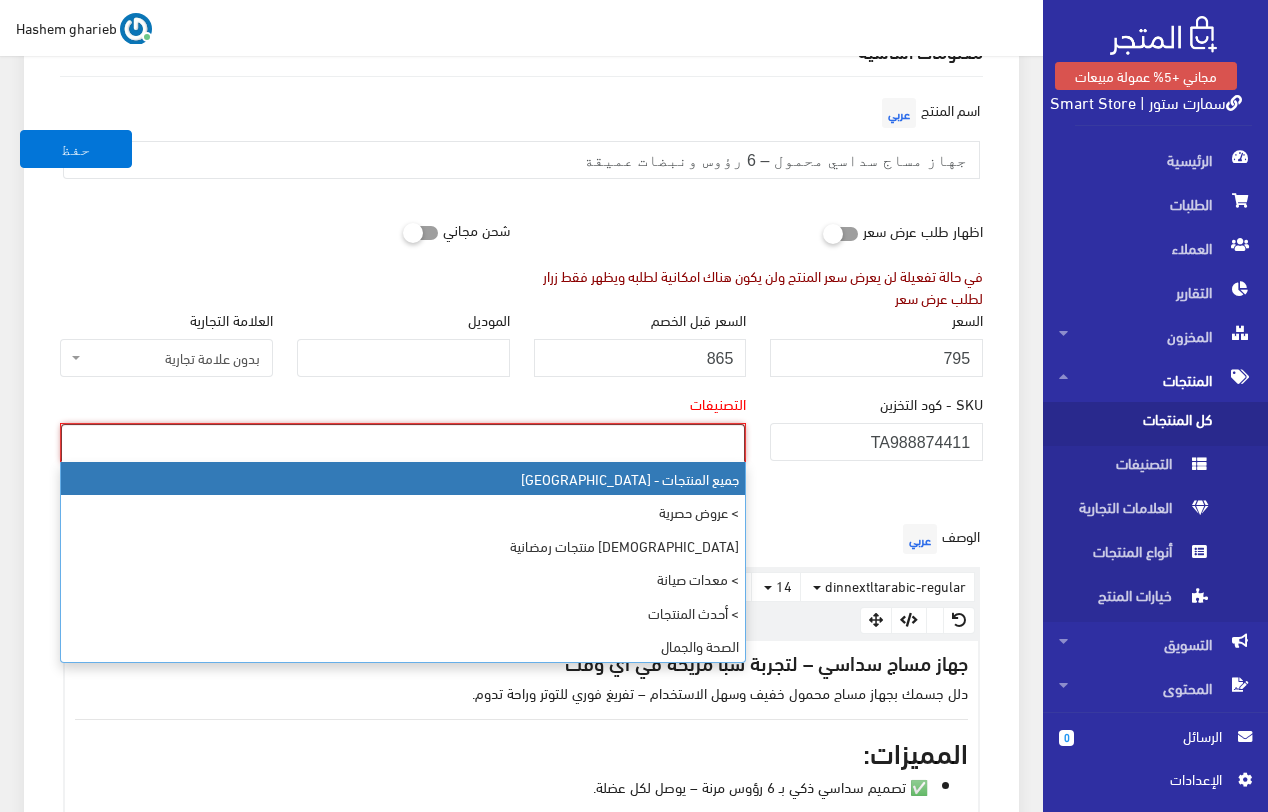 select on "403" 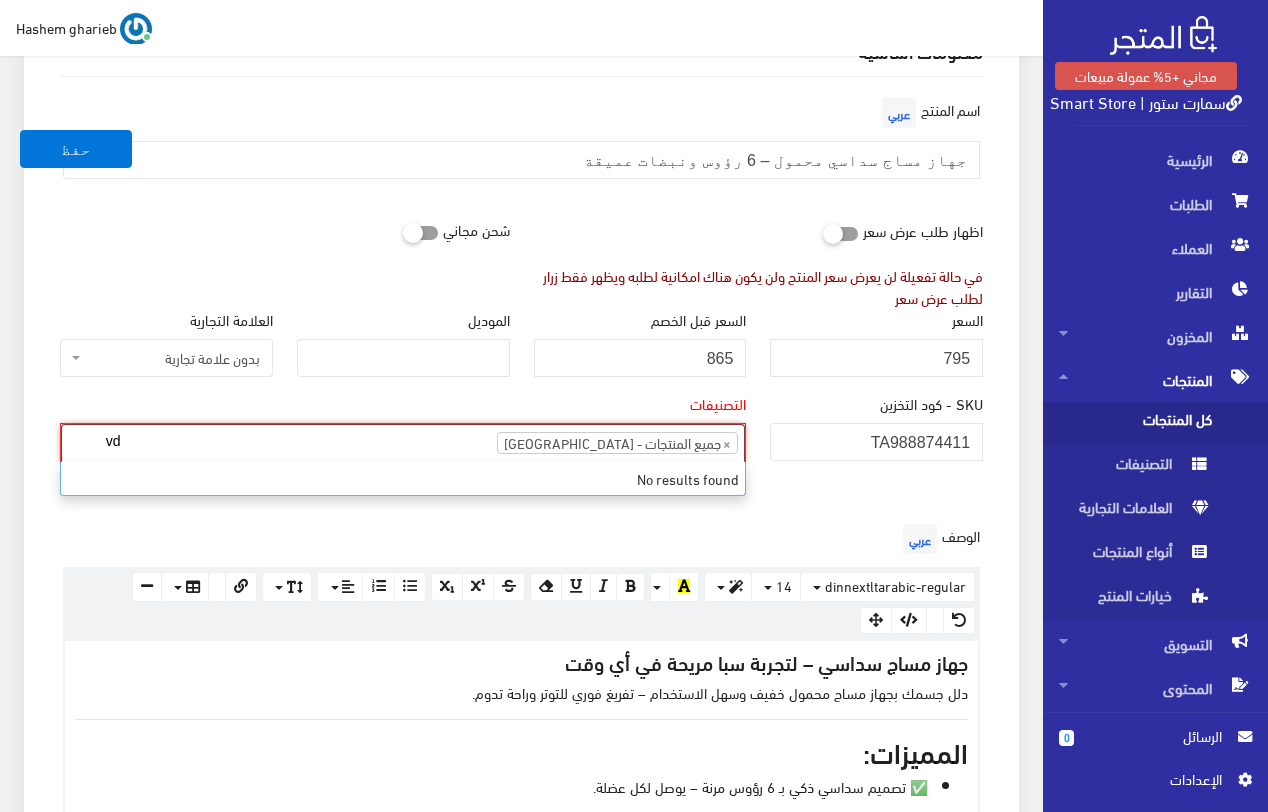 type on "v" 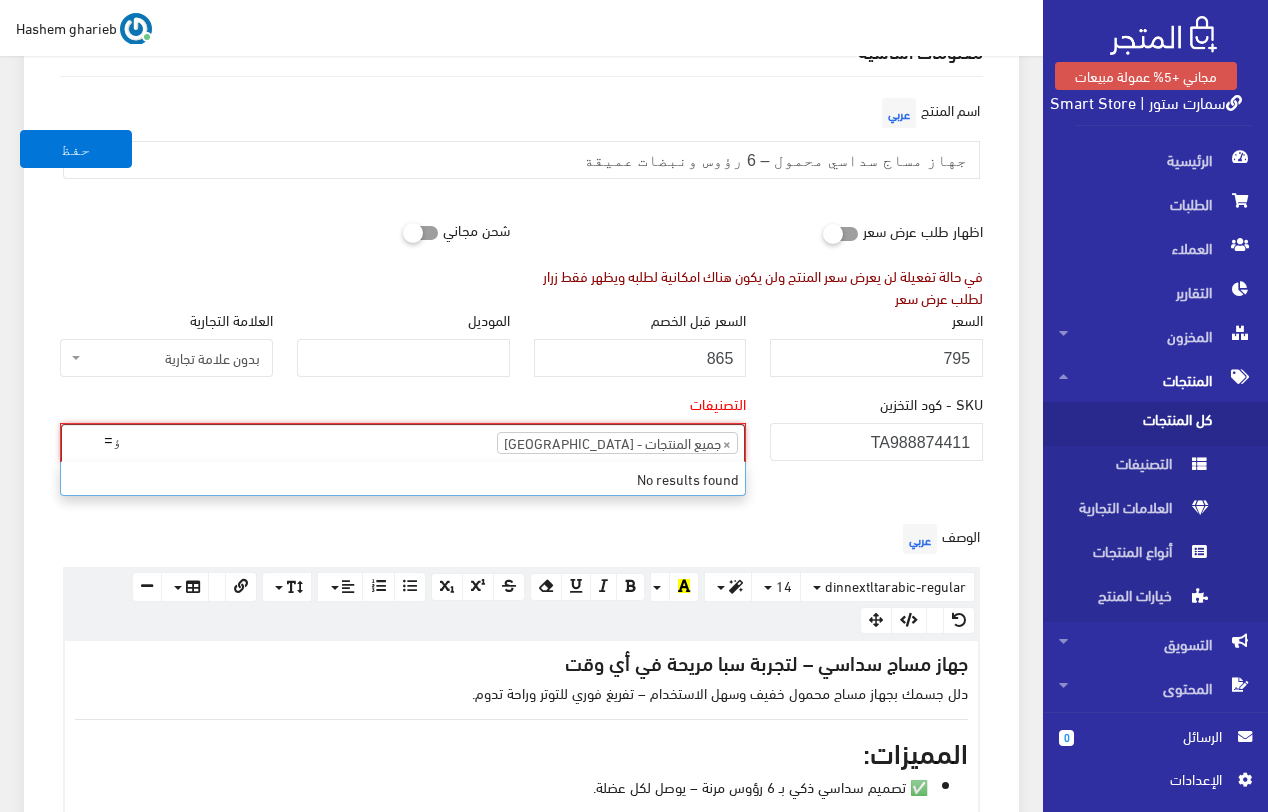 type on "ؤ" 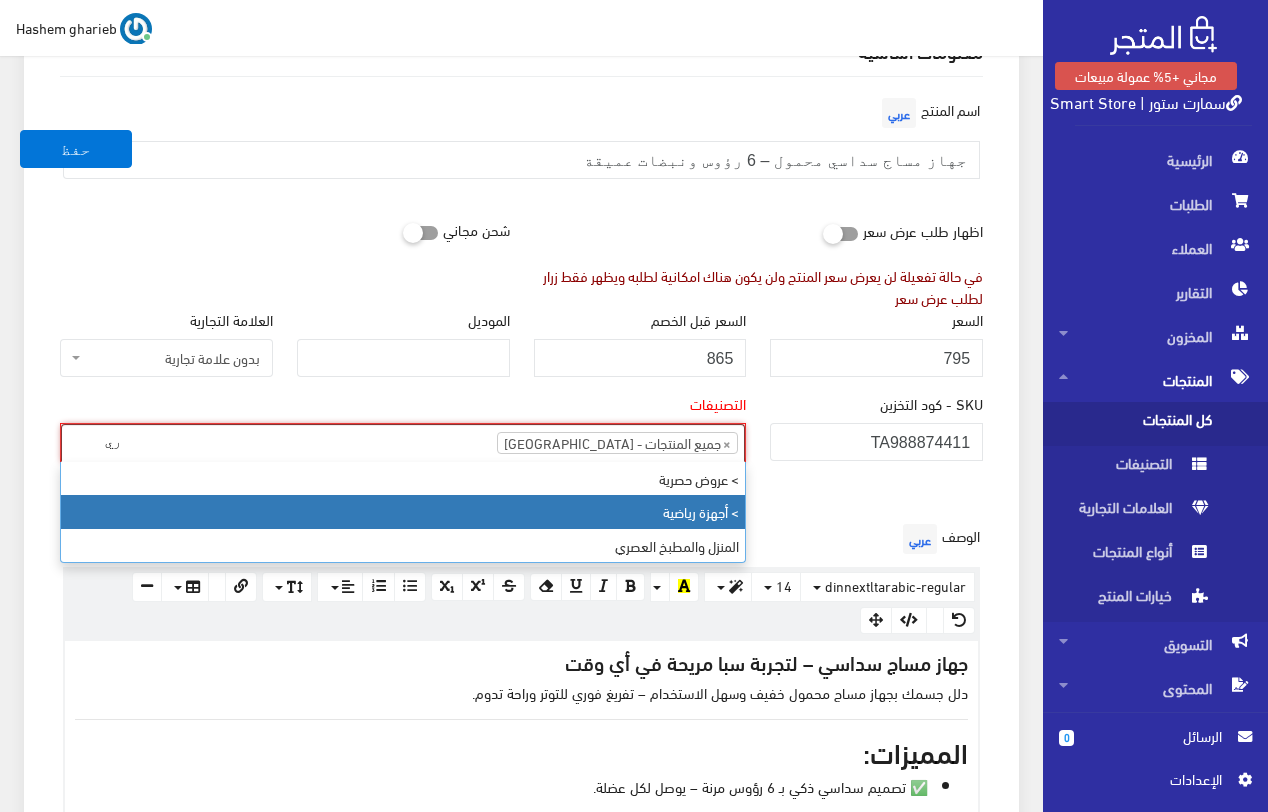 type on "ري" 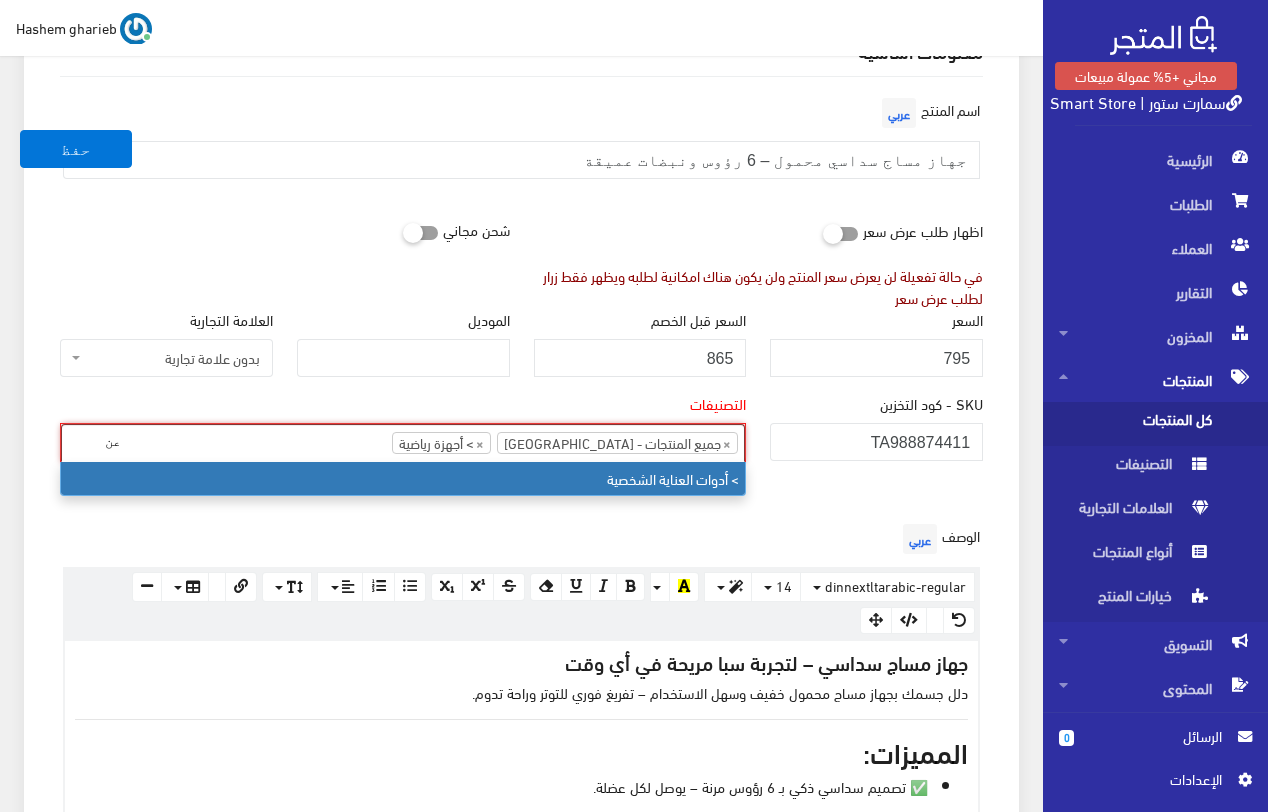type on "عن" 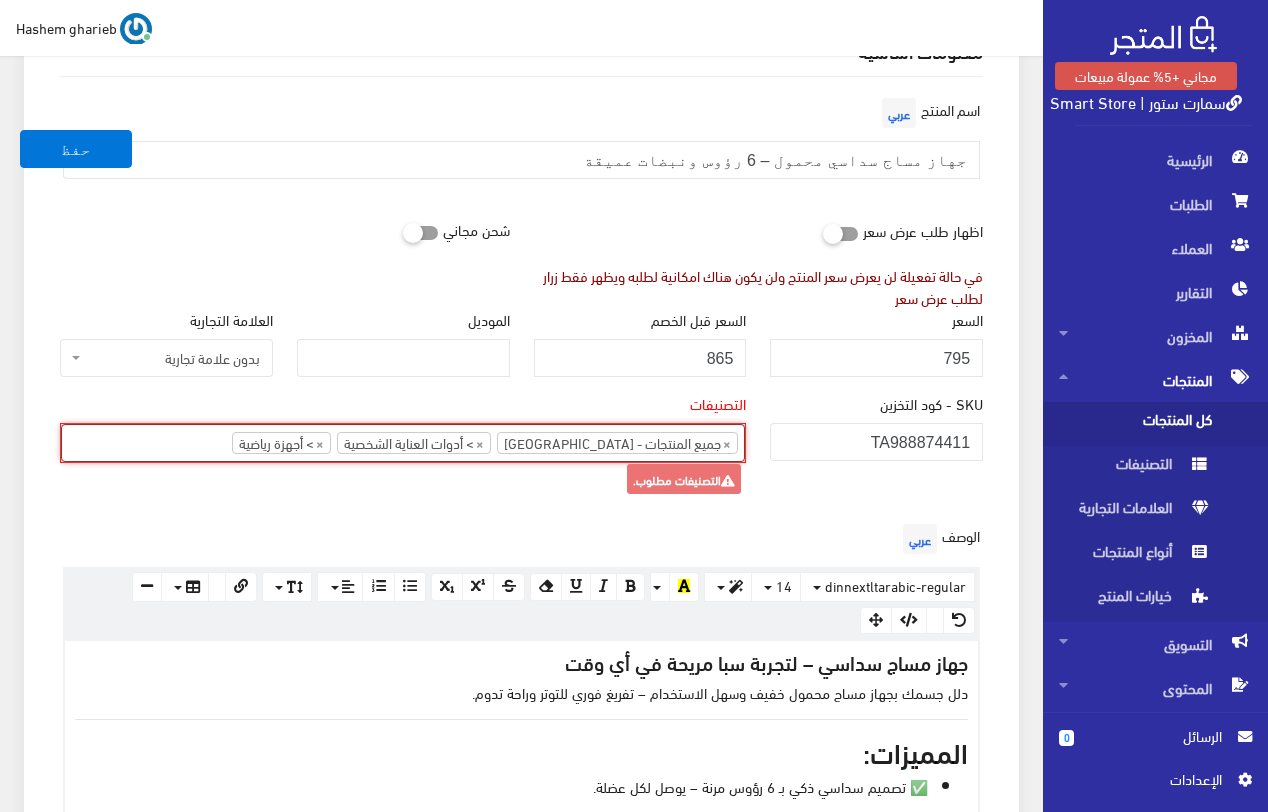 click on "معلومات أساسية
اسم المنتج  عربي
جهاز مساج سداسي محمول – 6 رؤوس ونبضات عميقة
اظهار طلب عرض سعر
في حالة تفعيلة لن يعرض سعر المنتج ولن يكون هناك امكانية لطلبه ويظهر فقط زرار لطلب عرض سعر" at bounding box center (521, 986) 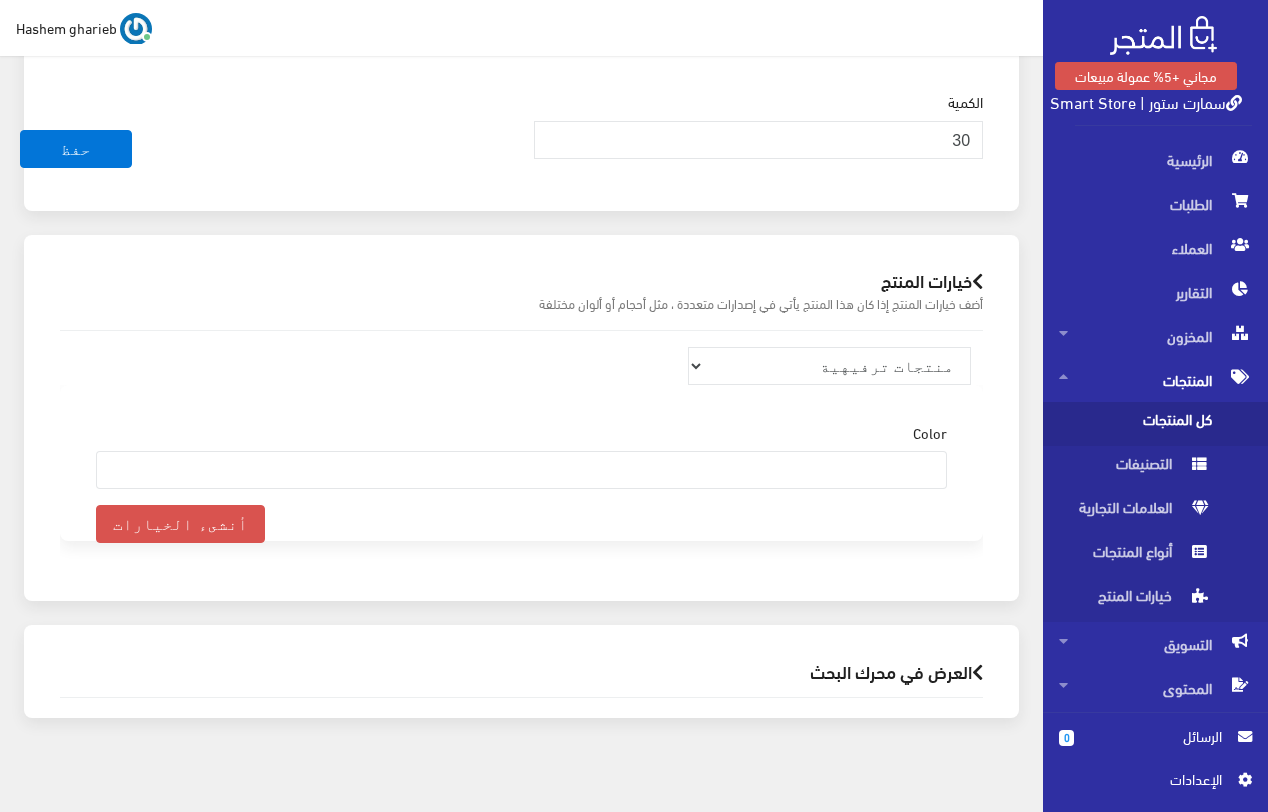 scroll, scrollTop: 1971, scrollLeft: 0, axis: vertical 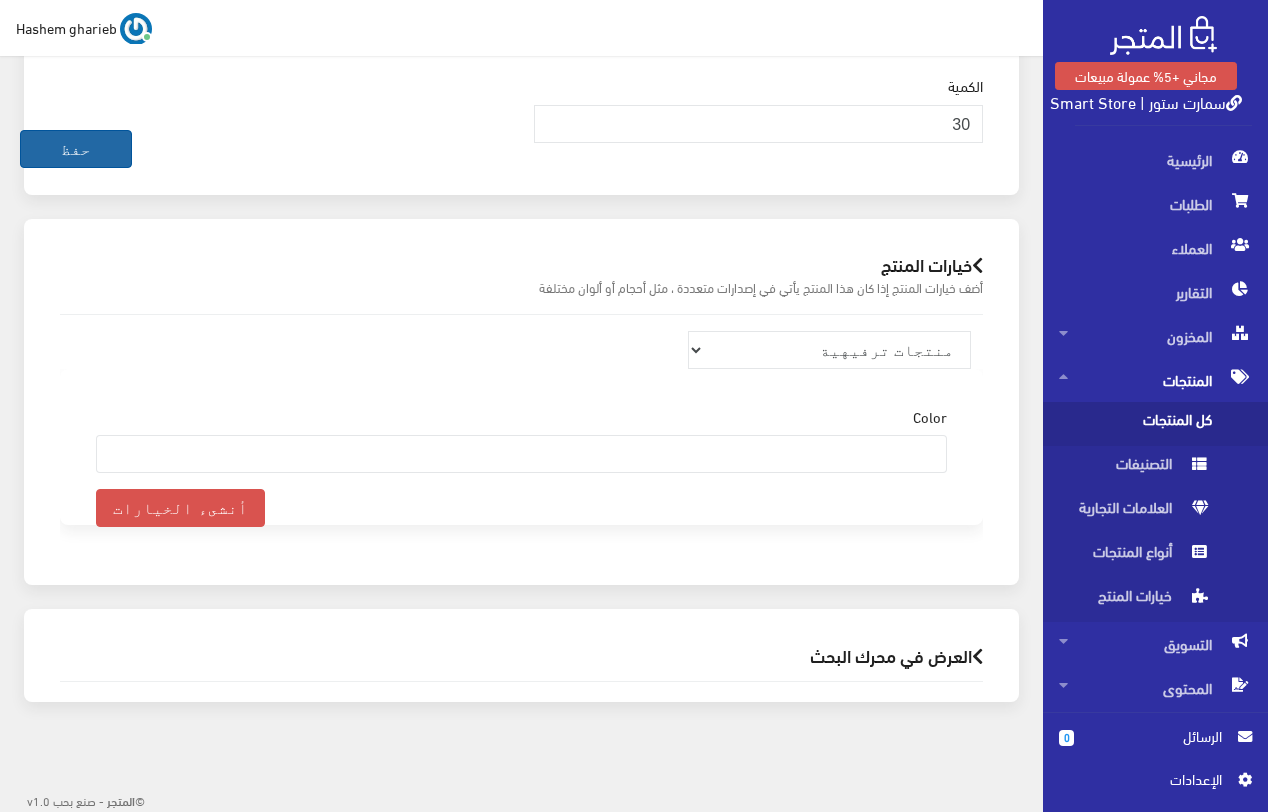 click on "حفظ" at bounding box center (76, 149) 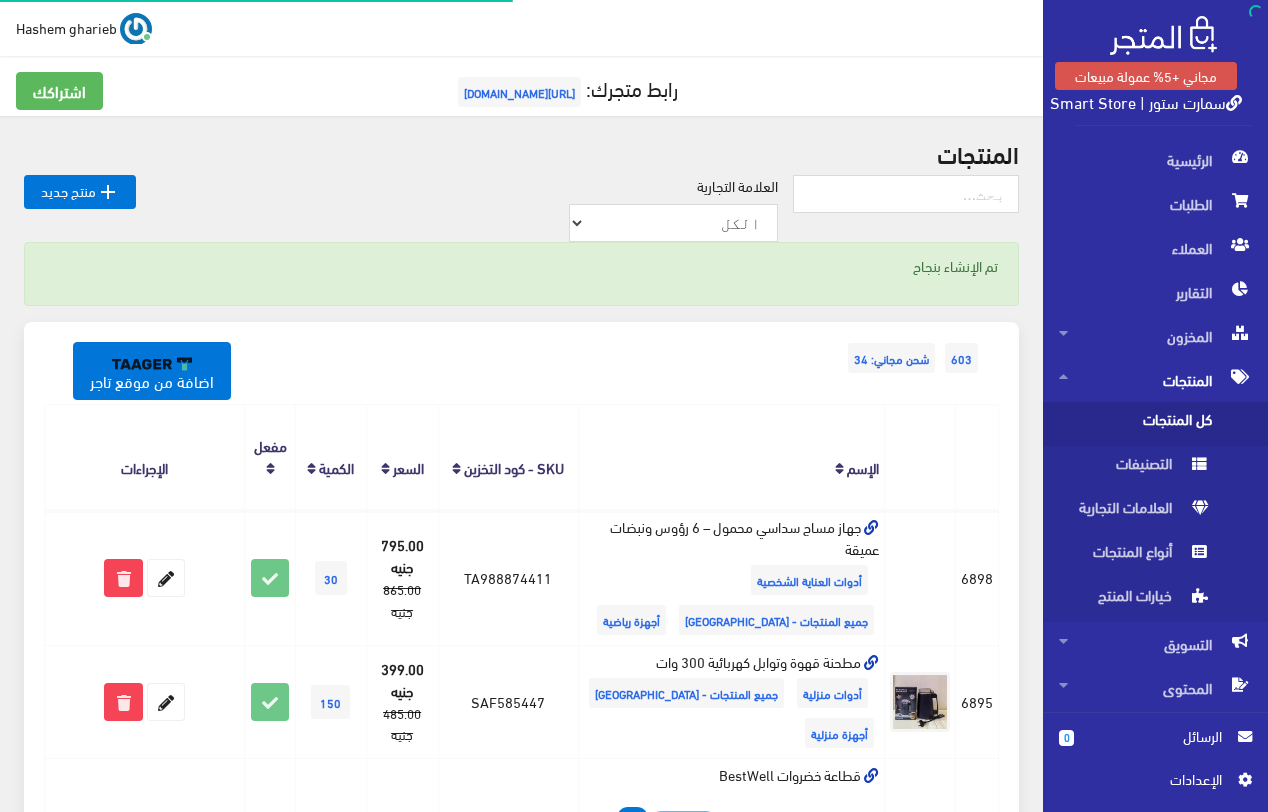 scroll, scrollTop: 0, scrollLeft: 0, axis: both 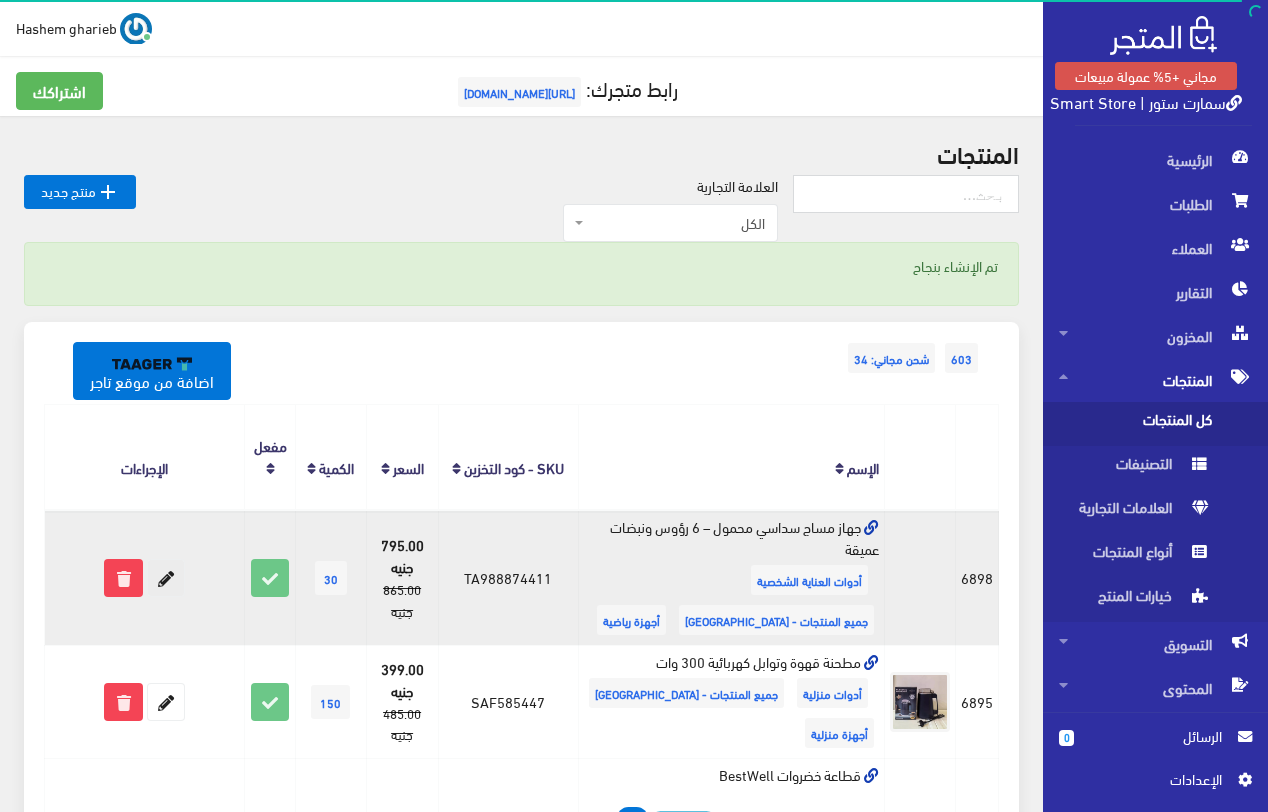 click at bounding box center (166, 578) 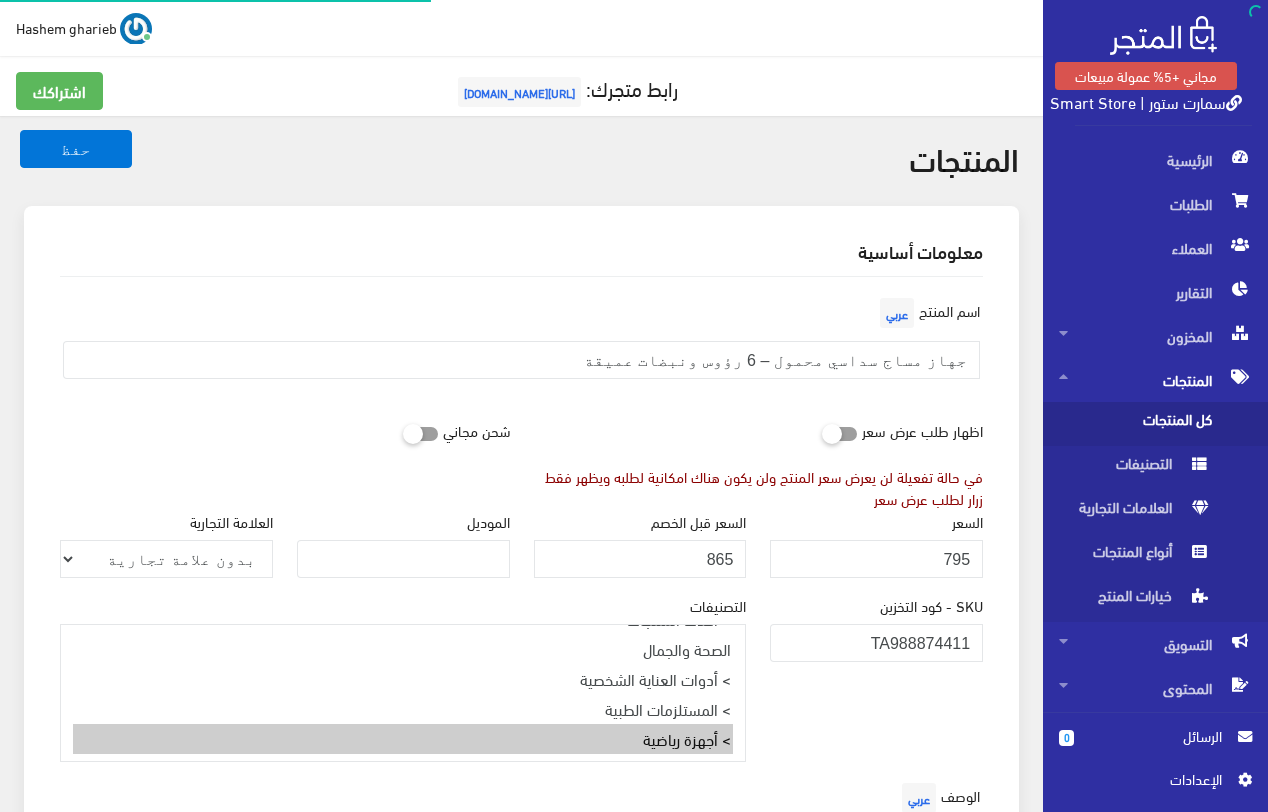 select 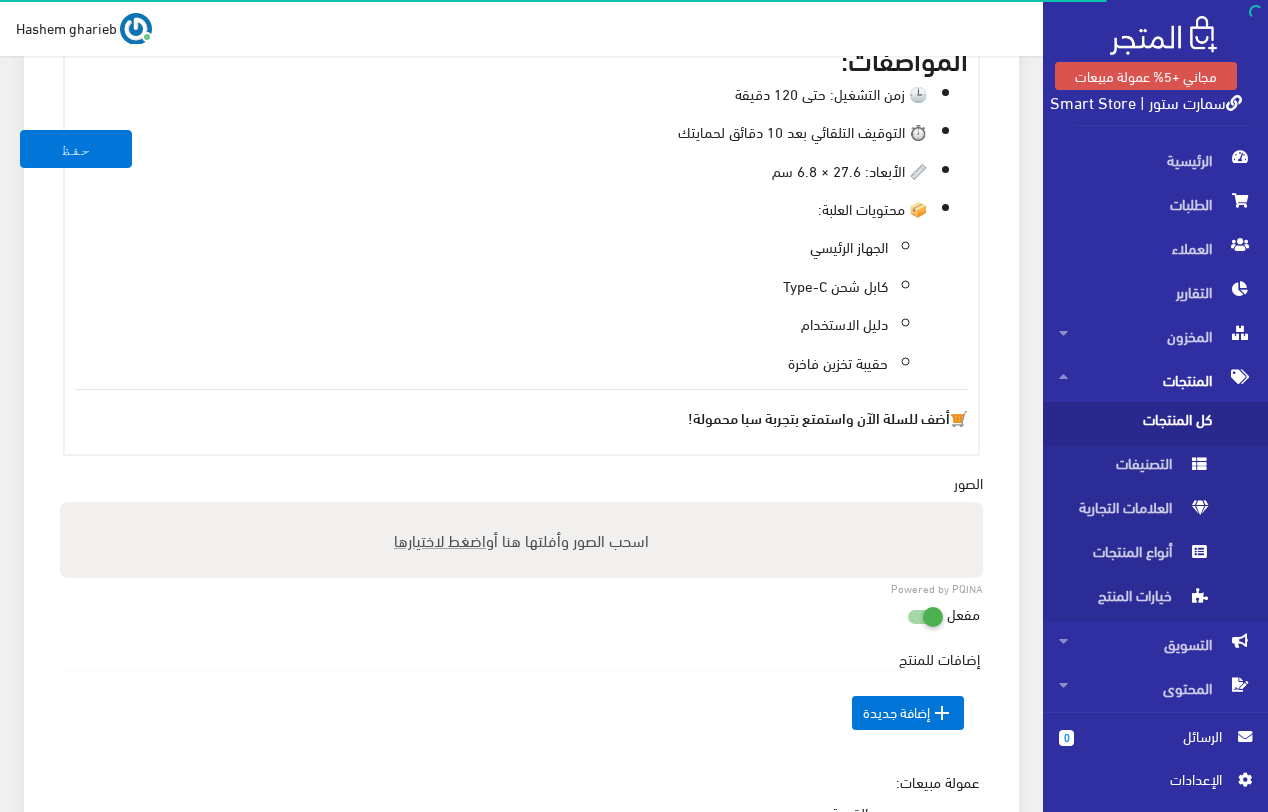 scroll, scrollTop: 1200, scrollLeft: 0, axis: vertical 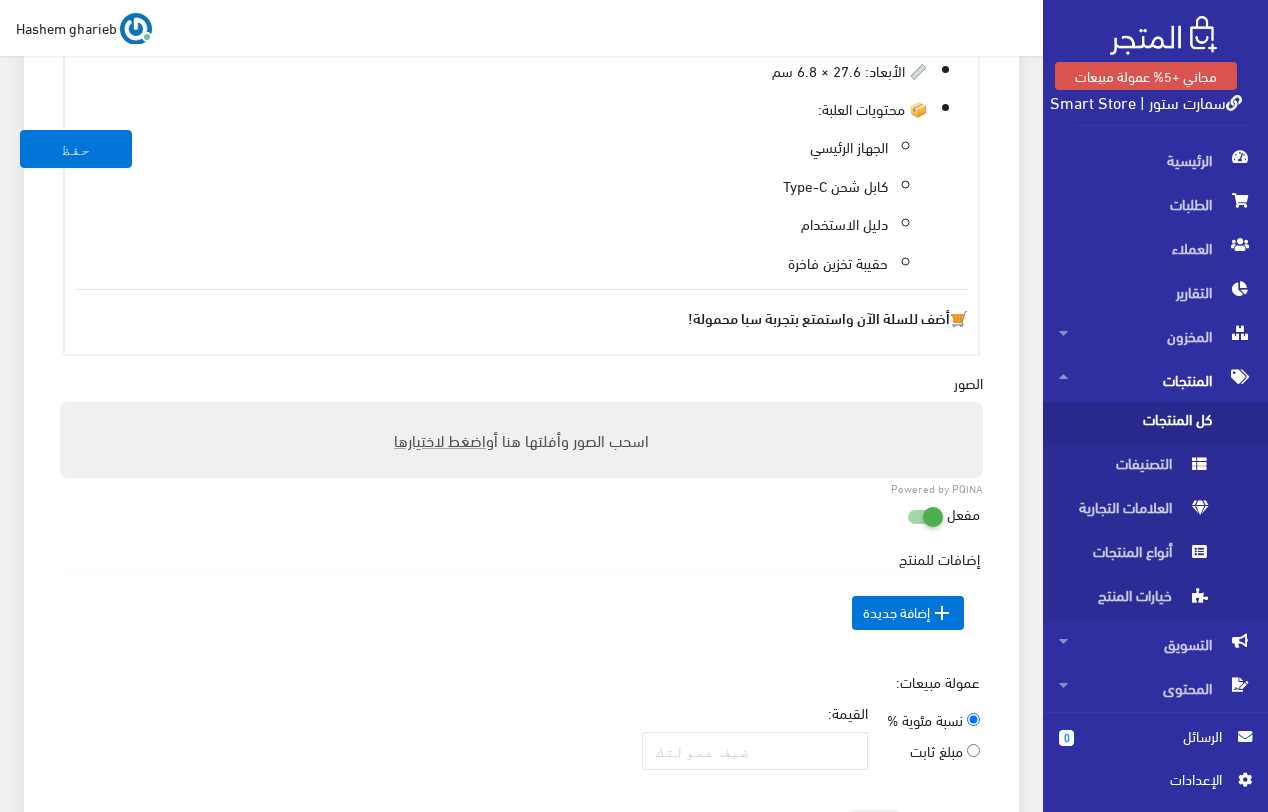 click on "اضغط لاختيارها" at bounding box center [440, 439] 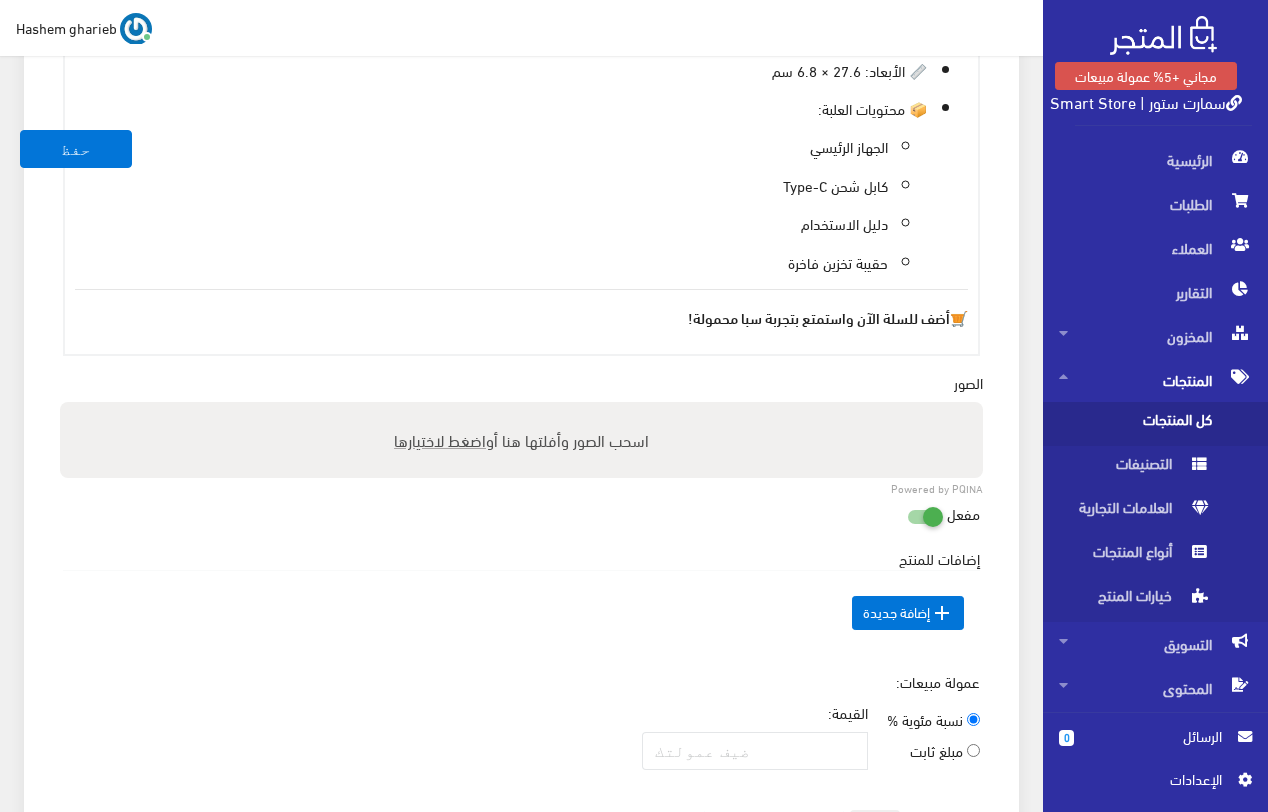 type on "C:\fakepath\1.jpeg" 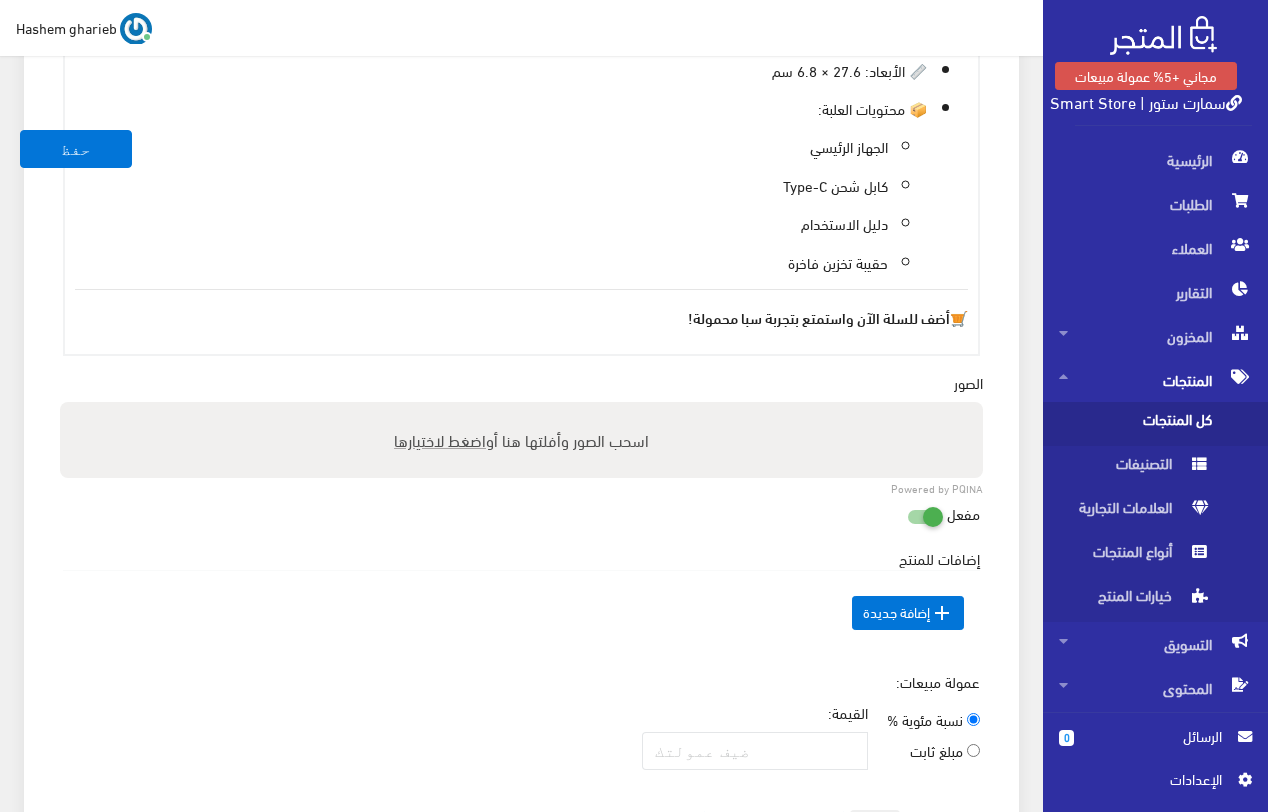 type 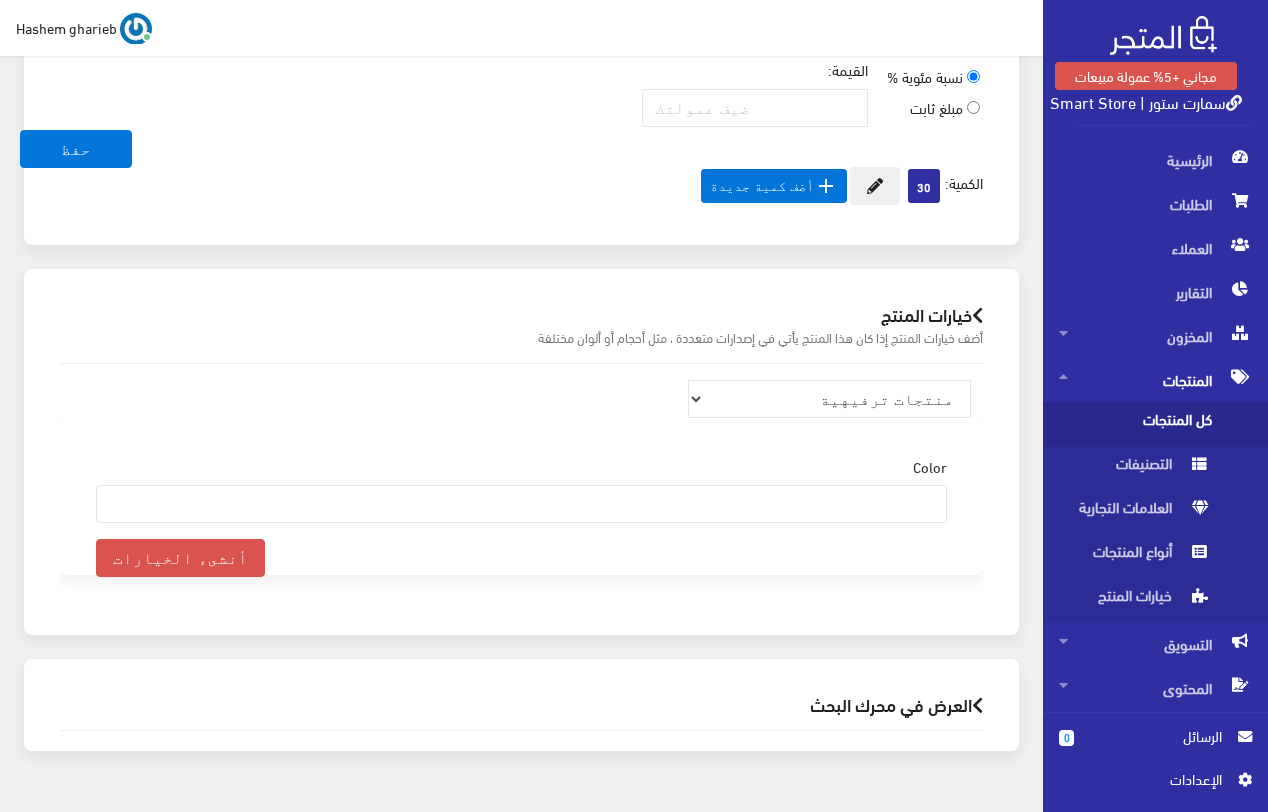 scroll, scrollTop: 2009, scrollLeft: 0, axis: vertical 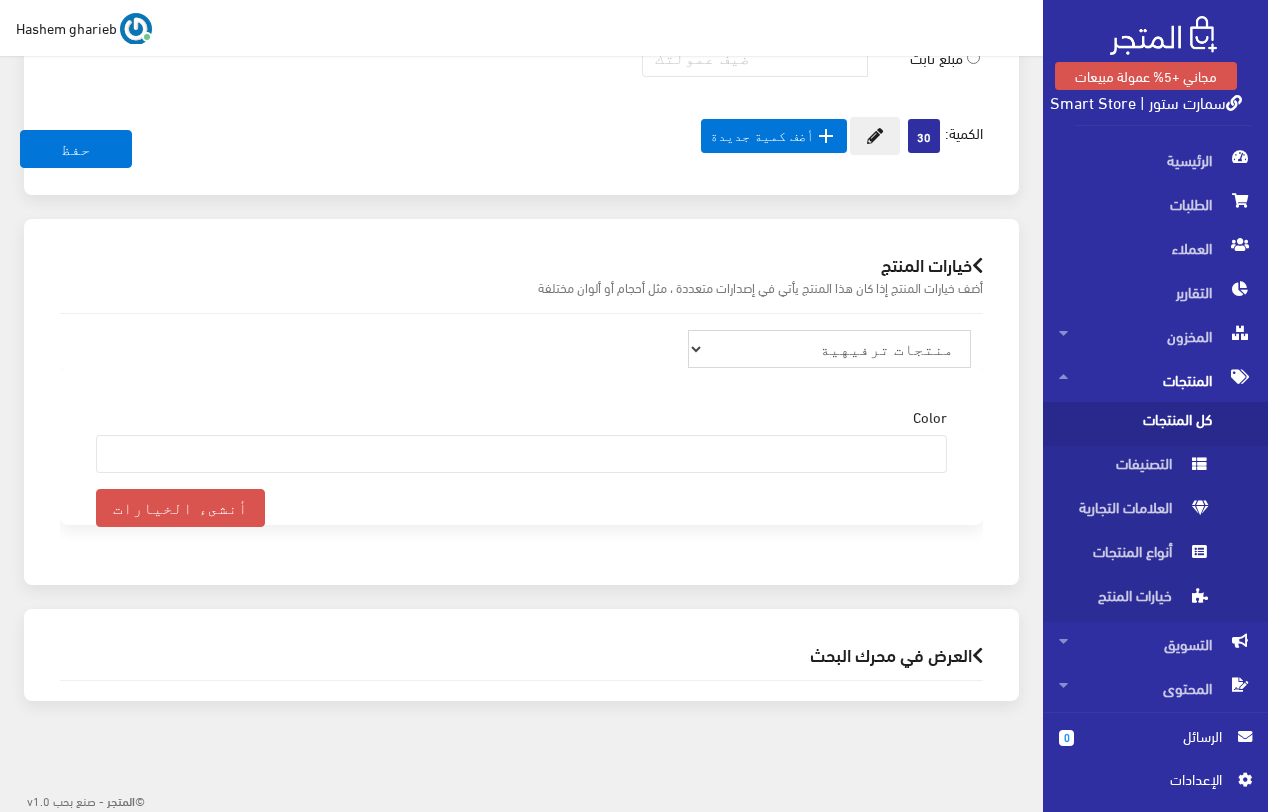 click on "منتجات ترفيهية
الكترونيات
اكسسوارات الهواتف
الصحة والجمال
تحف ومقتنيات
موضة وأزياء
مستلزمات السيارات
إضاءة وديكور
المنزل والمطبخ
الطاقة الشمسية
مستلزمات أطفال منتجات رياضية" at bounding box center (830, 349) 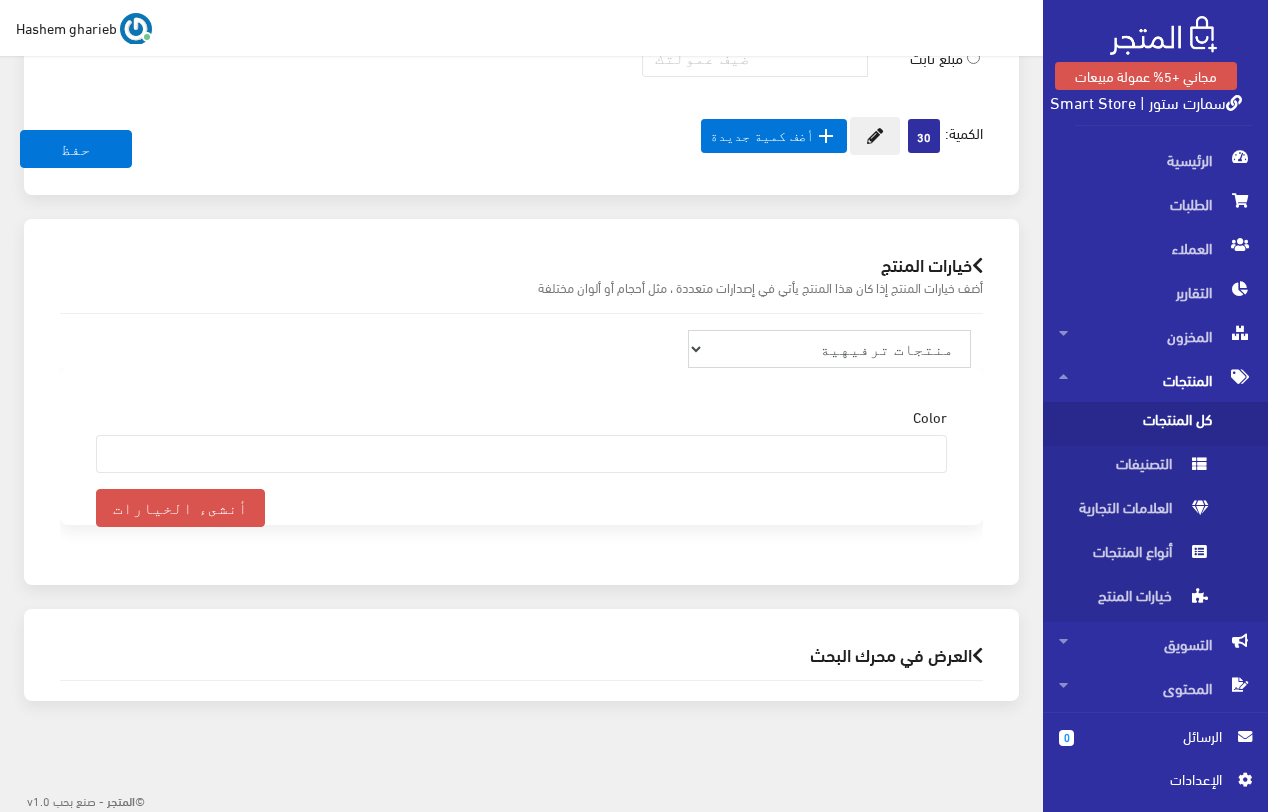 select on "28" 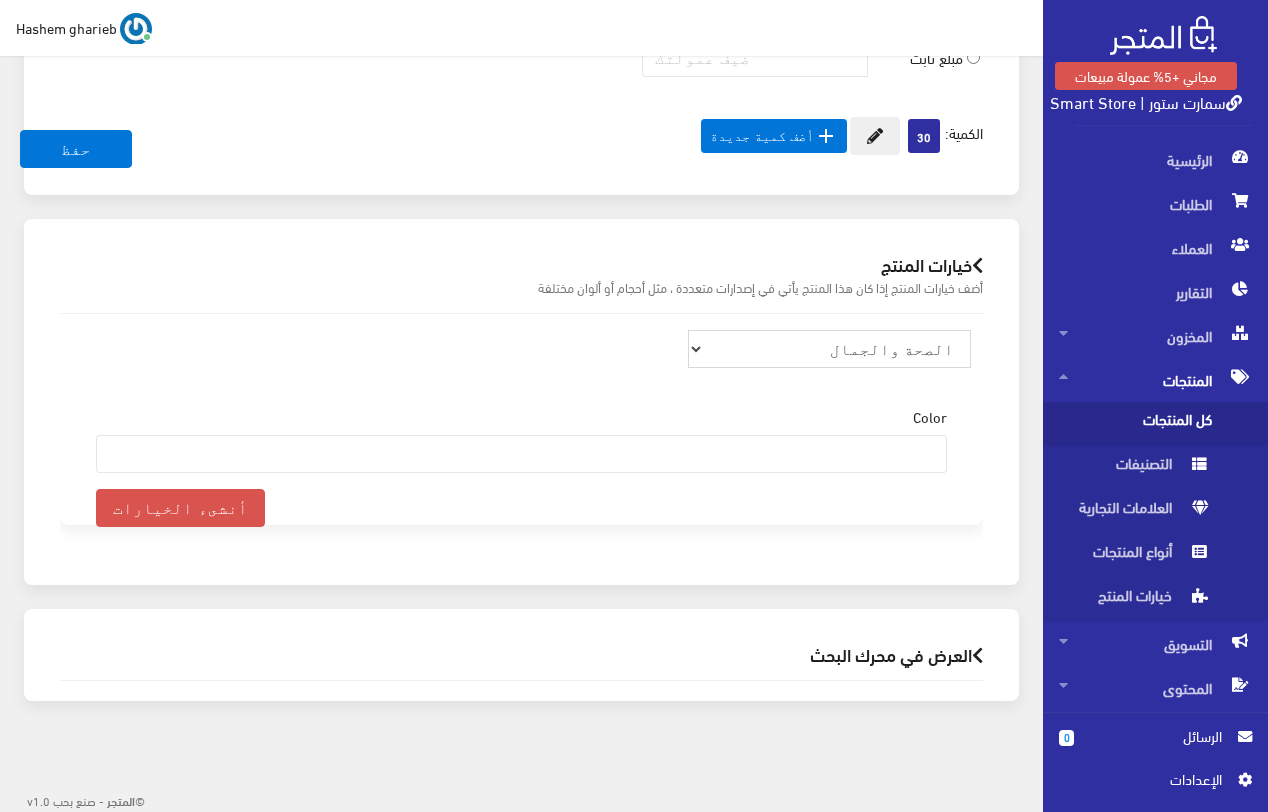 click on "منتجات ترفيهية
الكترونيات
اكسسوارات الهواتف
الصحة والجمال
تحف ومقتنيات
موضة وأزياء
مستلزمات السيارات
إضاءة وديكور
المنزل والمطبخ
الطاقة الشمسية
مستلزمات أطفال منتجات رياضية" at bounding box center [830, 349] 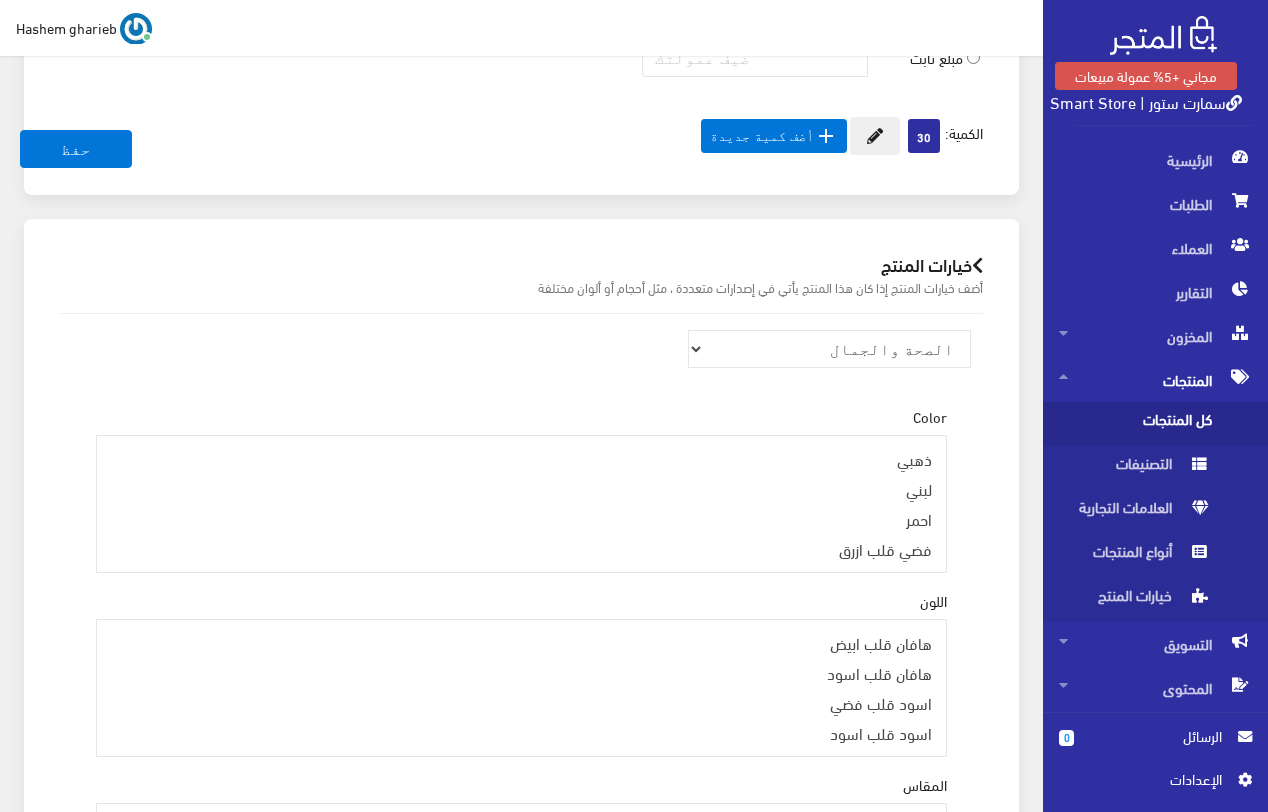 click on "خيارات المنتج
أضف خيارات المنتج إذا كان هذا المنتج يأتي في إصدارات متعددة ، مثل أحجام أو ألوان مختلفة
منتجات ترفيهية
الكترونيات
اكسسوارات الهواتف
الصحة والجمال
تحف ومقتنيات
موضة وأزياء مستلزمات السيارات إضاءة وديكور" at bounding box center (521, 636) 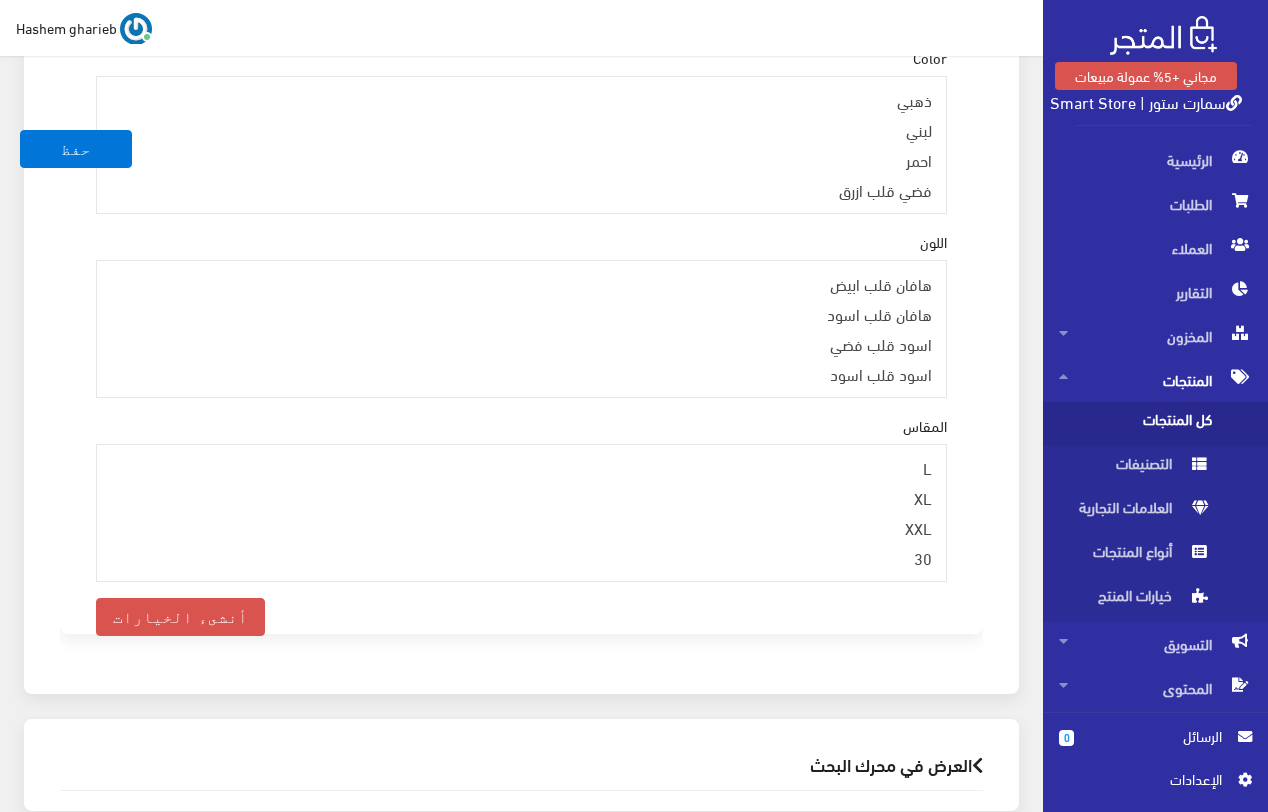 scroll, scrollTop: 2405, scrollLeft: 0, axis: vertical 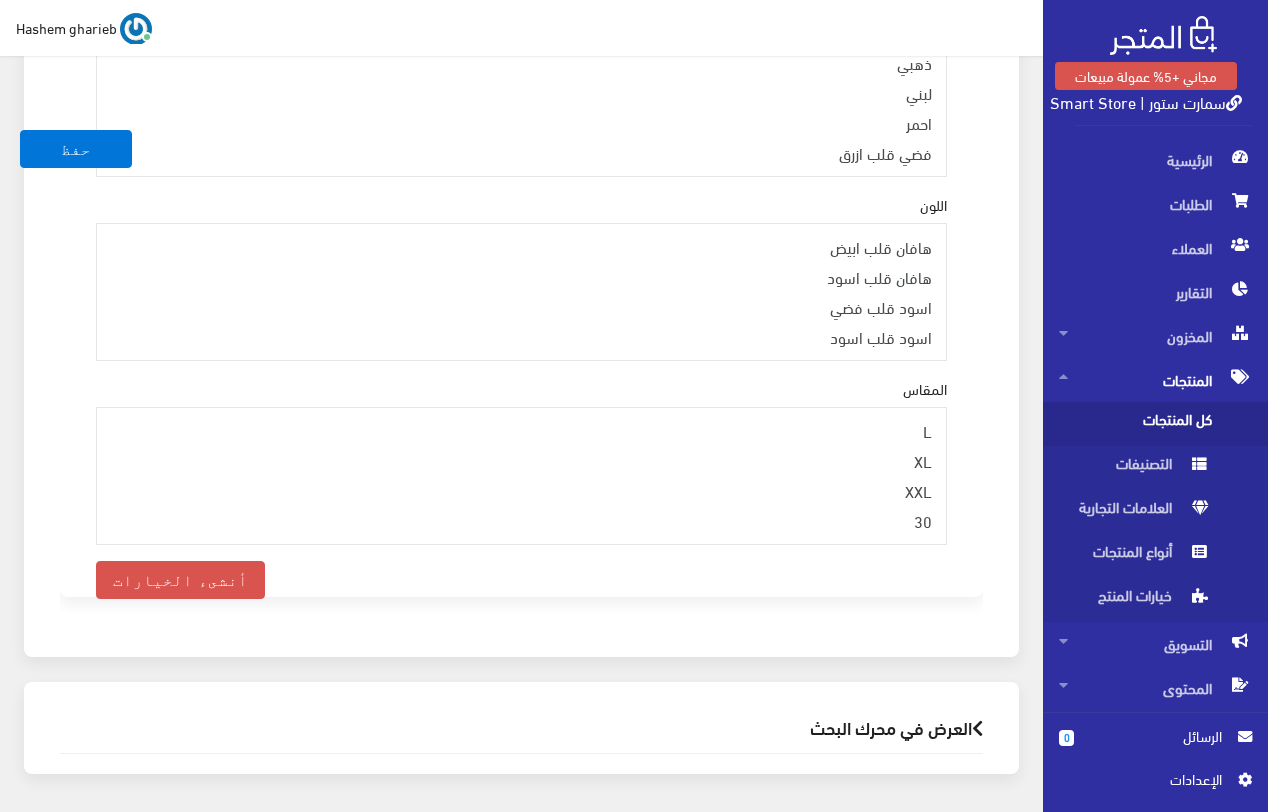 click on "العرض في محرك البحث" at bounding box center [521, 727] 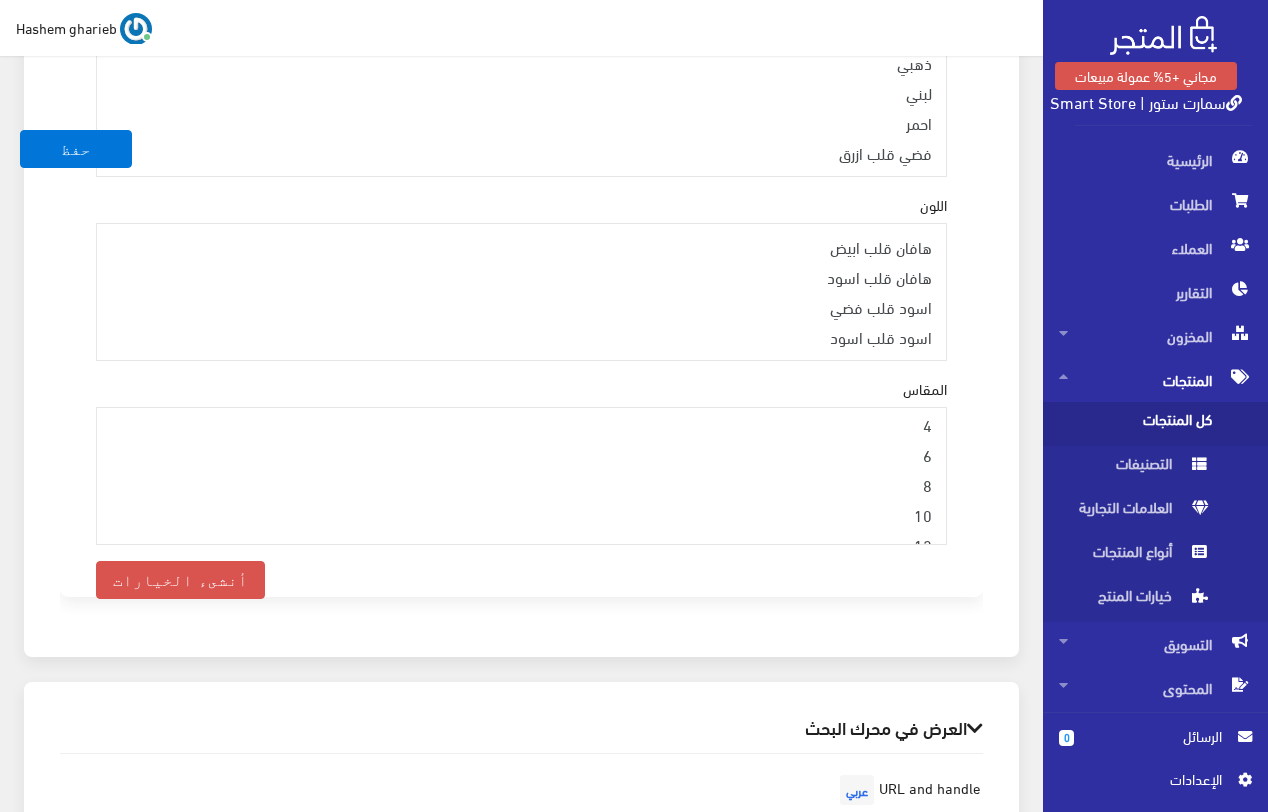 scroll, scrollTop: 500, scrollLeft: 0, axis: vertical 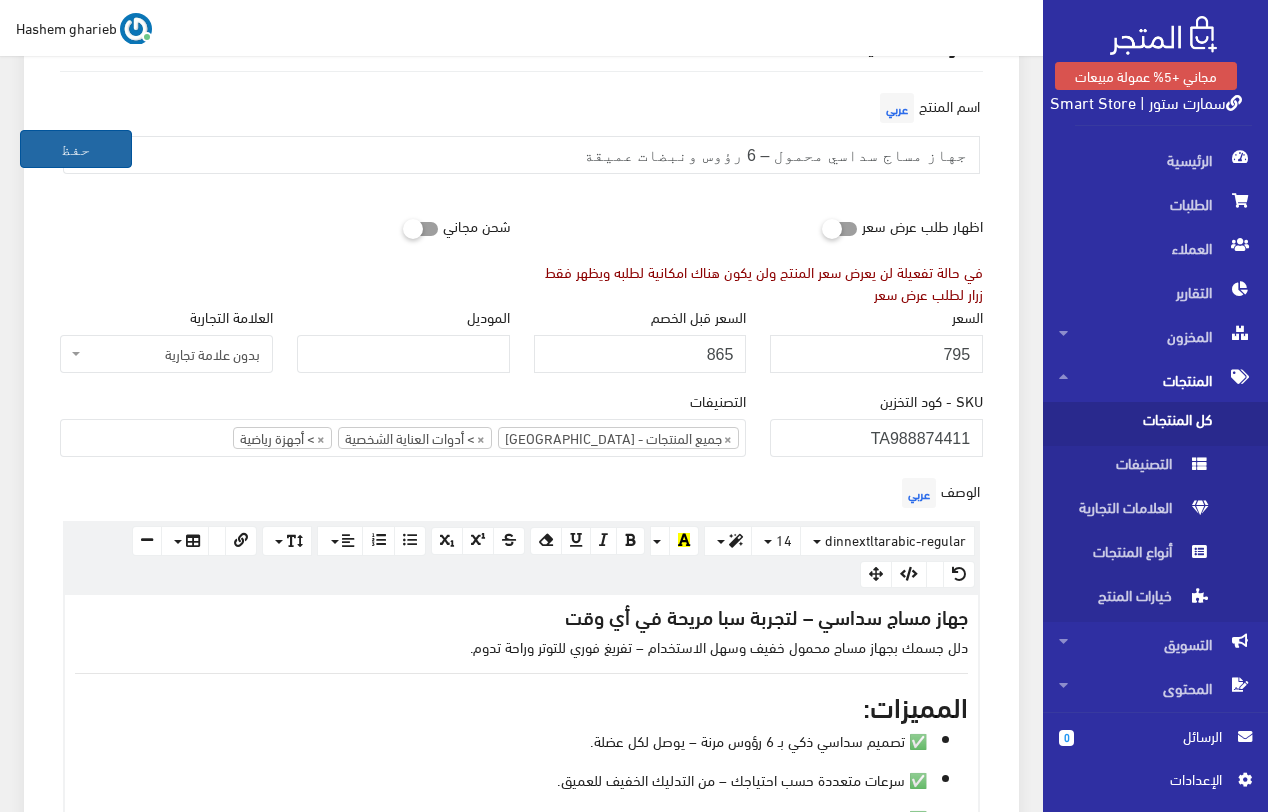 click on "حفظ" at bounding box center (76, 149) 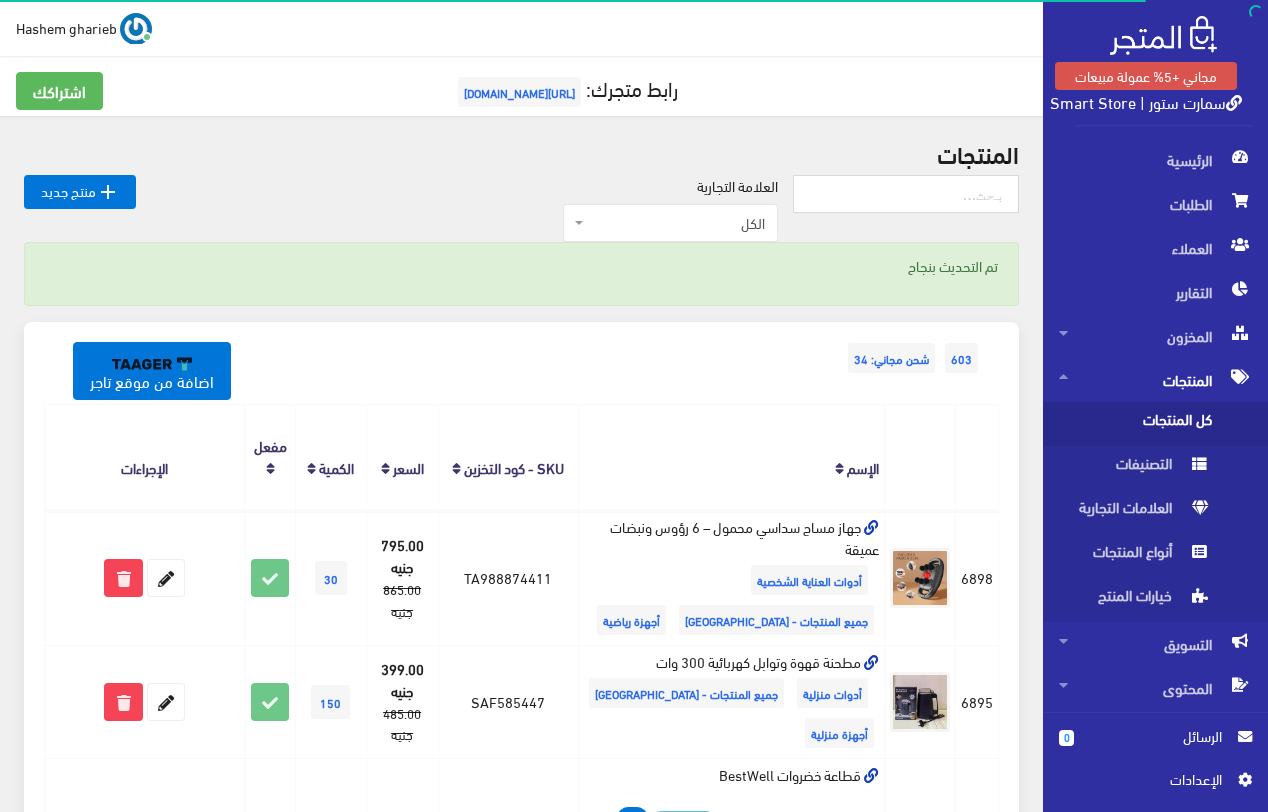scroll, scrollTop: 0, scrollLeft: 0, axis: both 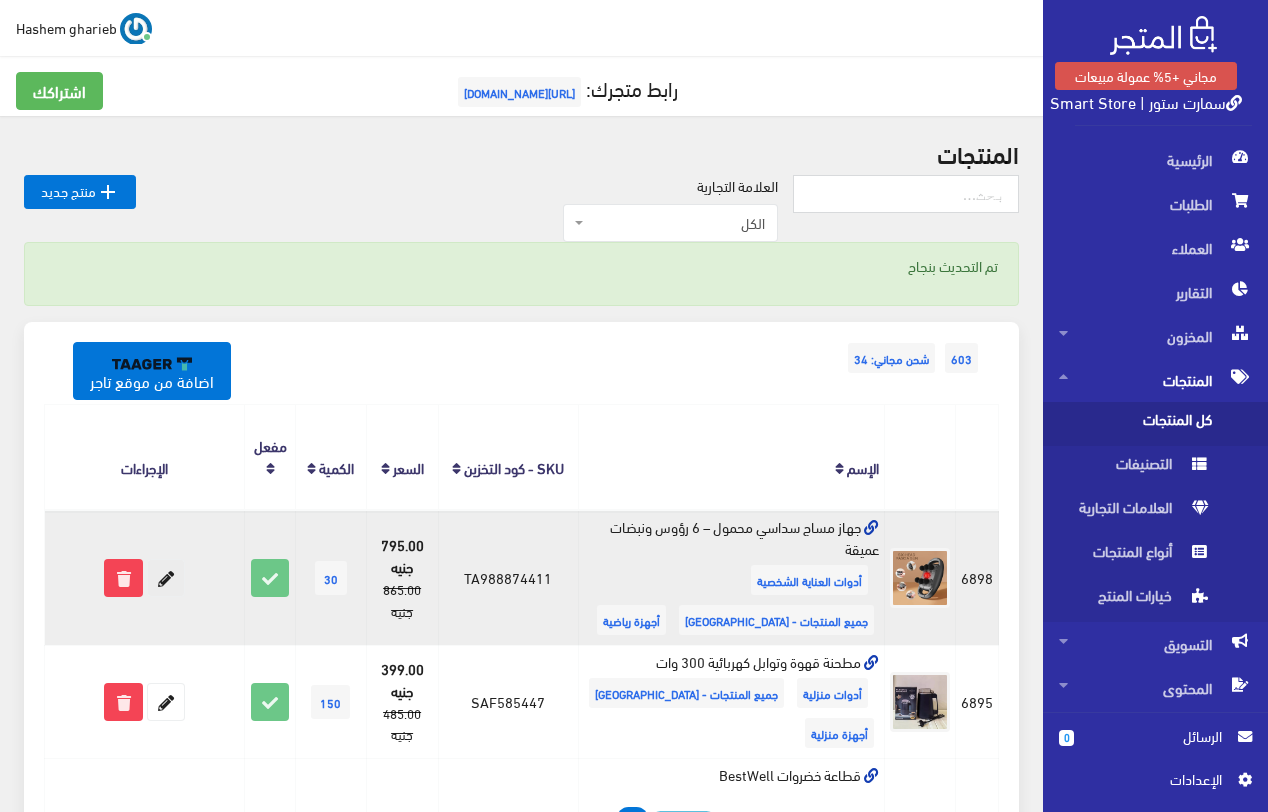 click at bounding box center (166, 578) 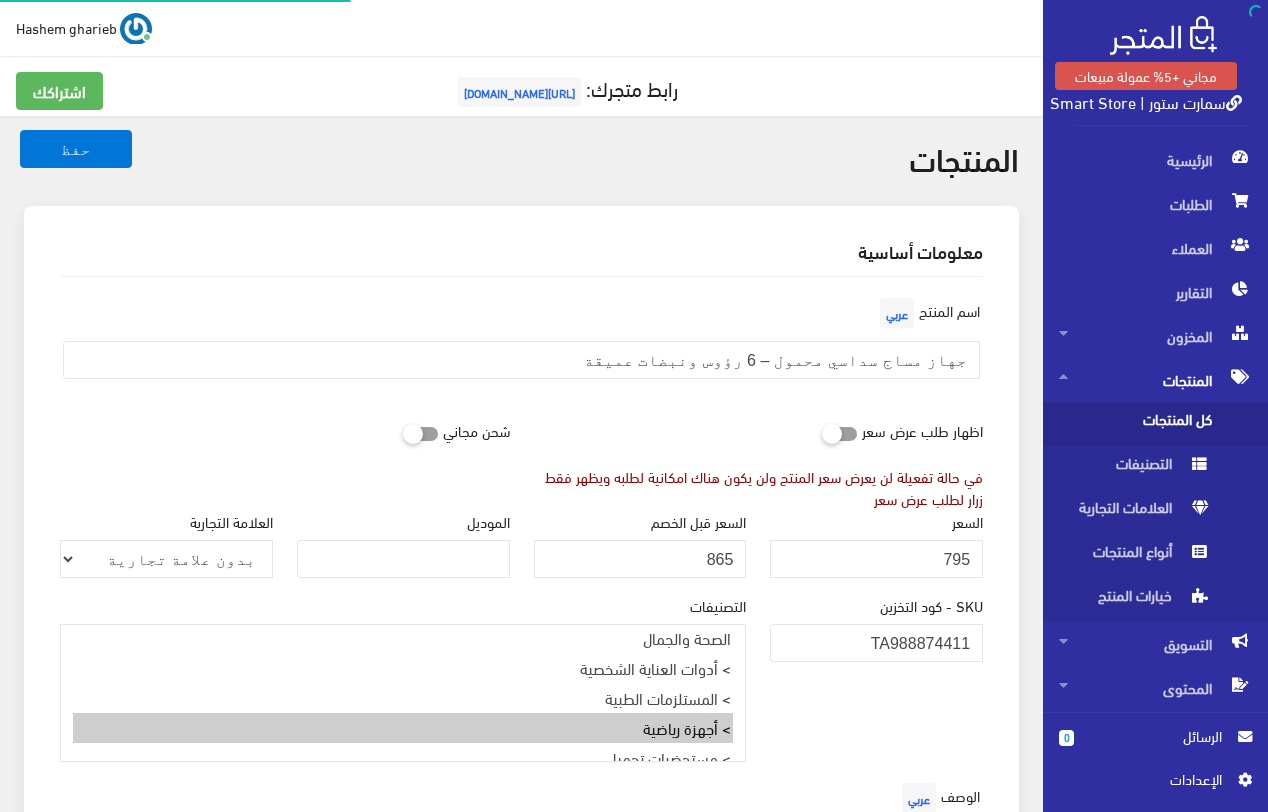 select 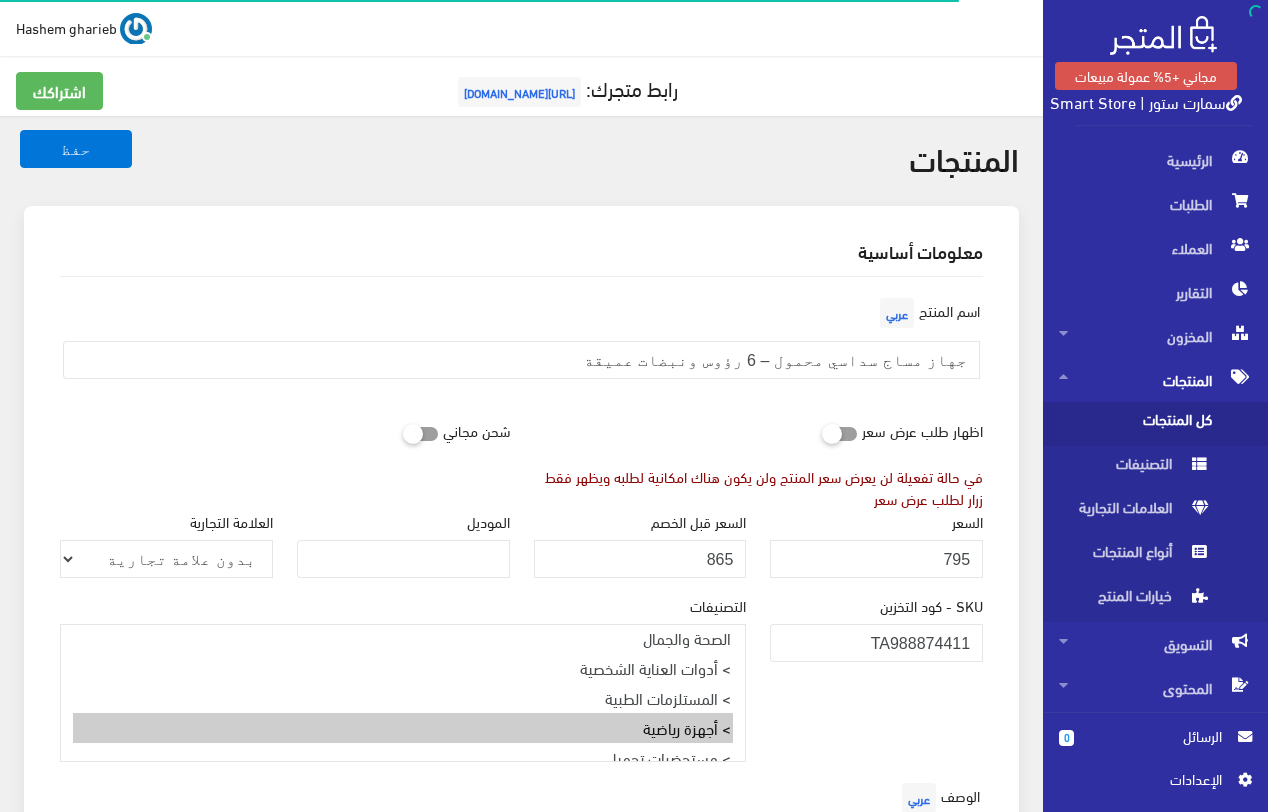 select on "28" 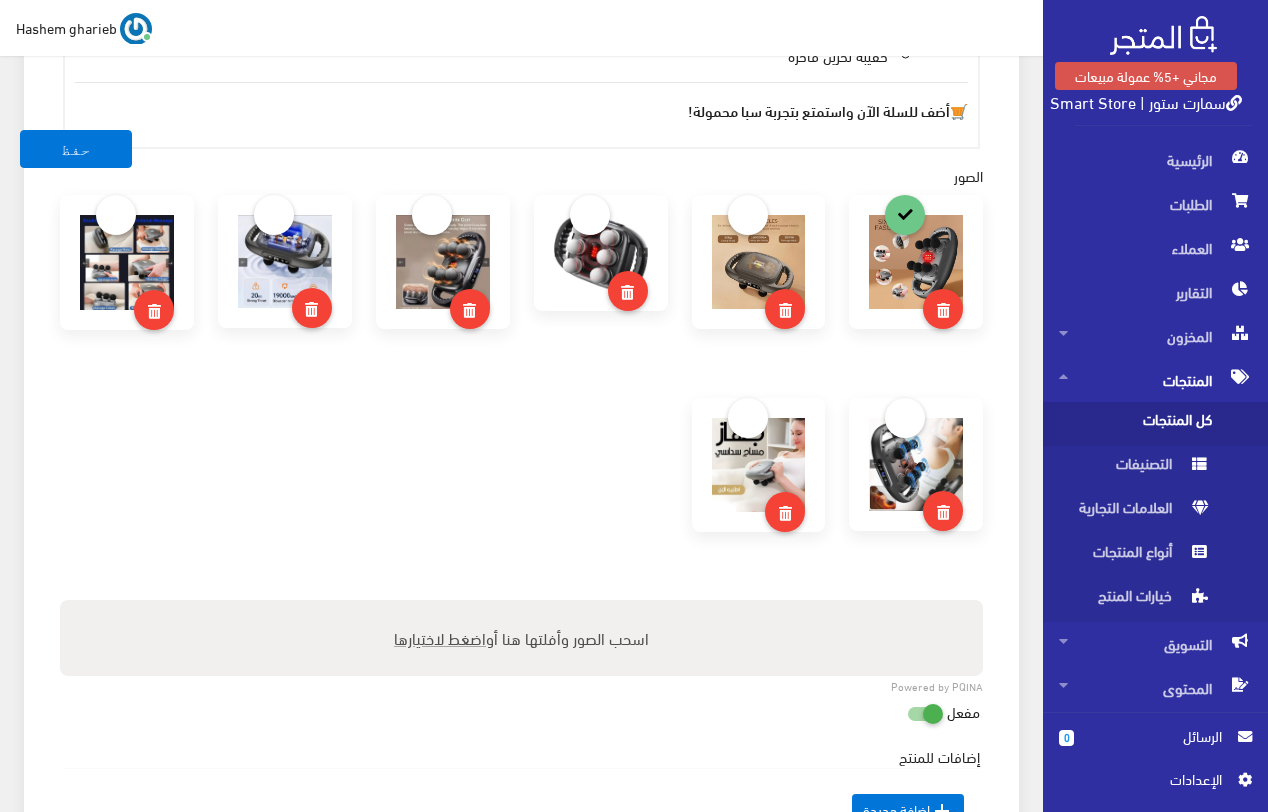 scroll, scrollTop: 1300, scrollLeft: 0, axis: vertical 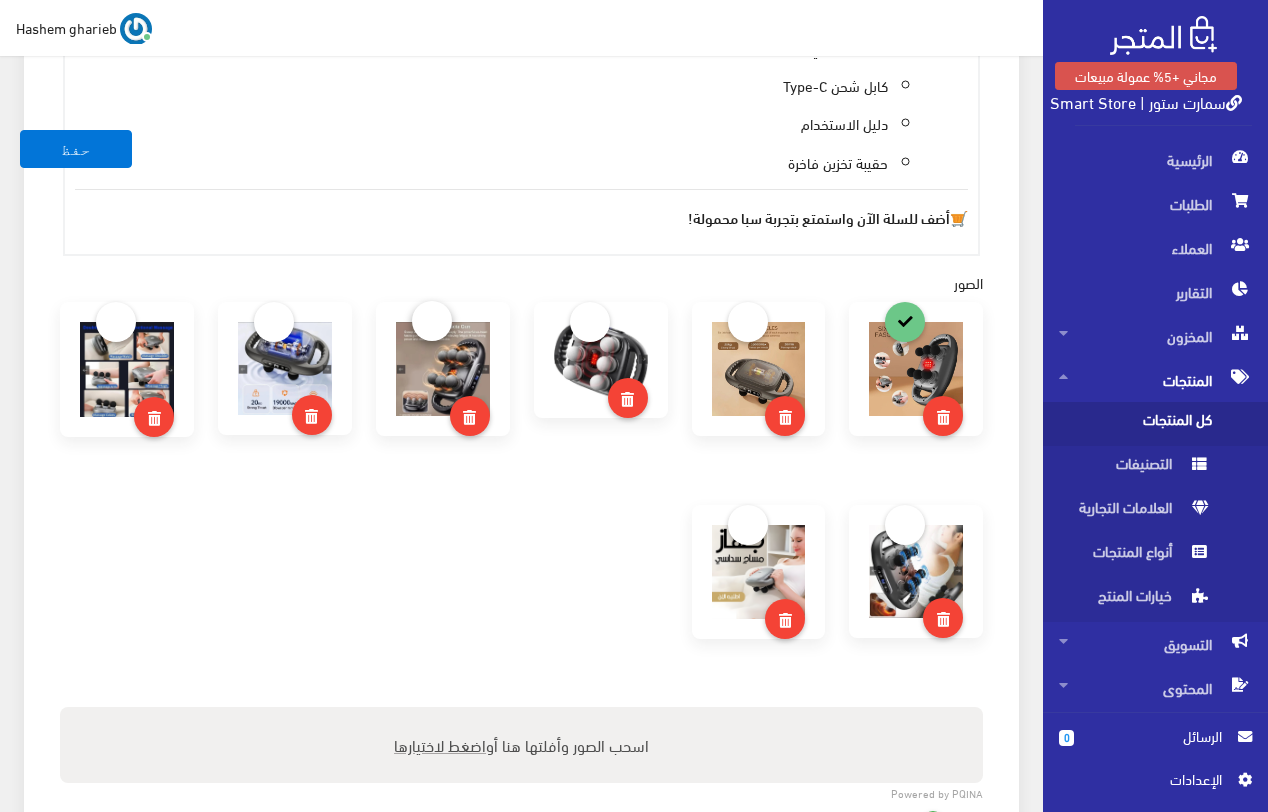 click at bounding box center [432, 321] 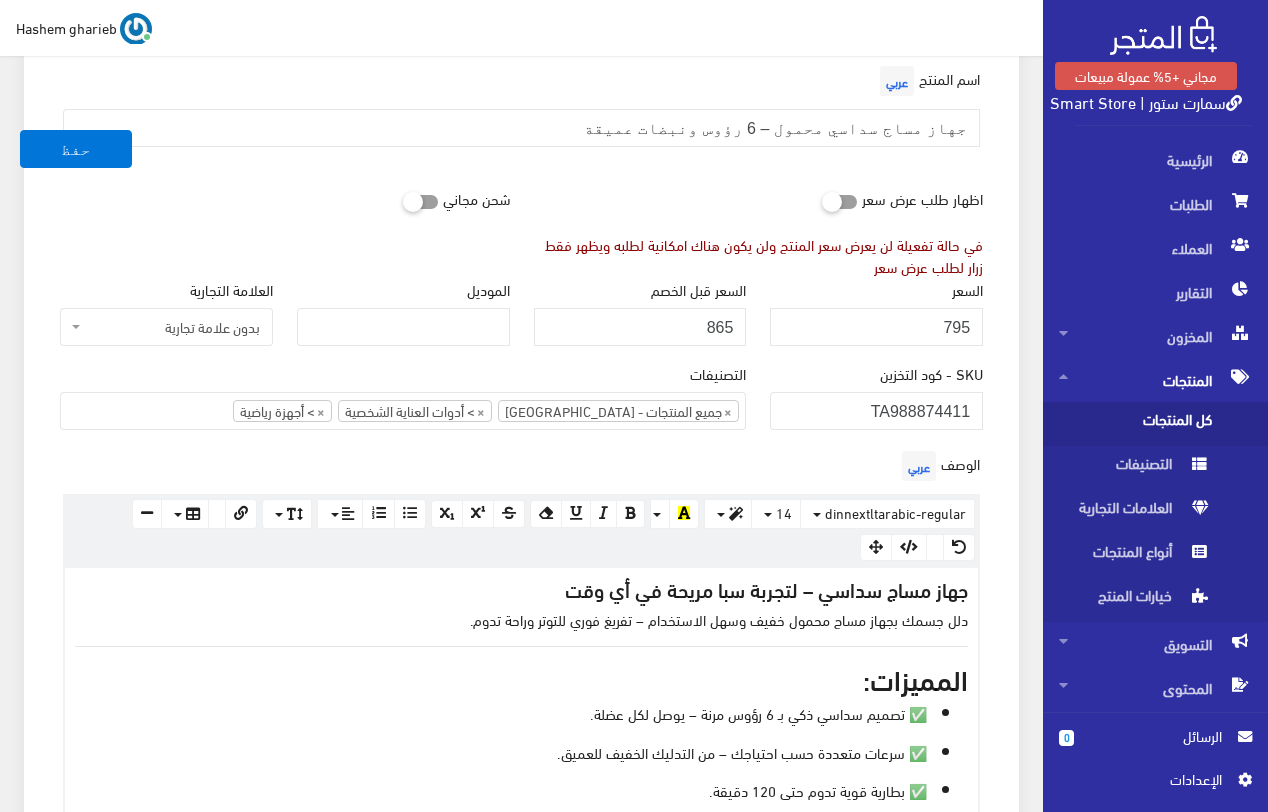 scroll, scrollTop: 0, scrollLeft: 0, axis: both 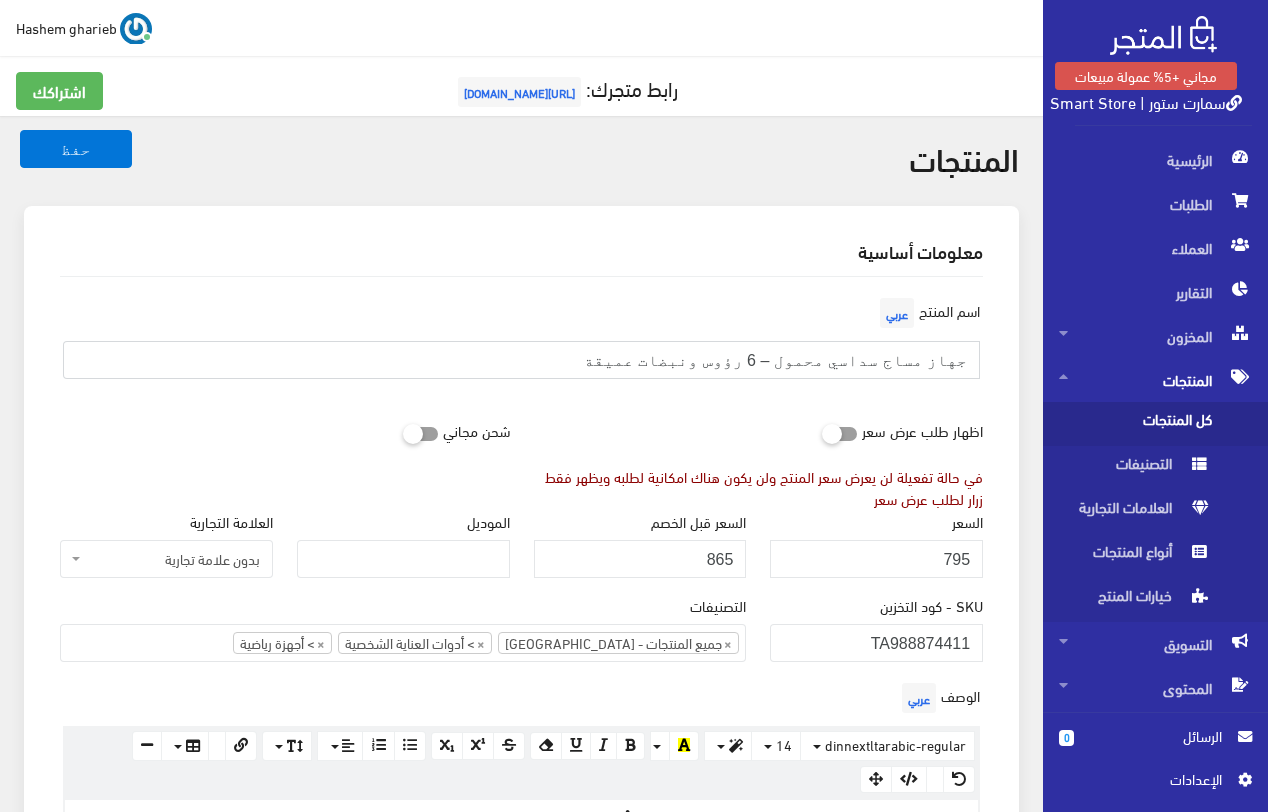 drag, startPoint x: 591, startPoint y: 354, endPoint x: 793, endPoint y: 370, distance: 202.63268 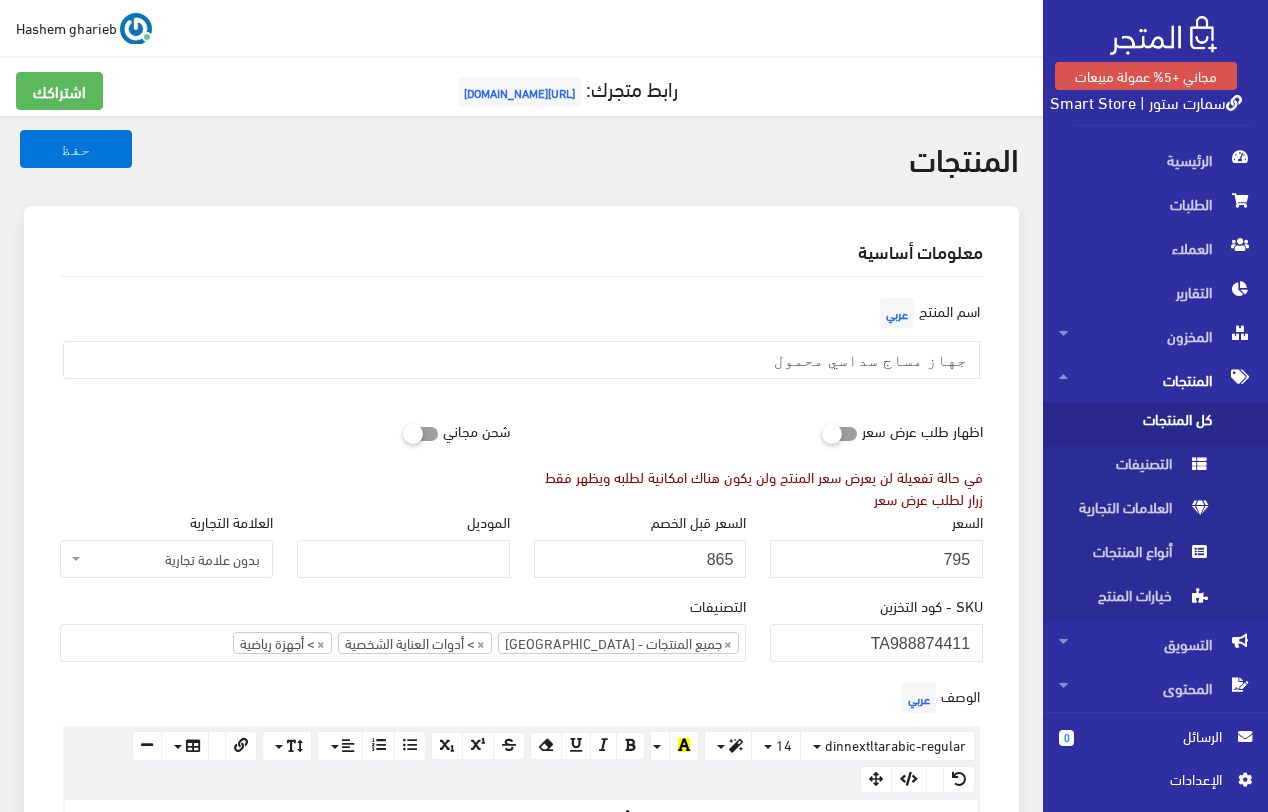click on "معلومات أساسية
اسم المنتج  عربي
جهاز مساج سداسي محمول
اظهار طلب عرض سعر
في حالة تفعيلة لن يعرض سعر المنتج ولن يكون هناك امكانية لطلبه ويظهر فقط زرار لطلب عرض سعر" at bounding box center (521, 1349) 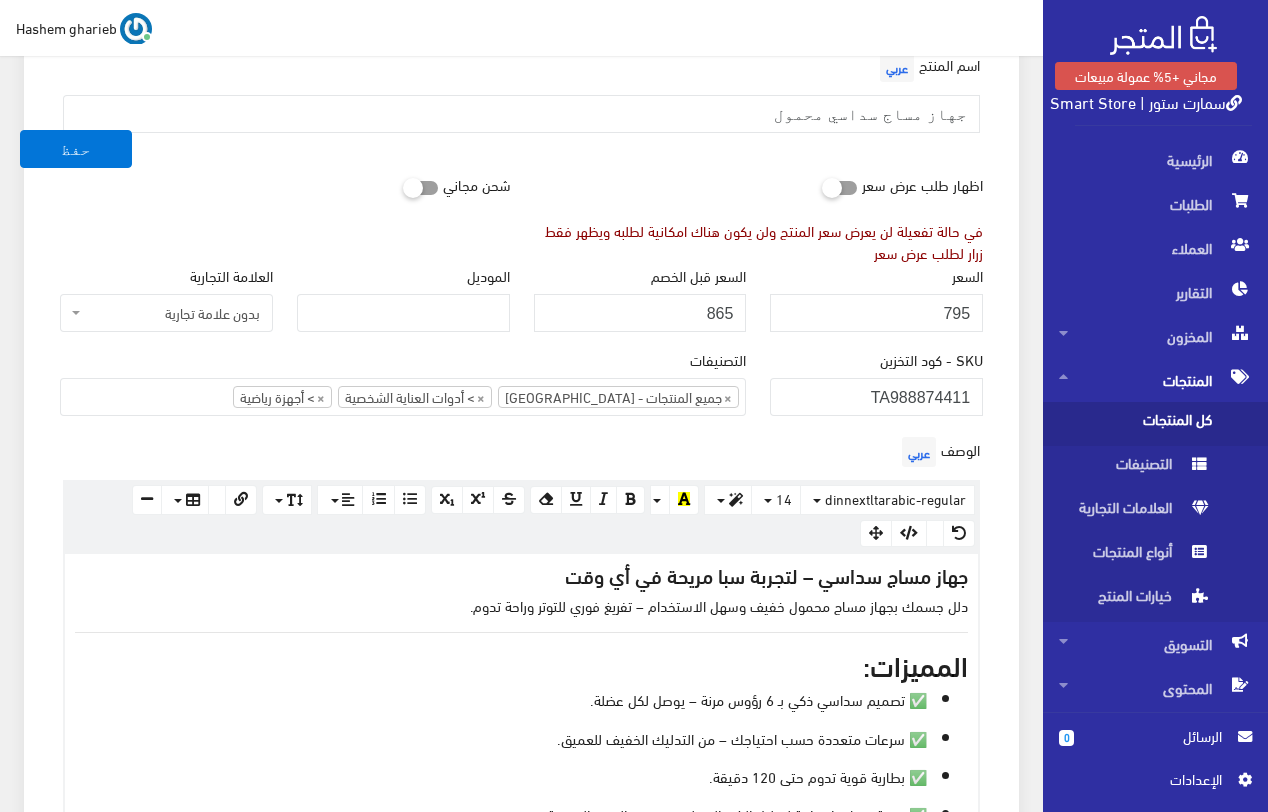 scroll, scrollTop: 200, scrollLeft: 0, axis: vertical 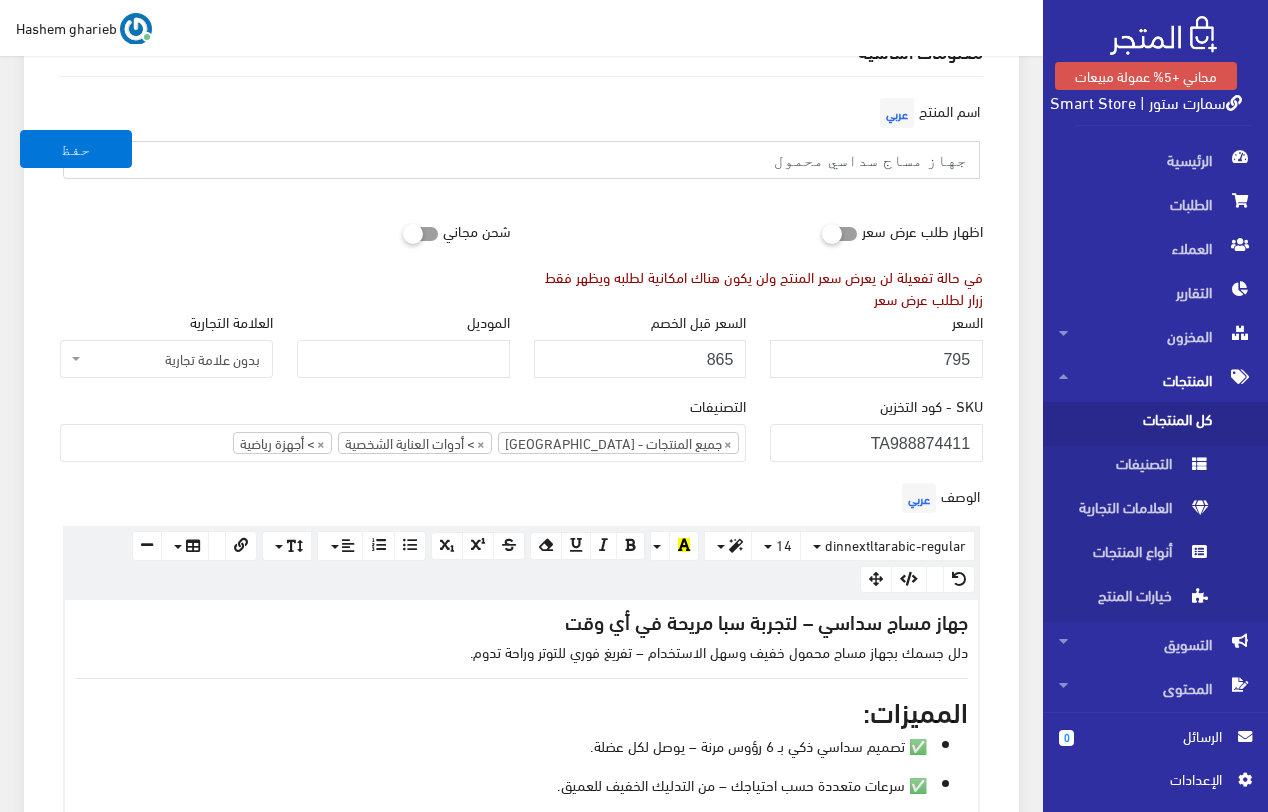 click on "جهاز مساج سداسي محمول" at bounding box center (521, 160) 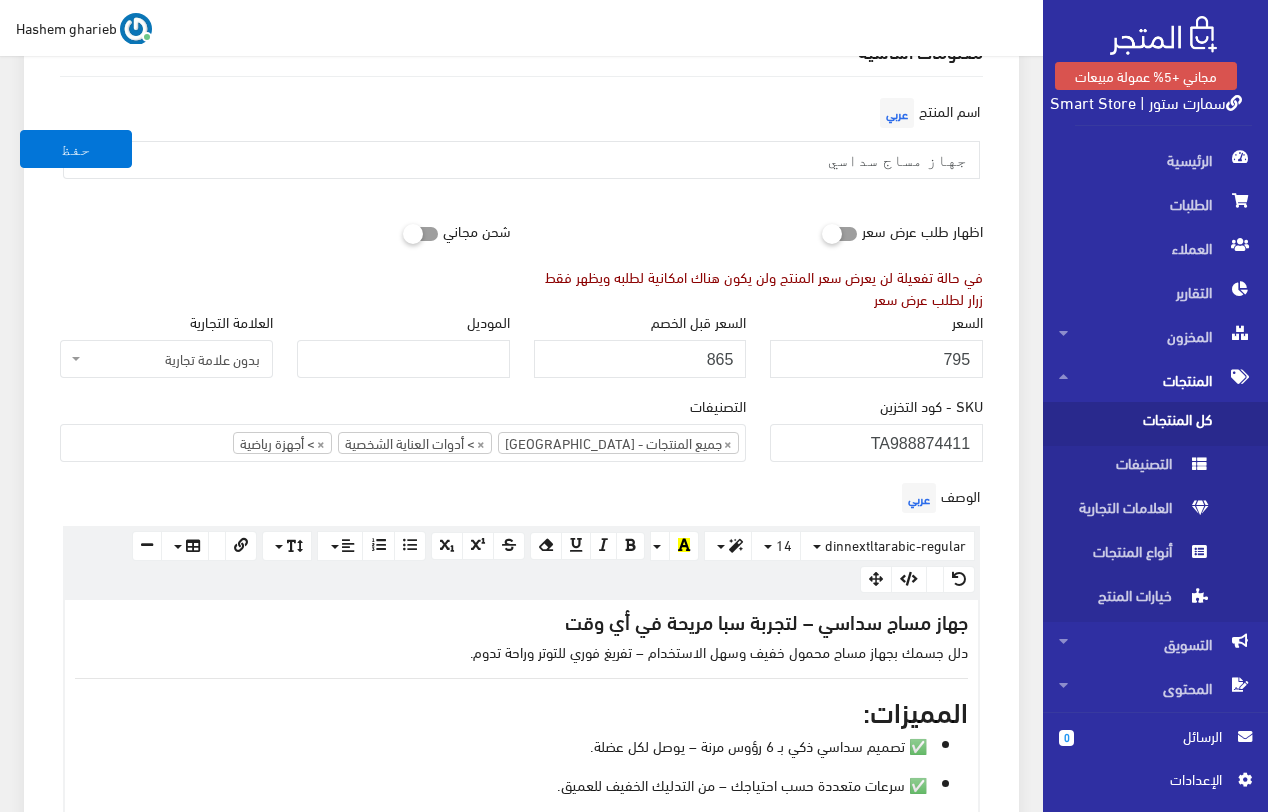 click on "معلومات أساسية
اسم المنتج  عربي
جهاز مساج سداسي
اظهار طلب عرض سعر
في حالة تفعيلة لن يعرض سعر المنتج ولن يكون هناك امكانية لطلبه ويظهر فقط زرار لطلب عرض سعر" at bounding box center [521, 1149] 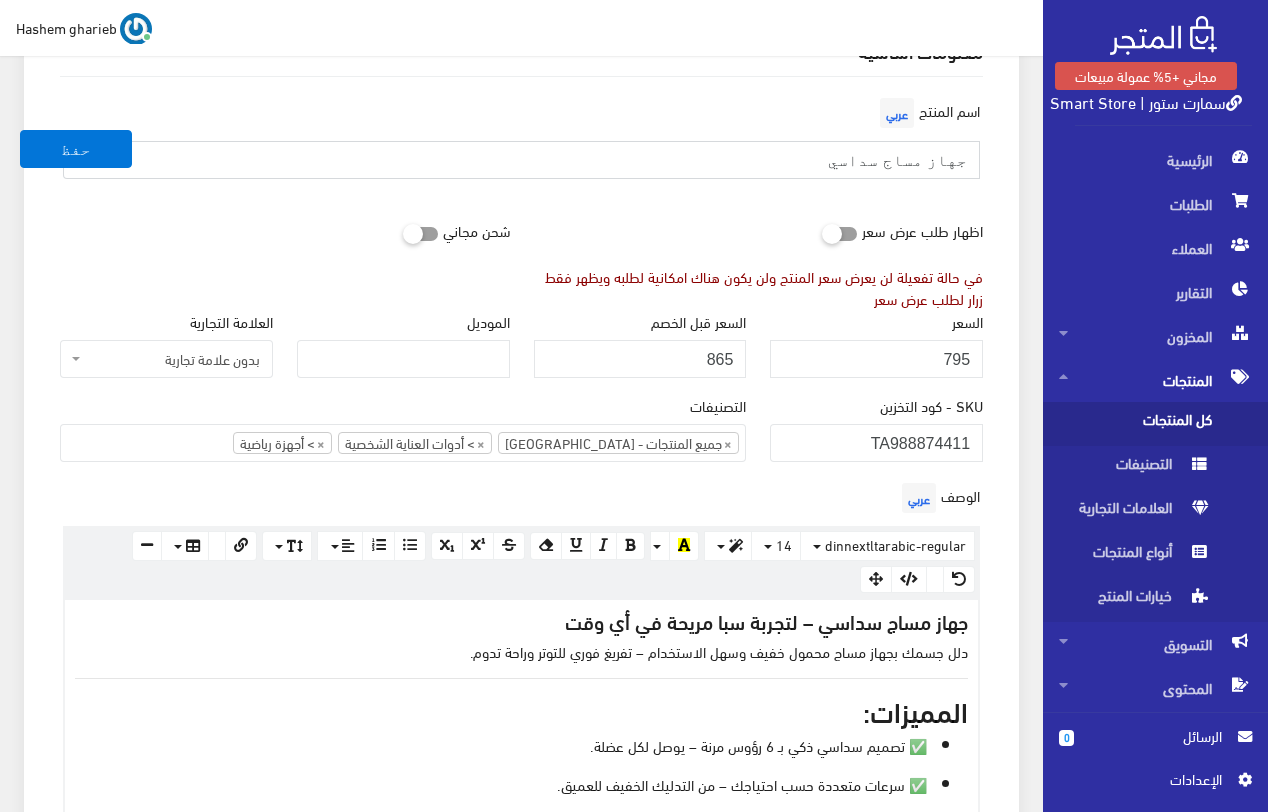 click on "جهاز مساج سداسي" at bounding box center [521, 160] 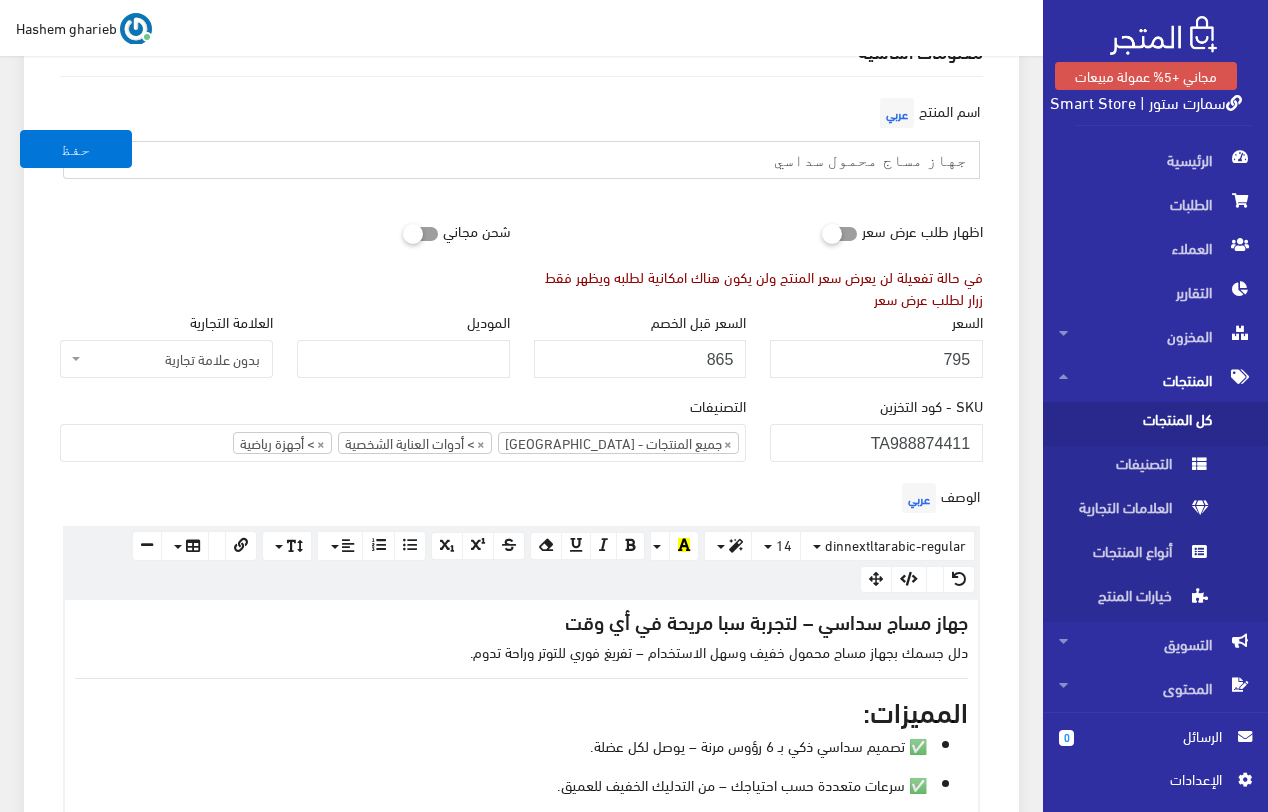 click on "جهاز مساج محمول سداسي" at bounding box center (521, 160) 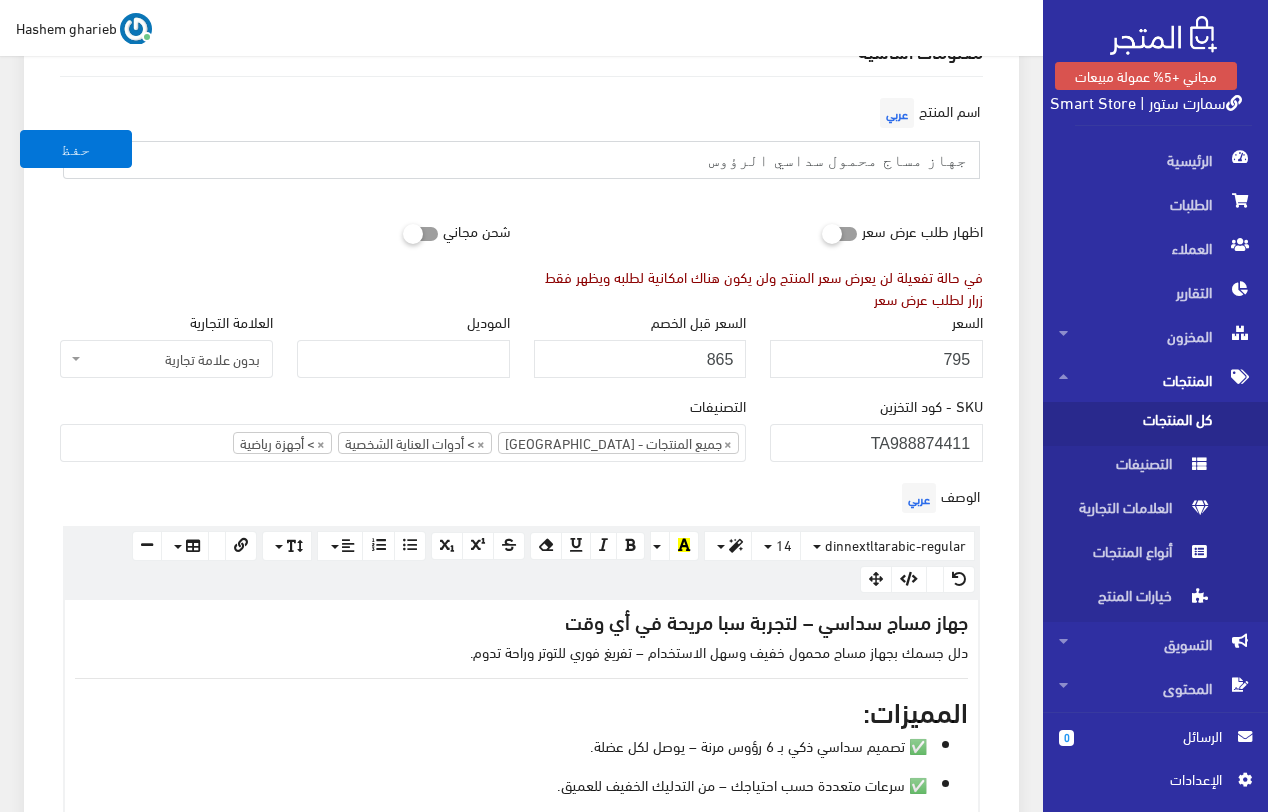 click on "جهاز مساج محمول سداسي الرؤوس" at bounding box center [521, 160] 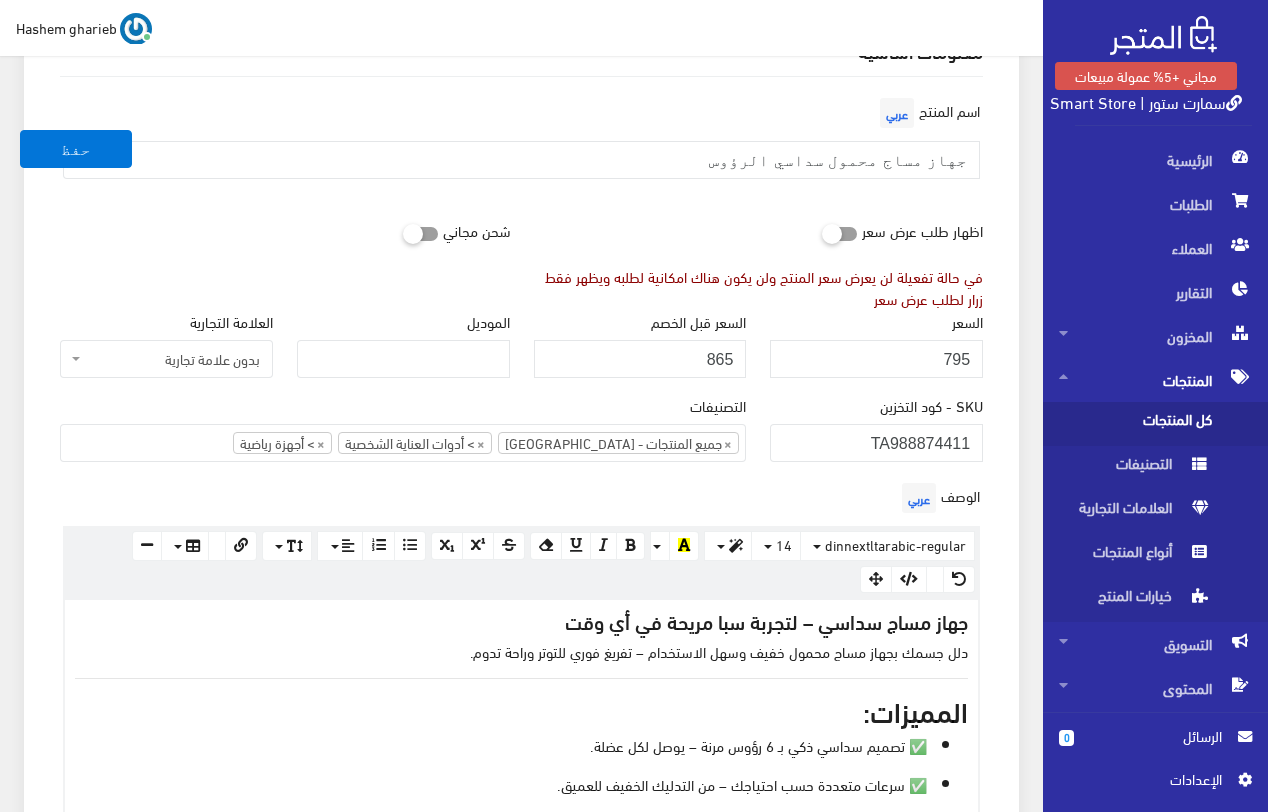 click on "اسم المنتج  عربي
جهاز مساج محمول سداسي الرؤوس
اظهار طلب عرض سعر
في حالة تفعيلة لن يعرض سعر المنتج ولن يكون هناك امكانية لطلبه ويظهر فقط زرار لطلب عرض سعر
شحن مجاني
السعر" at bounding box center [521, 1174] 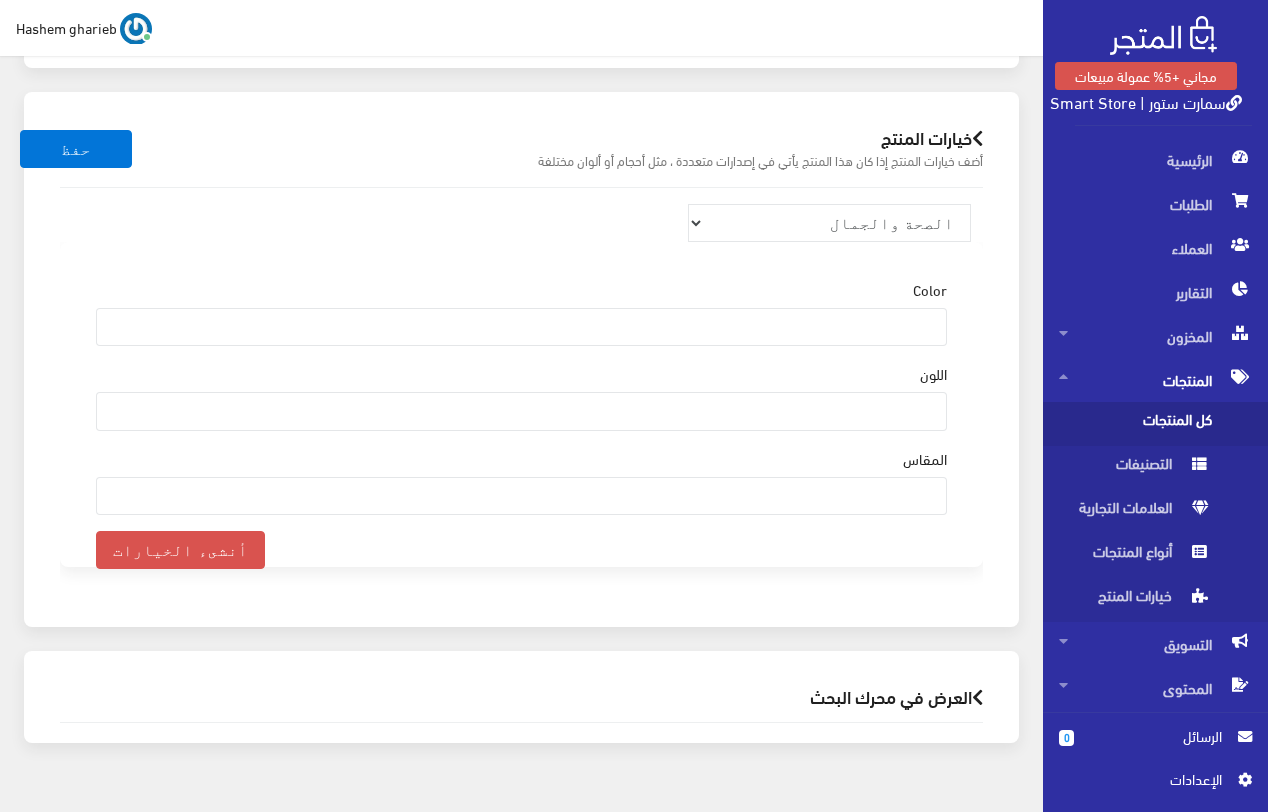 scroll, scrollTop: 2466, scrollLeft: 0, axis: vertical 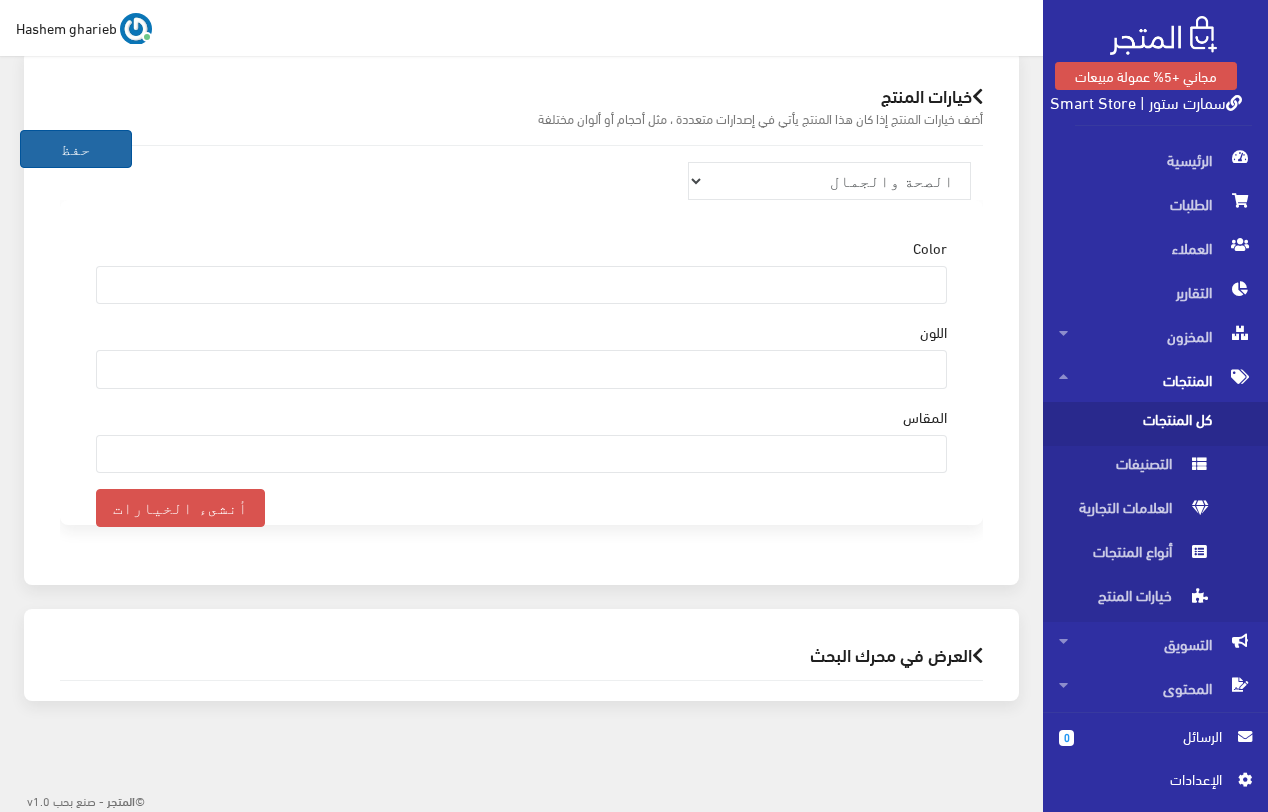 click on "حفظ" at bounding box center [76, 149] 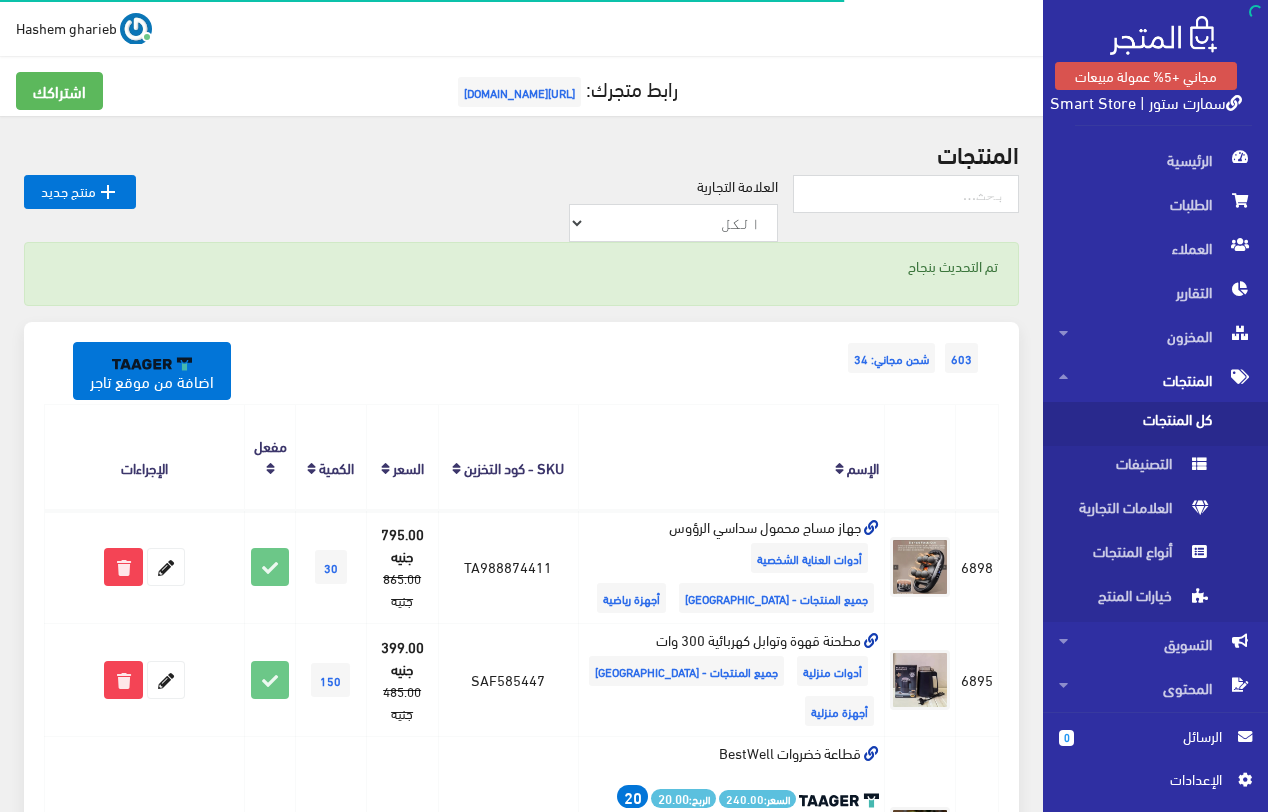 scroll, scrollTop: 0, scrollLeft: 0, axis: both 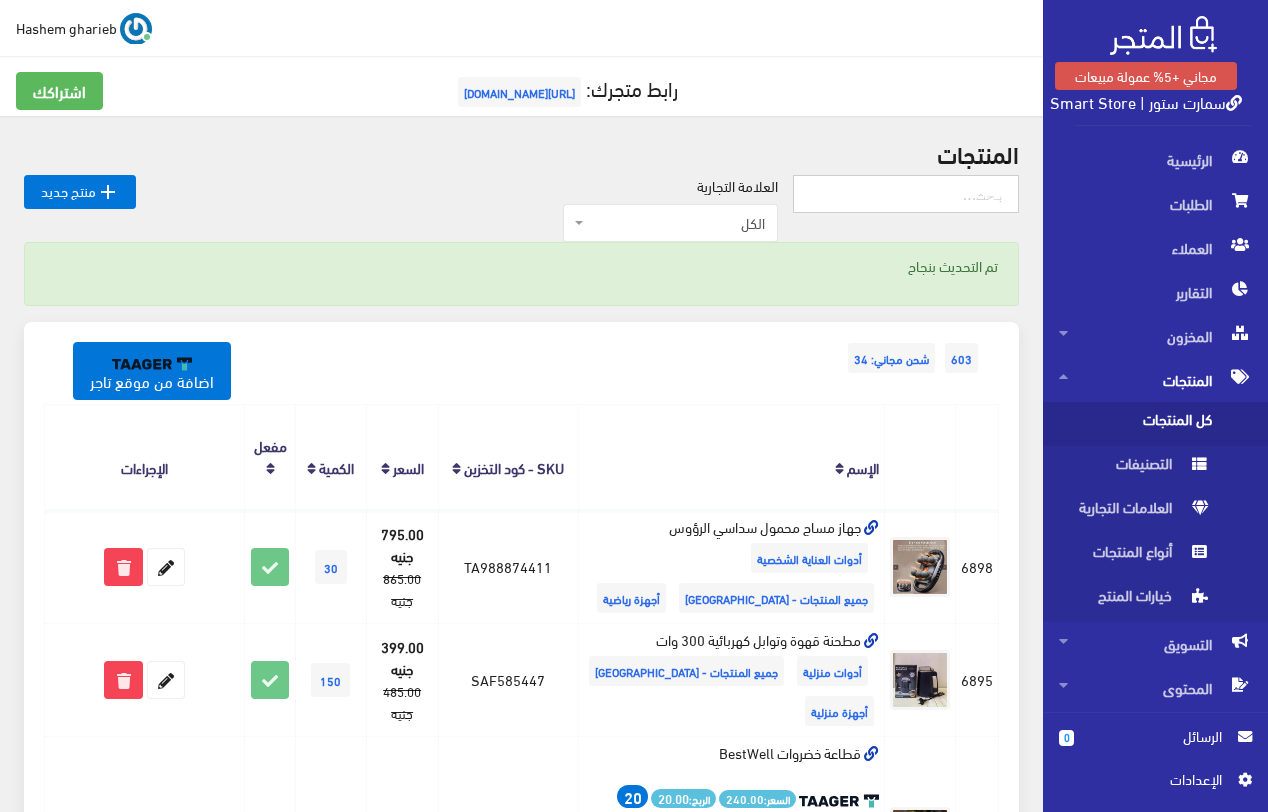 click at bounding box center [906, 194] 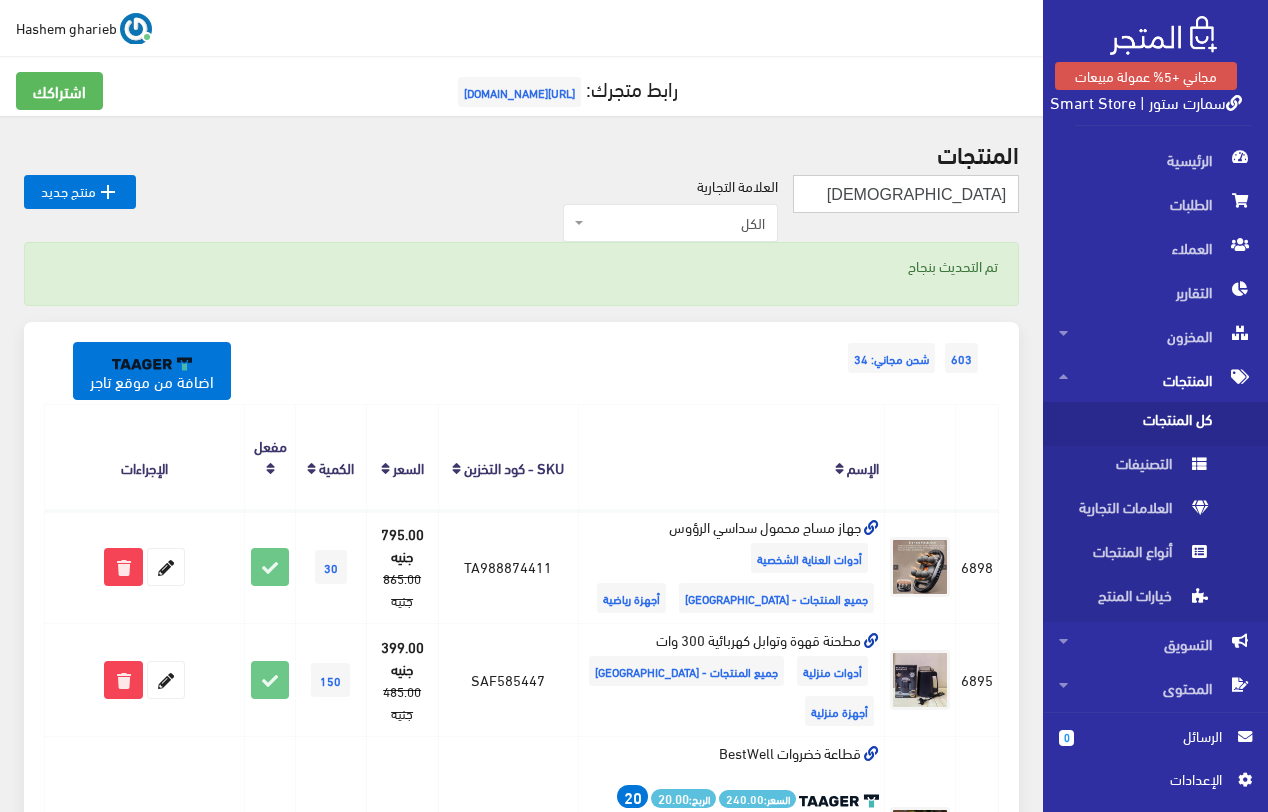 type on "[DEMOGRAPHIC_DATA]" 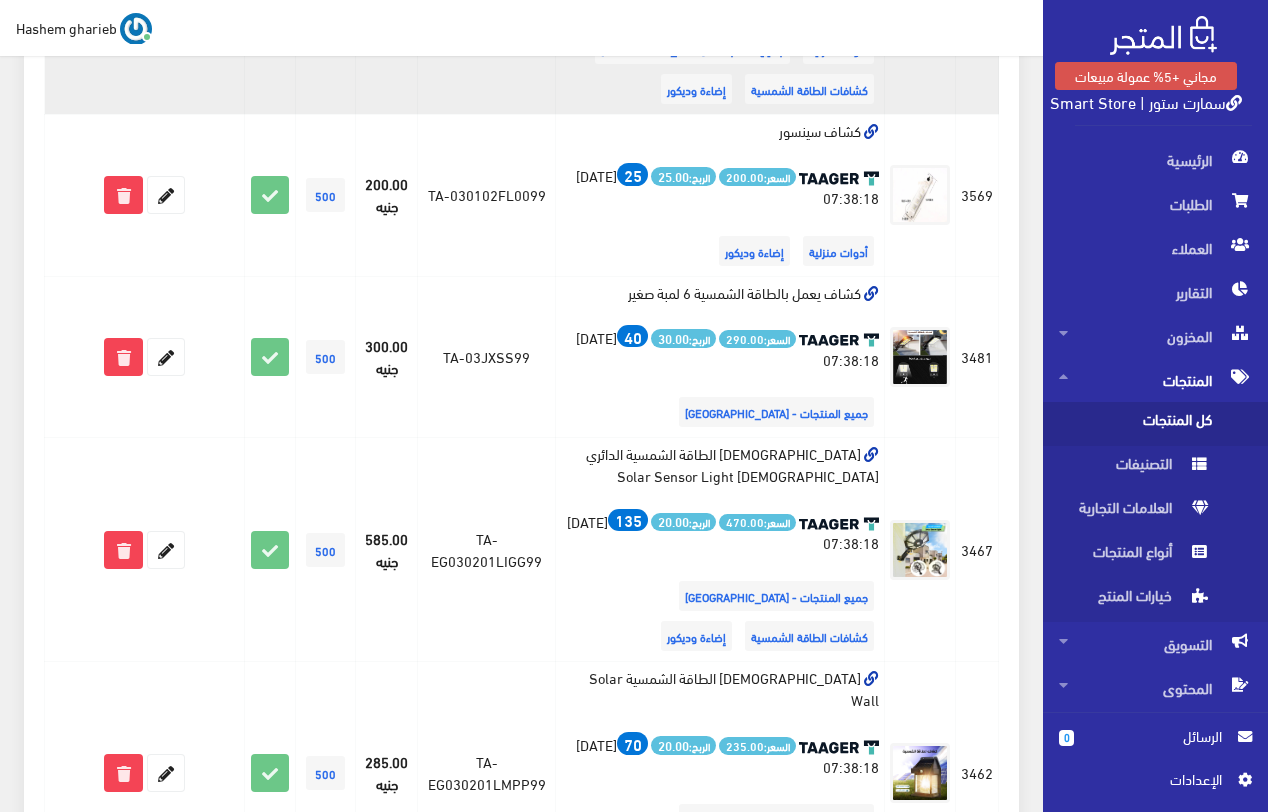 scroll, scrollTop: 2400, scrollLeft: 0, axis: vertical 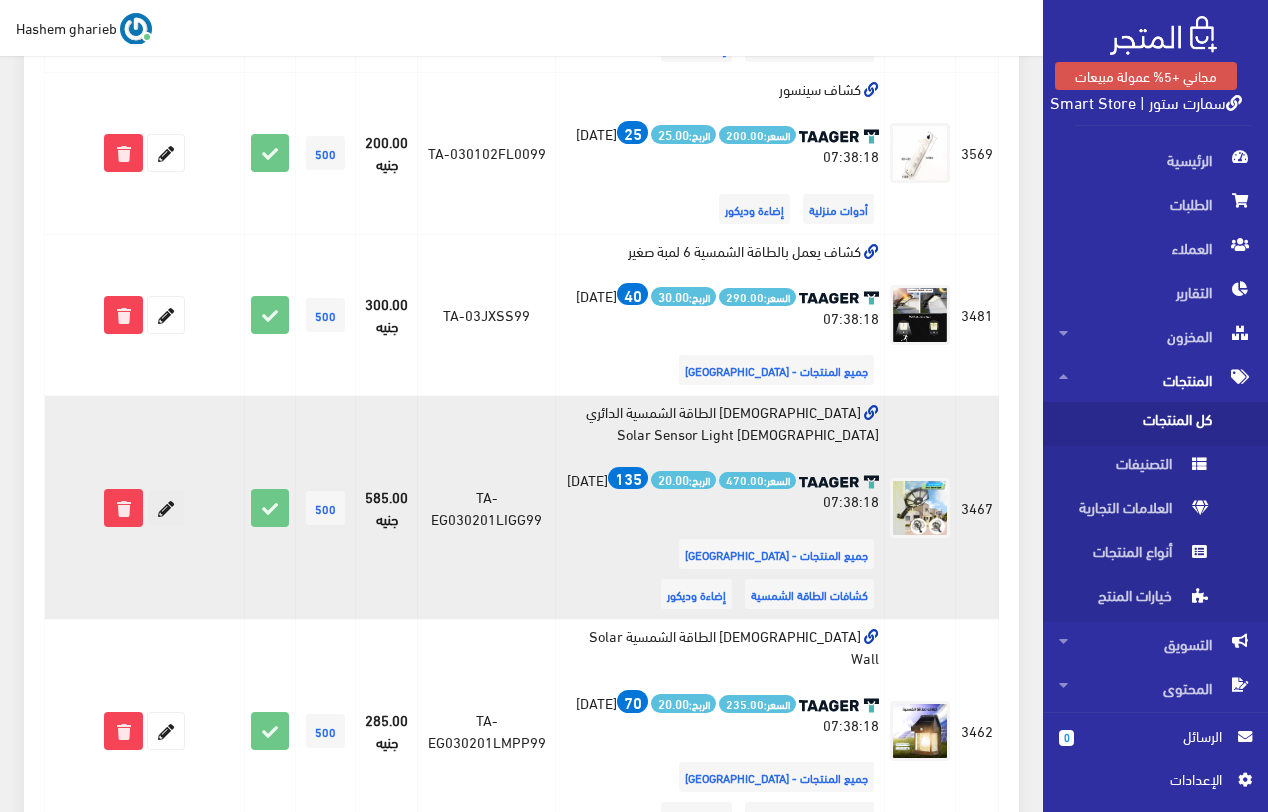 click at bounding box center [166, 508] 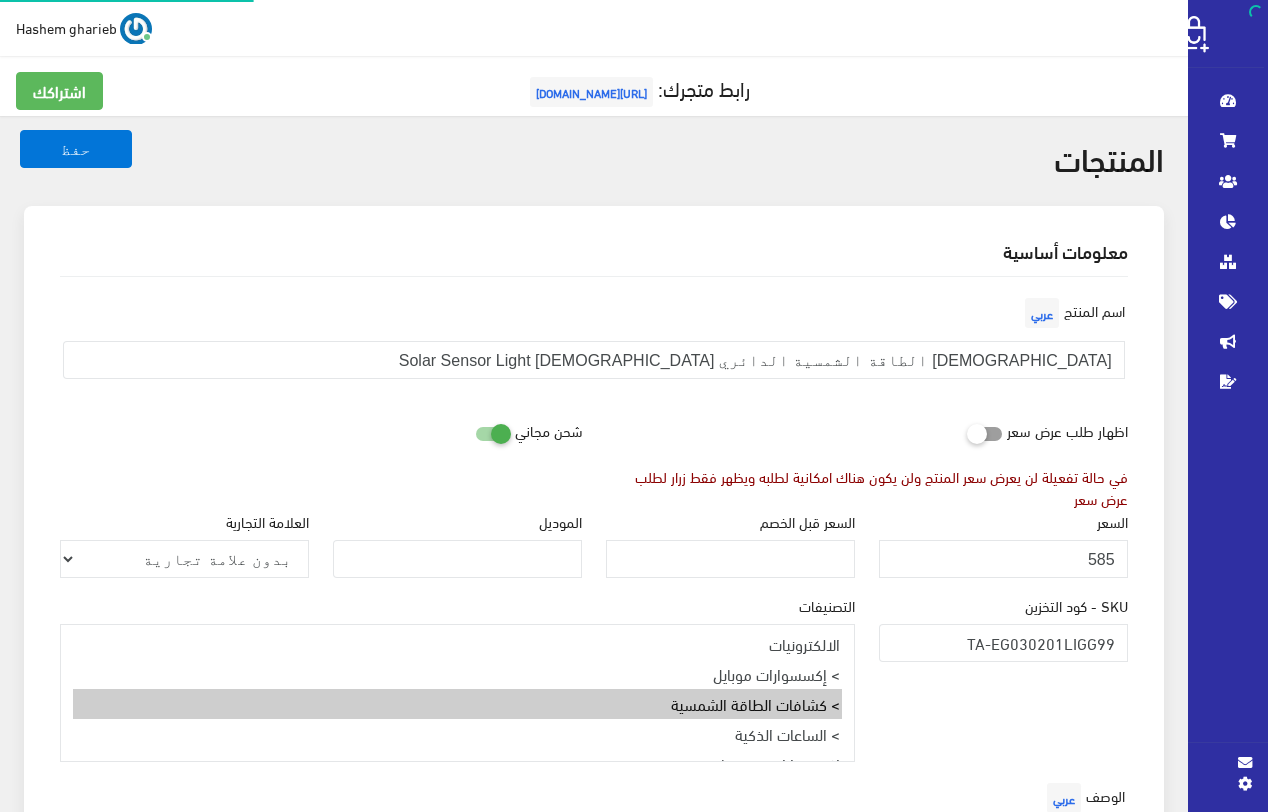 scroll, scrollTop: 0, scrollLeft: 0, axis: both 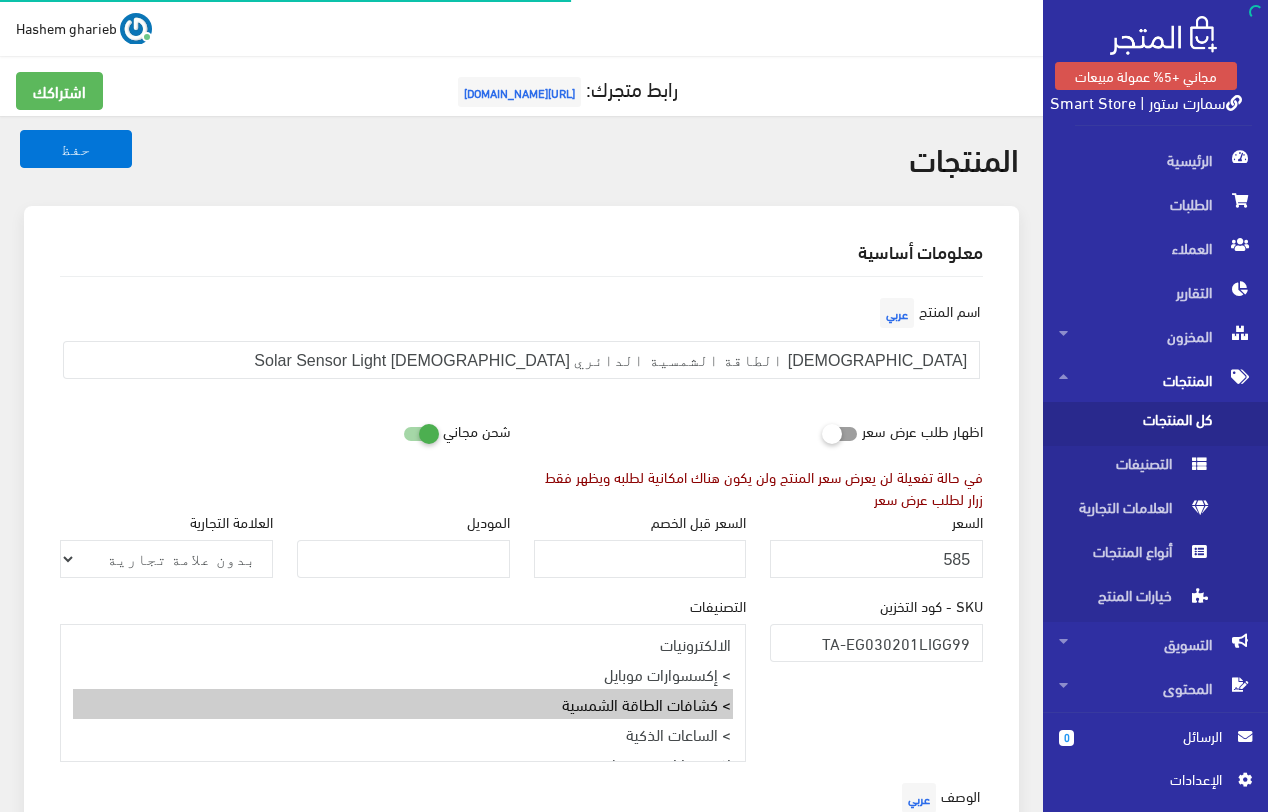 select on "34" 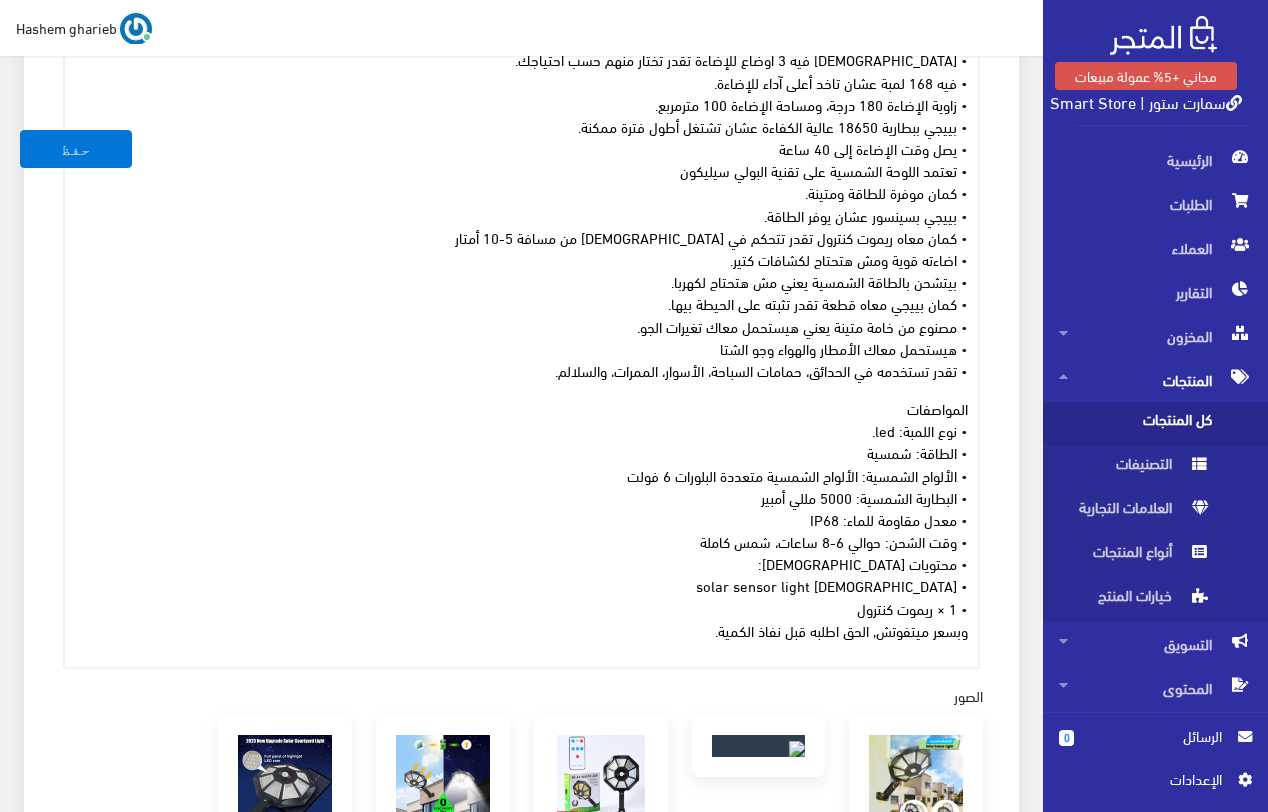 scroll, scrollTop: 1000, scrollLeft: 0, axis: vertical 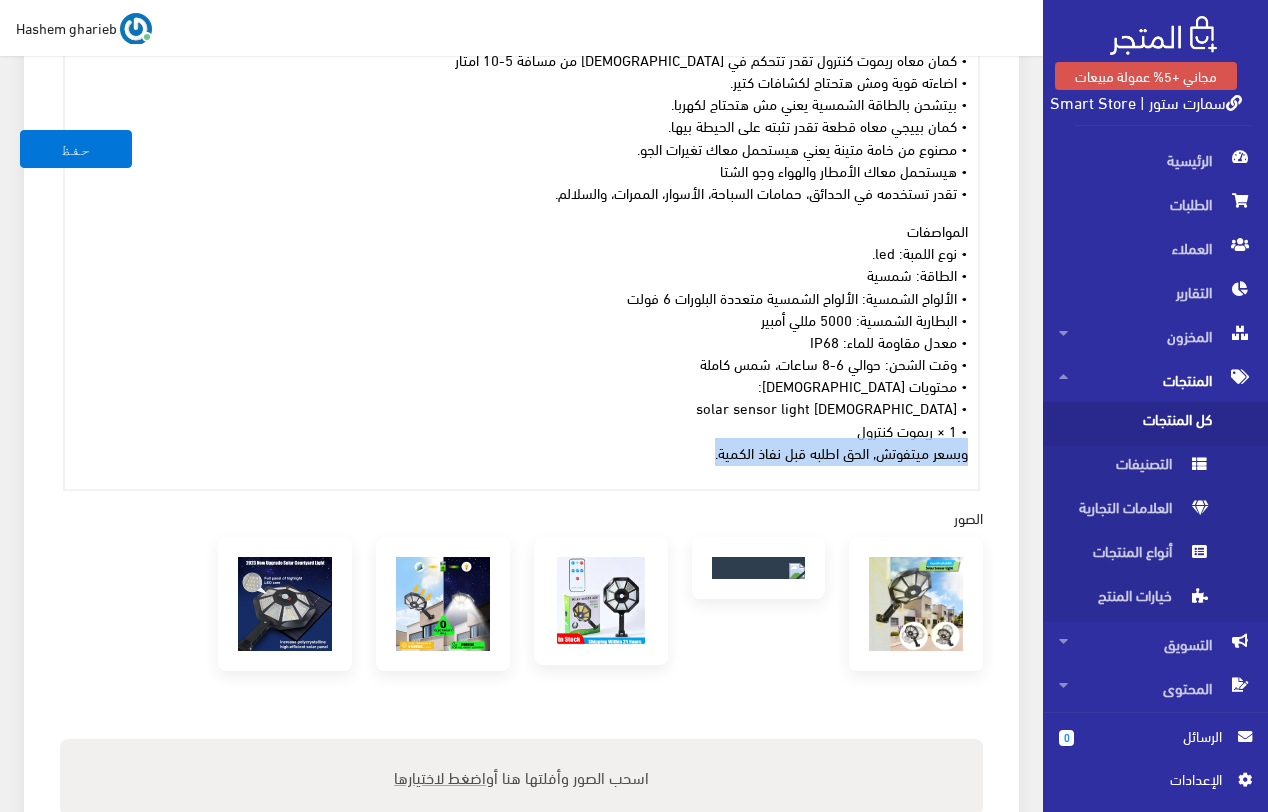drag, startPoint x: 688, startPoint y: 447, endPoint x: 1019, endPoint y: 444, distance: 331.01358 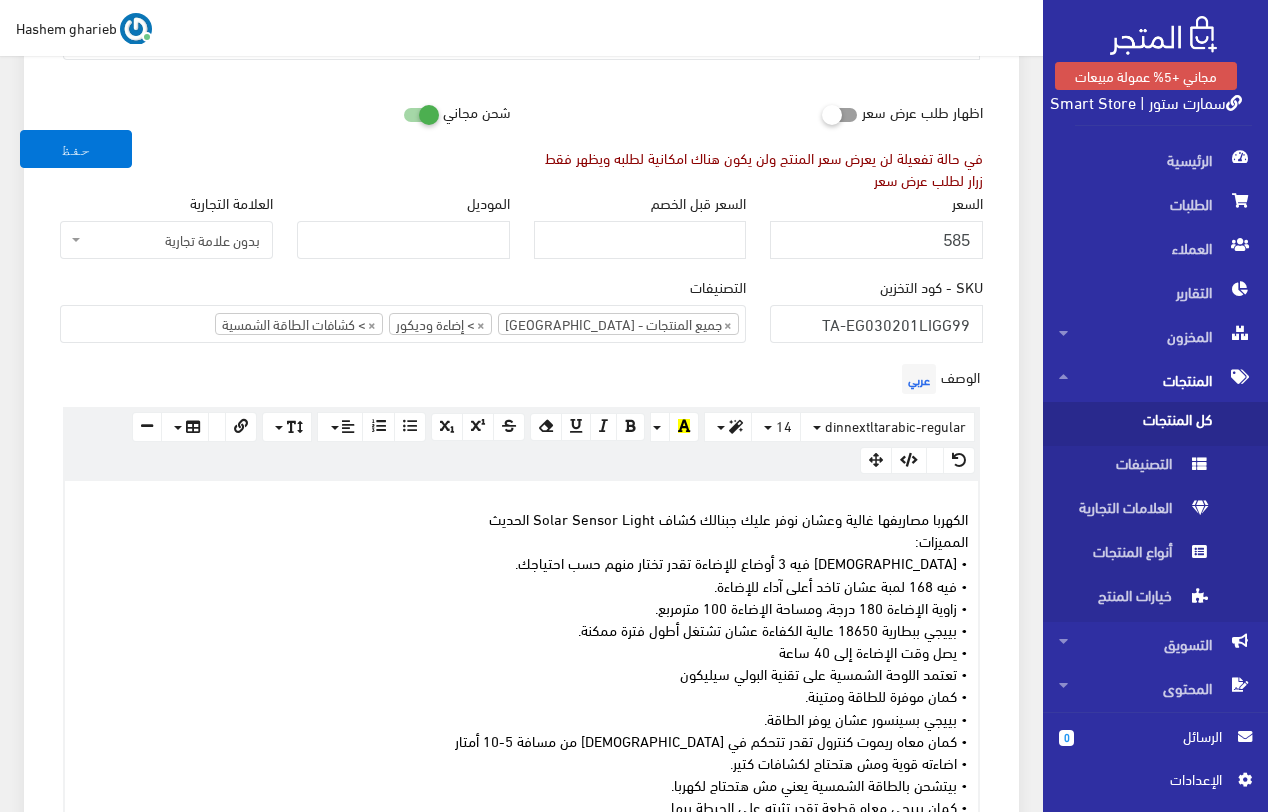 scroll, scrollTop: 200, scrollLeft: 0, axis: vertical 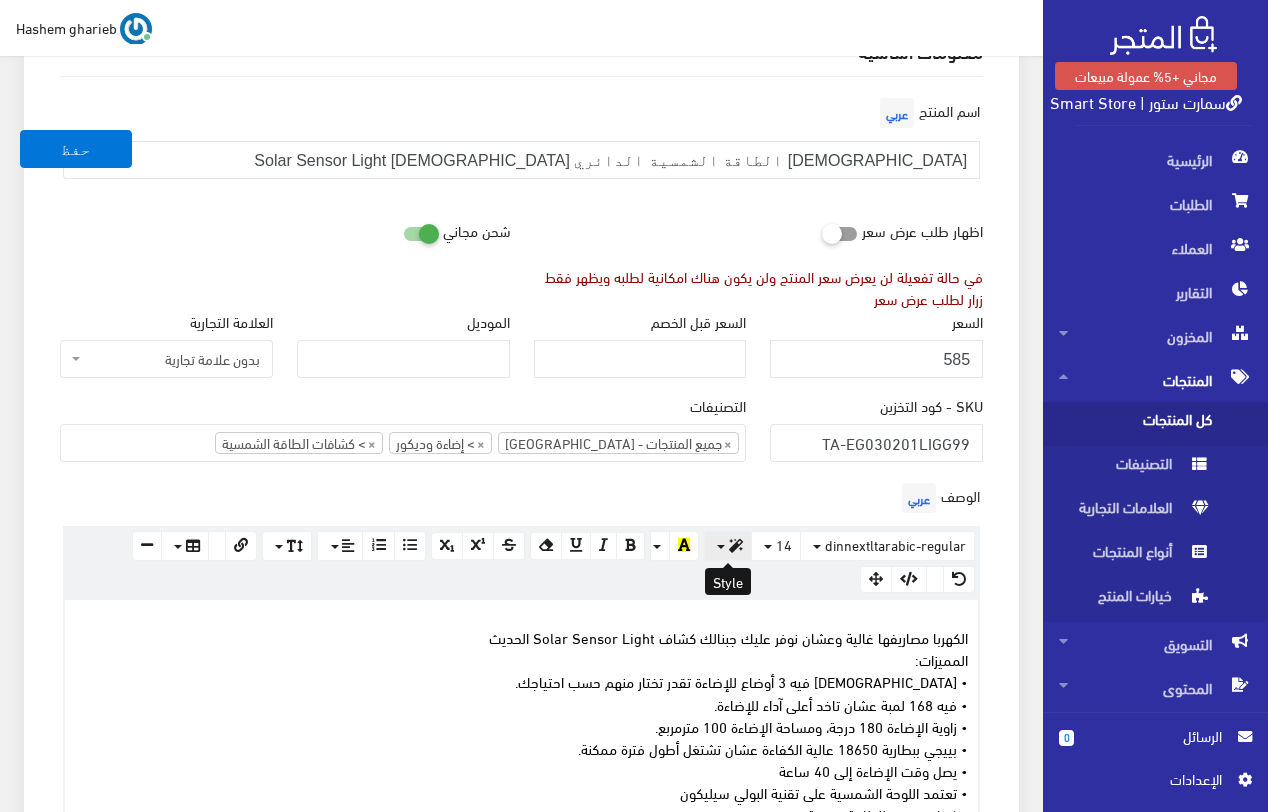 click at bounding box center [728, 546] 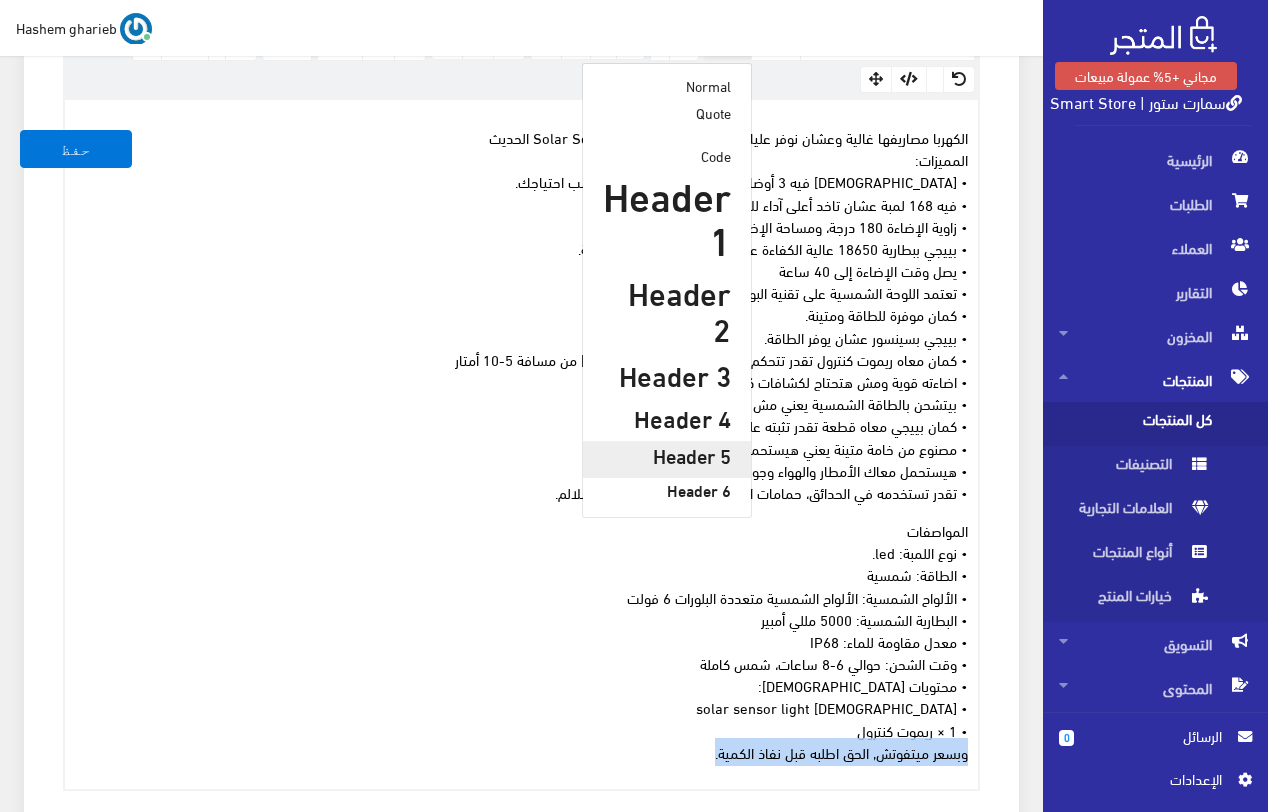 click on "Normal Quote Code Header 1 Header 2 Header 3 Header 4 Header 5 Header 6" at bounding box center (667, 291) 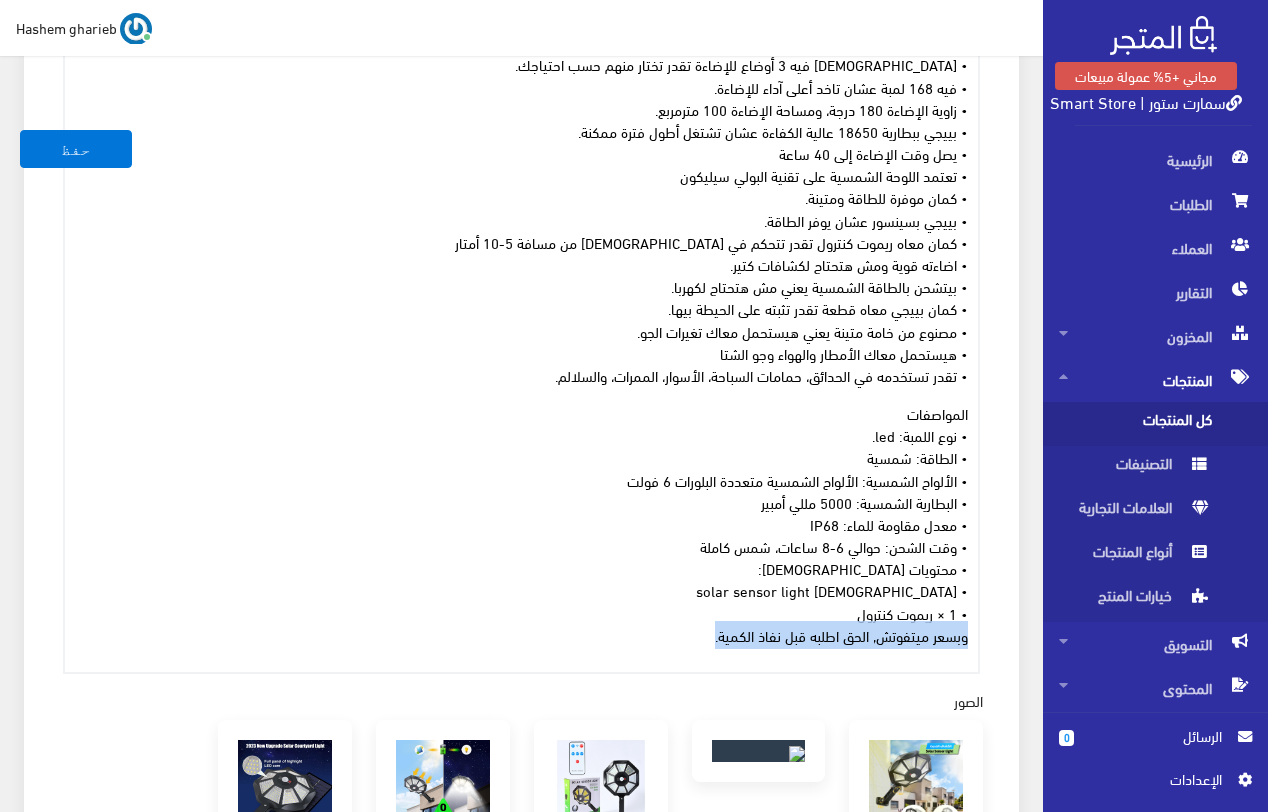 scroll, scrollTop: 1000, scrollLeft: 0, axis: vertical 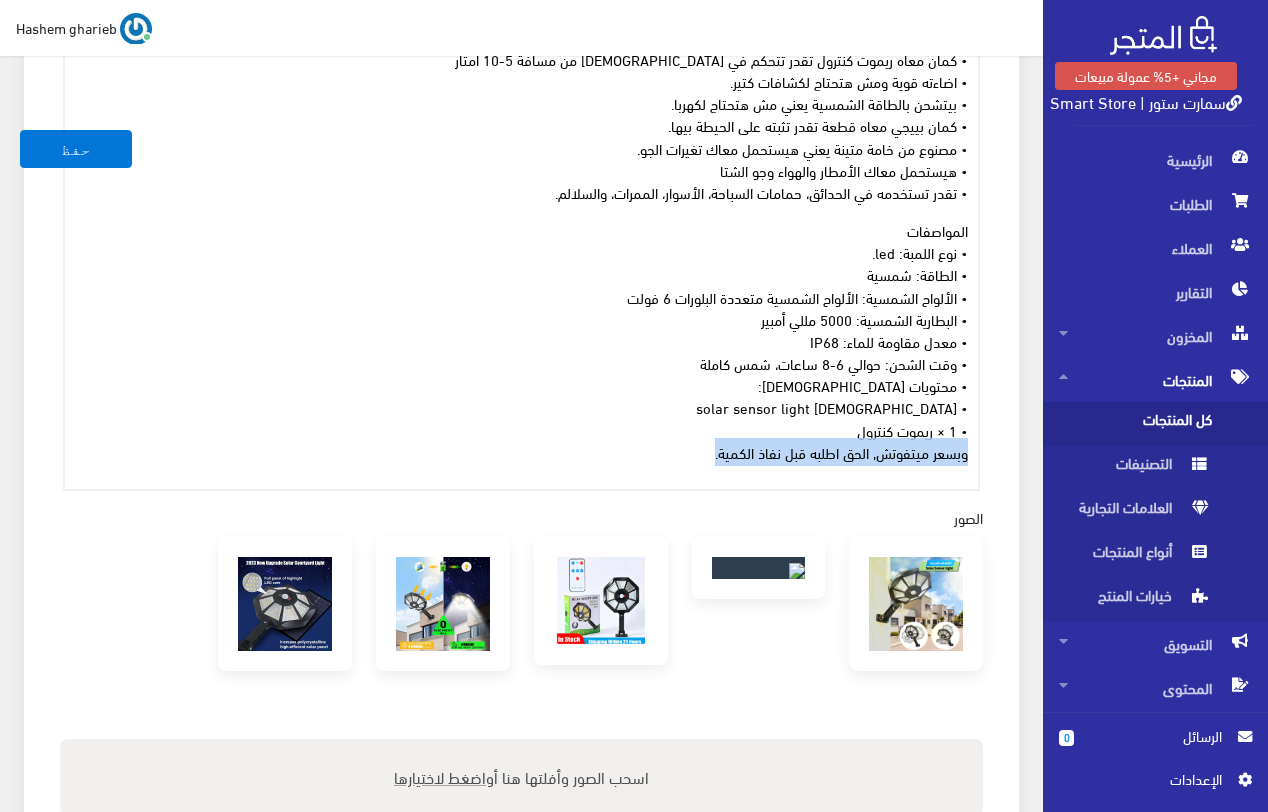 click on "• الألواح الشمسية: الألواح الشمسية متعددة البلورات 6 فولت" at bounding box center (797, 297) 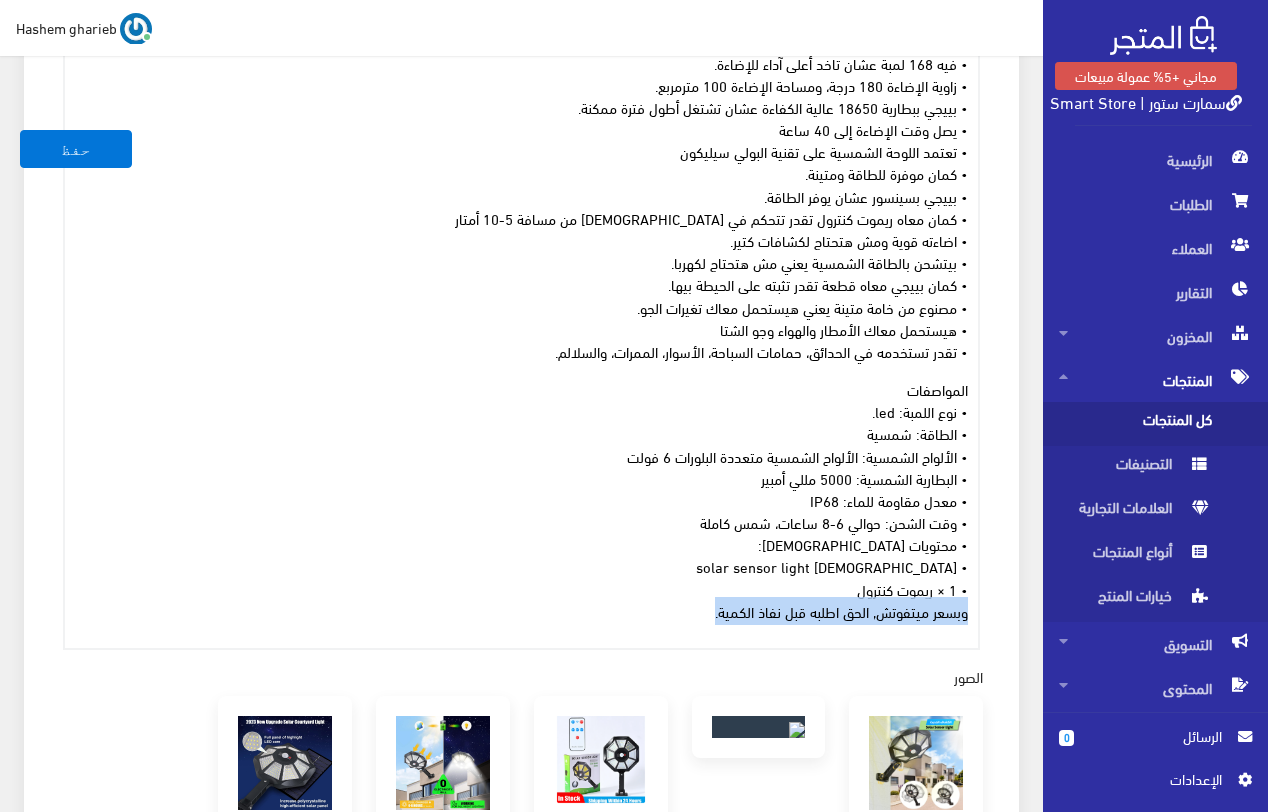 scroll, scrollTop: 500, scrollLeft: 0, axis: vertical 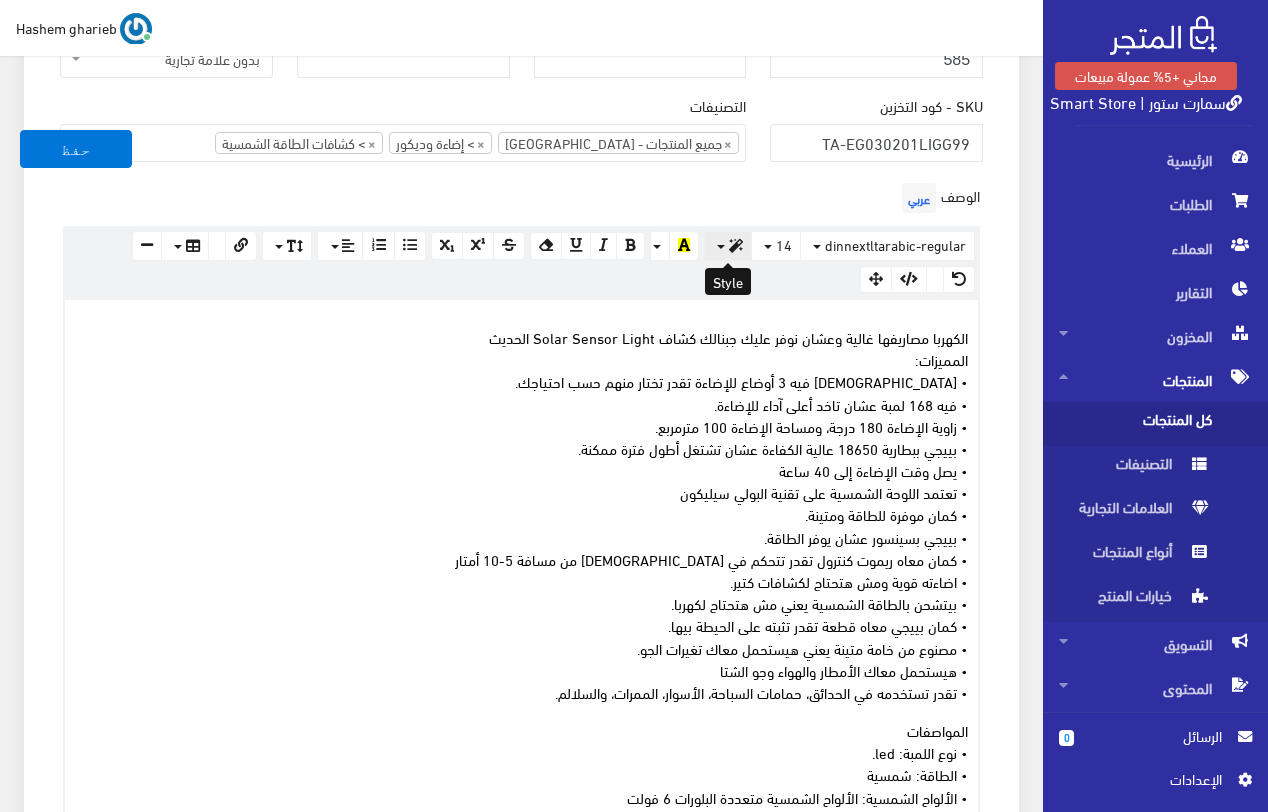 click at bounding box center (728, 246) 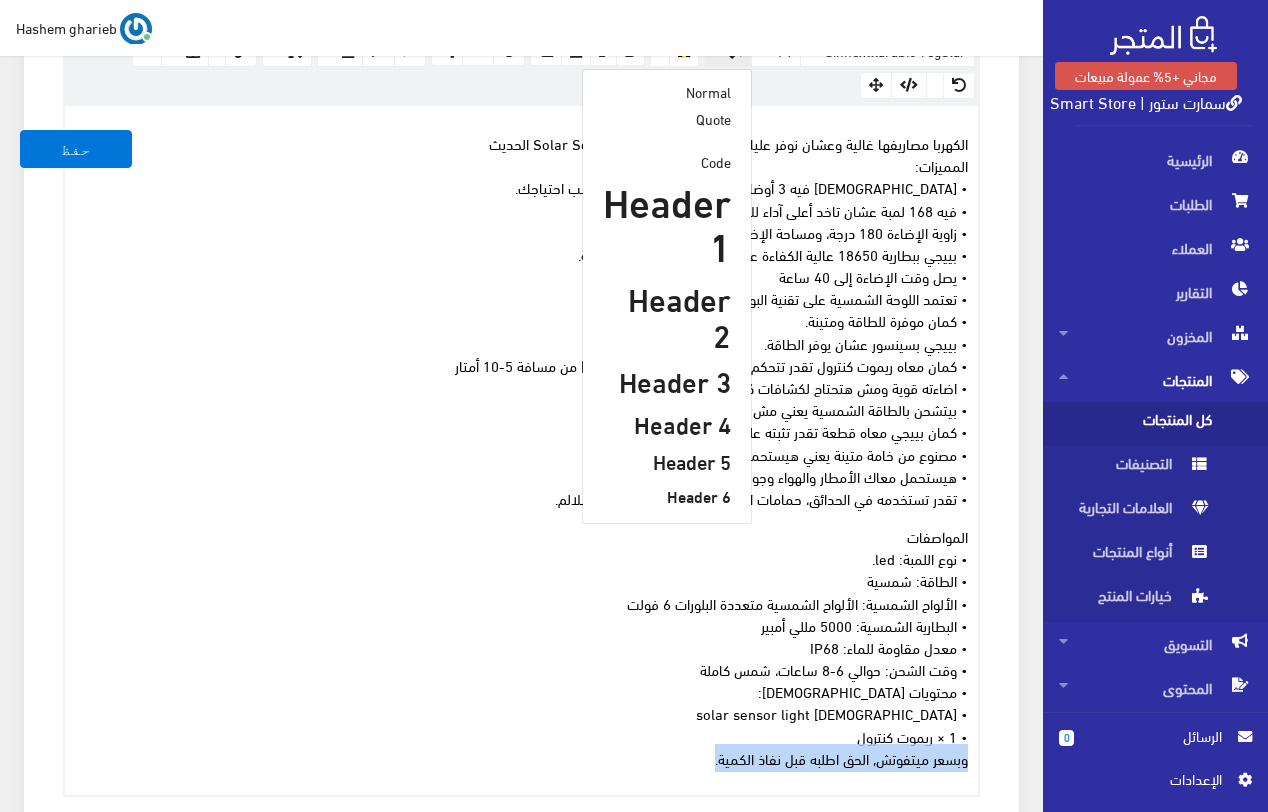 scroll, scrollTop: 700, scrollLeft: 0, axis: vertical 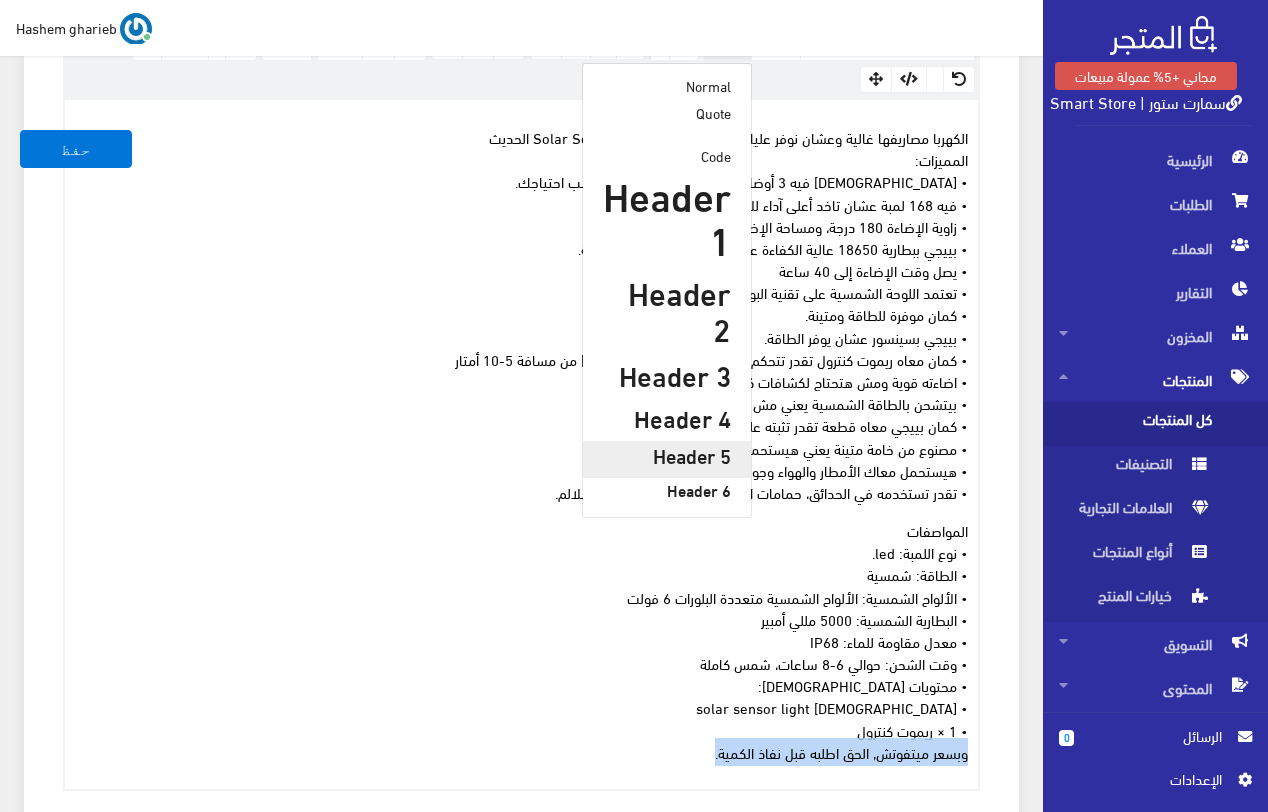 click on "Header 5" at bounding box center (667, 455) 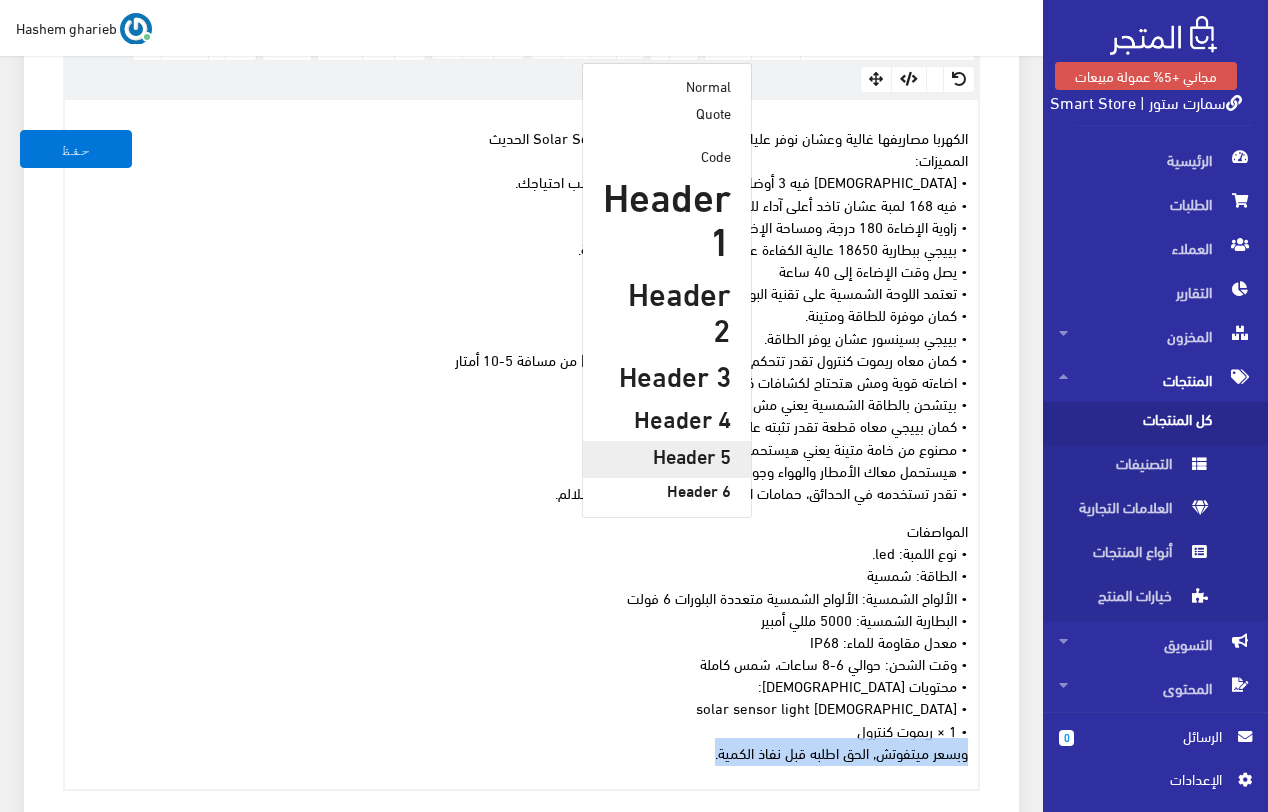 type 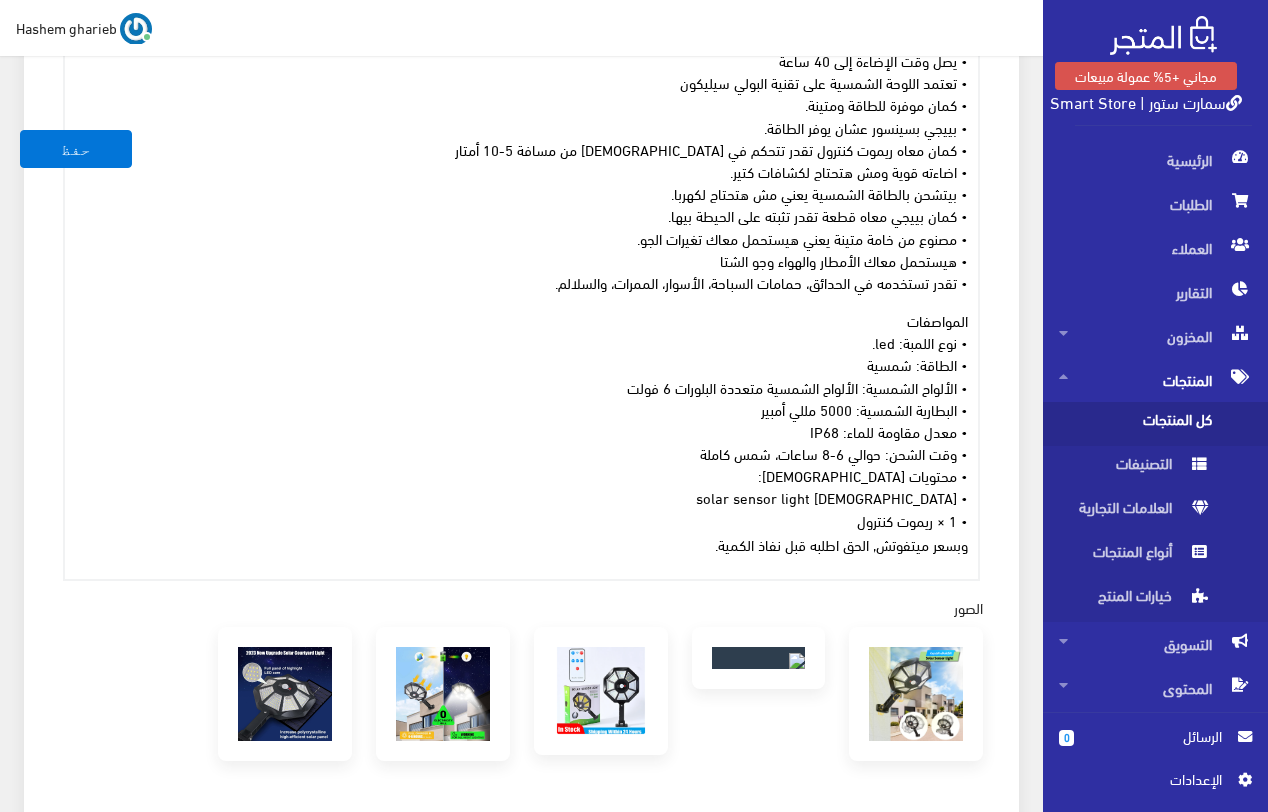scroll, scrollTop: 1000, scrollLeft: 0, axis: vertical 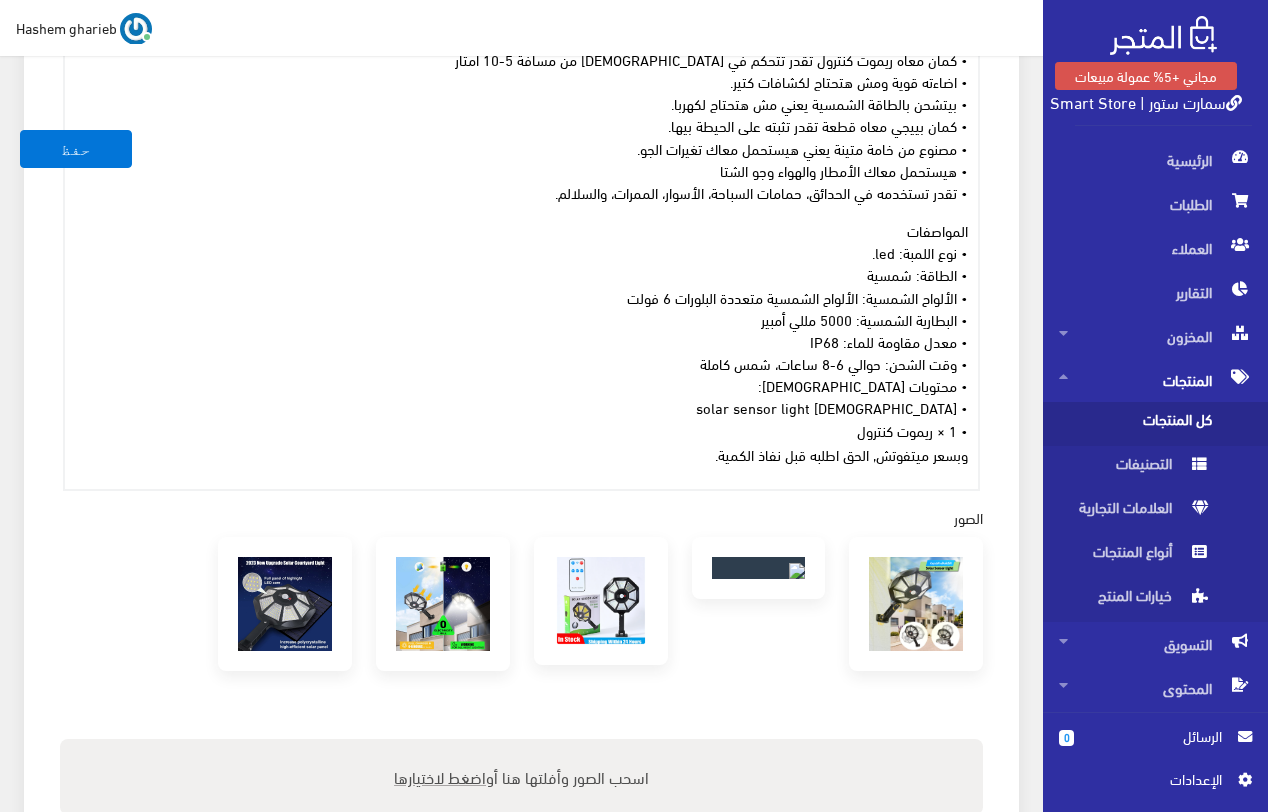 click on "• الطاقة: شمسية" at bounding box center (521, 274) 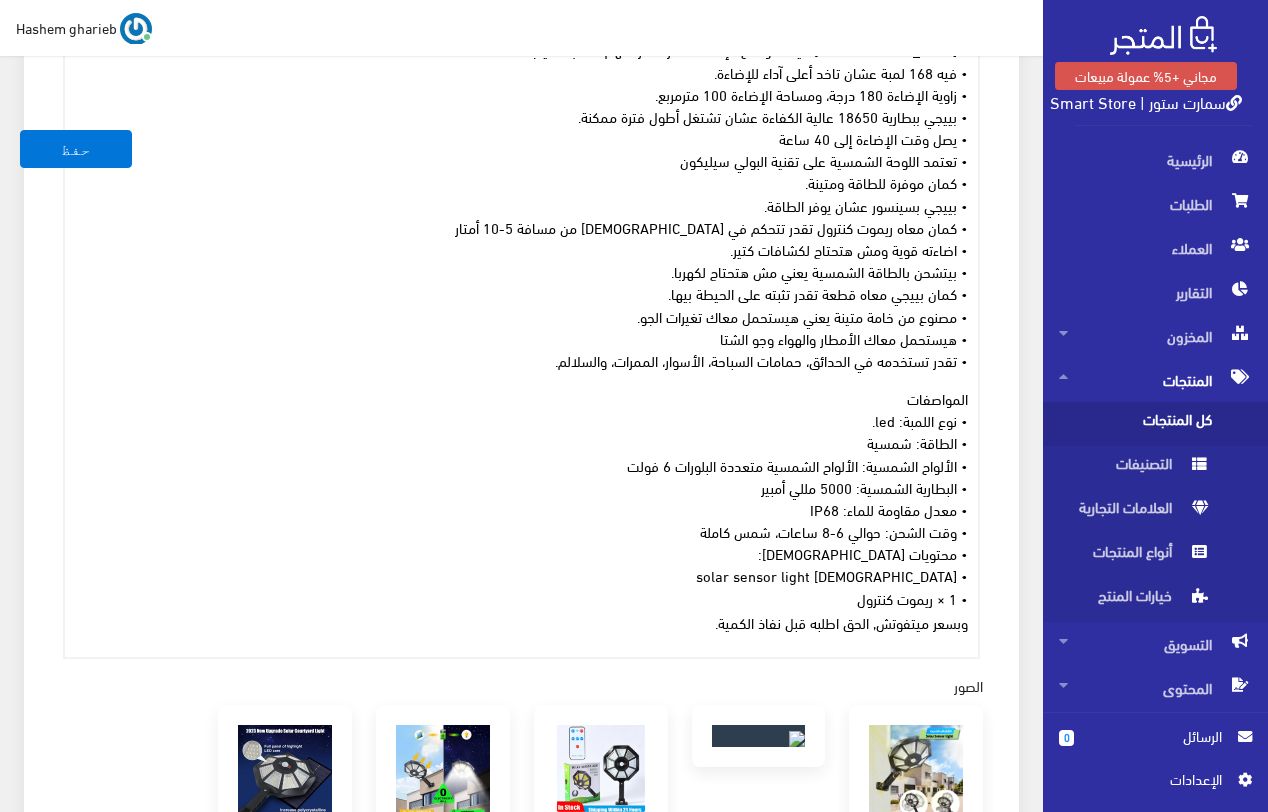 scroll, scrollTop: 700, scrollLeft: 0, axis: vertical 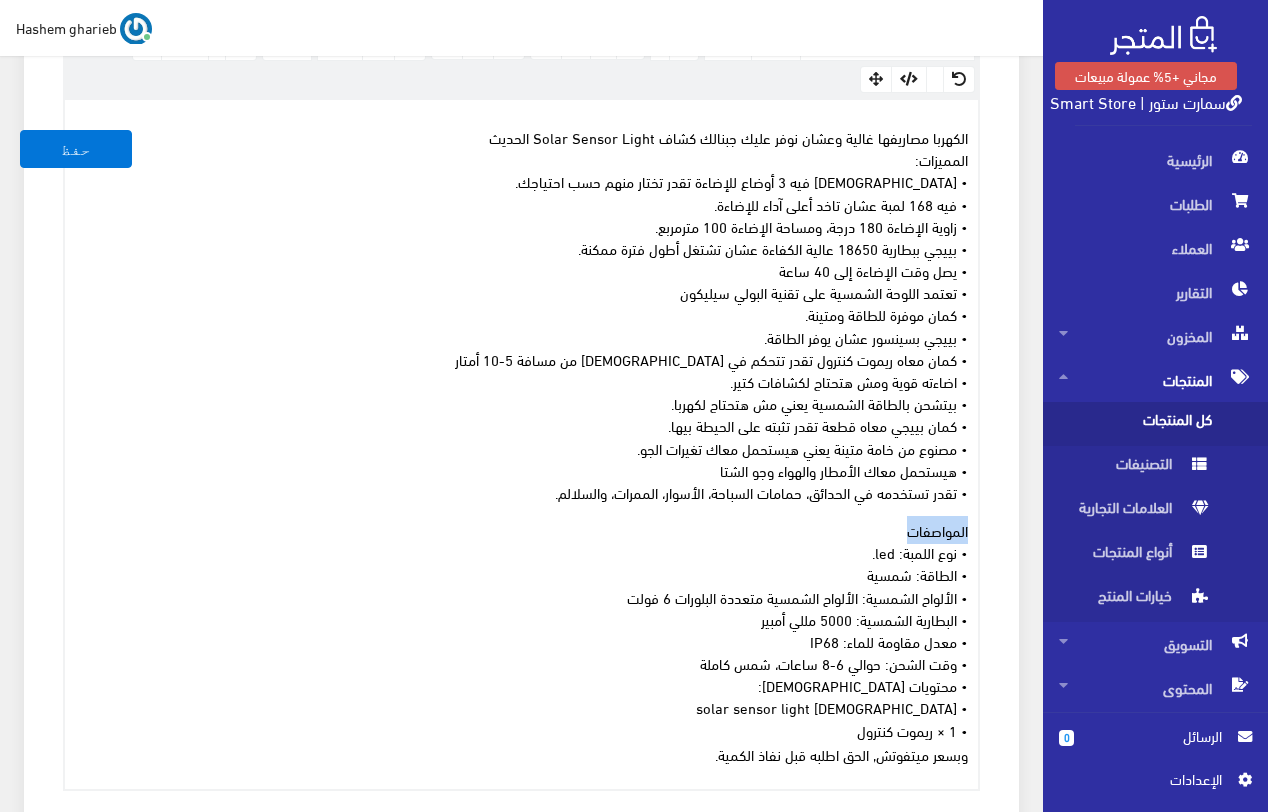 drag, startPoint x: 881, startPoint y: 529, endPoint x: 998, endPoint y: 533, distance: 117.06836 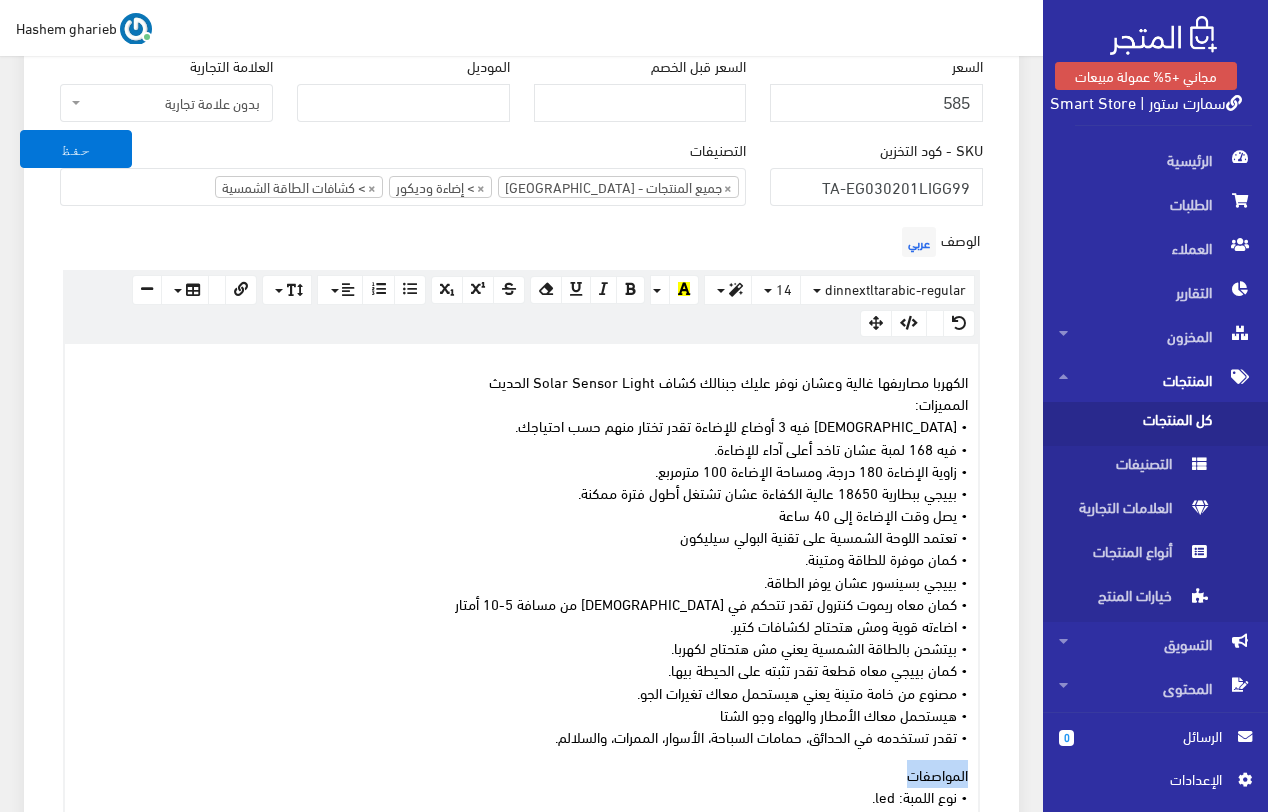 scroll, scrollTop: 400, scrollLeft: 0, axis: vertical 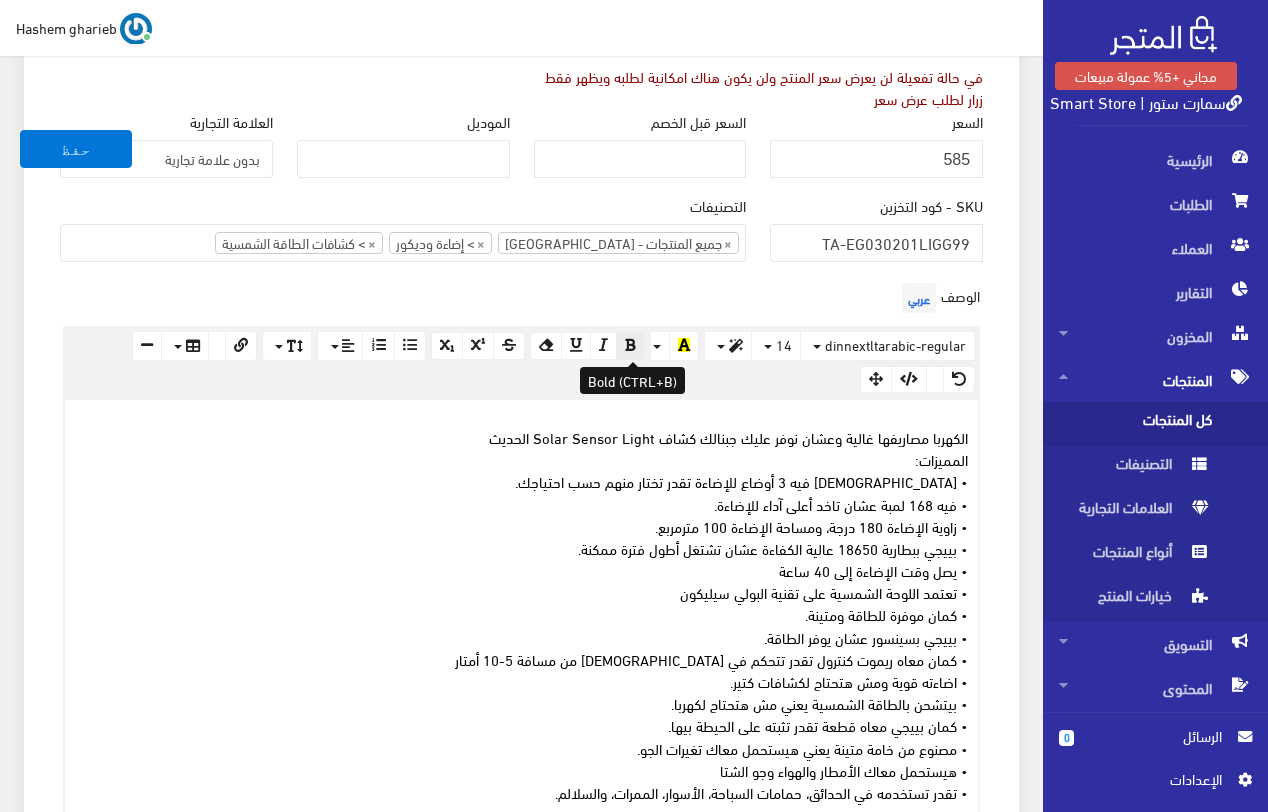click at bounding box center (630, 345) 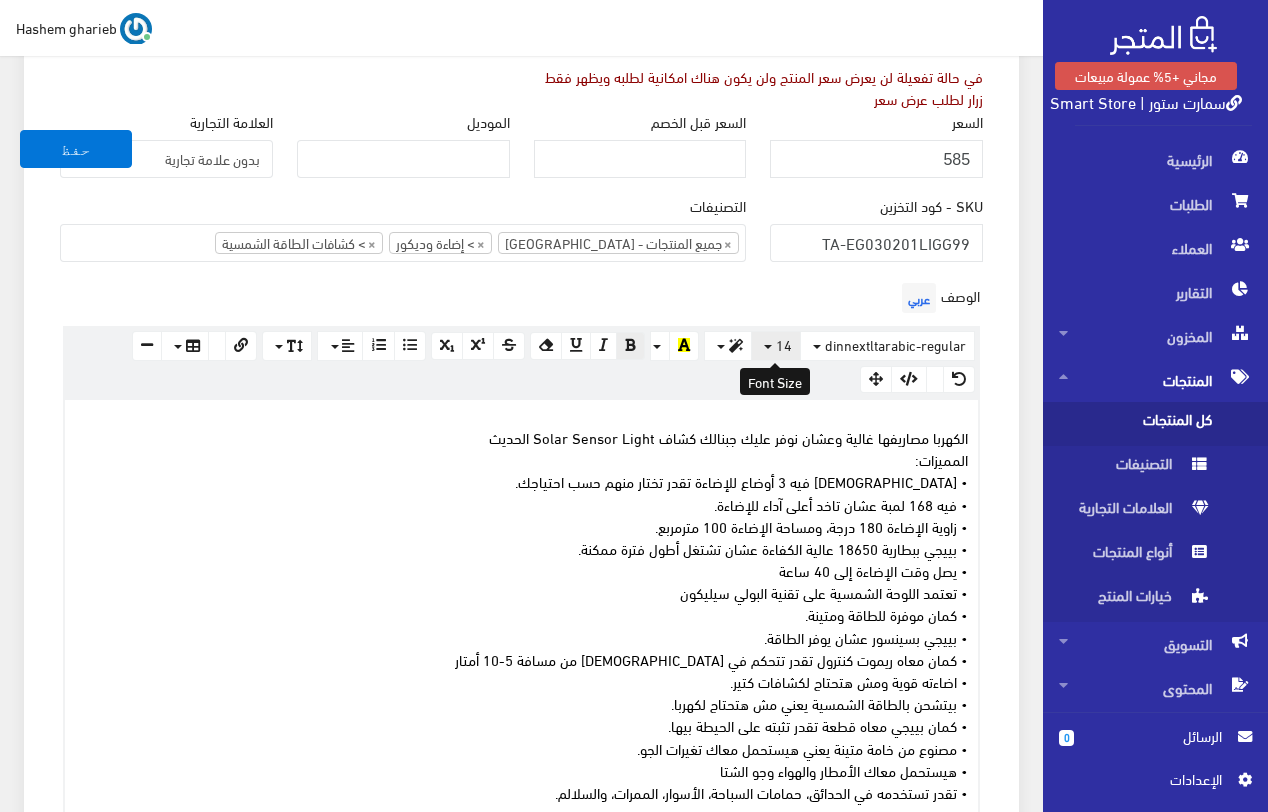 click on "14" at bounding box center (776, 346) 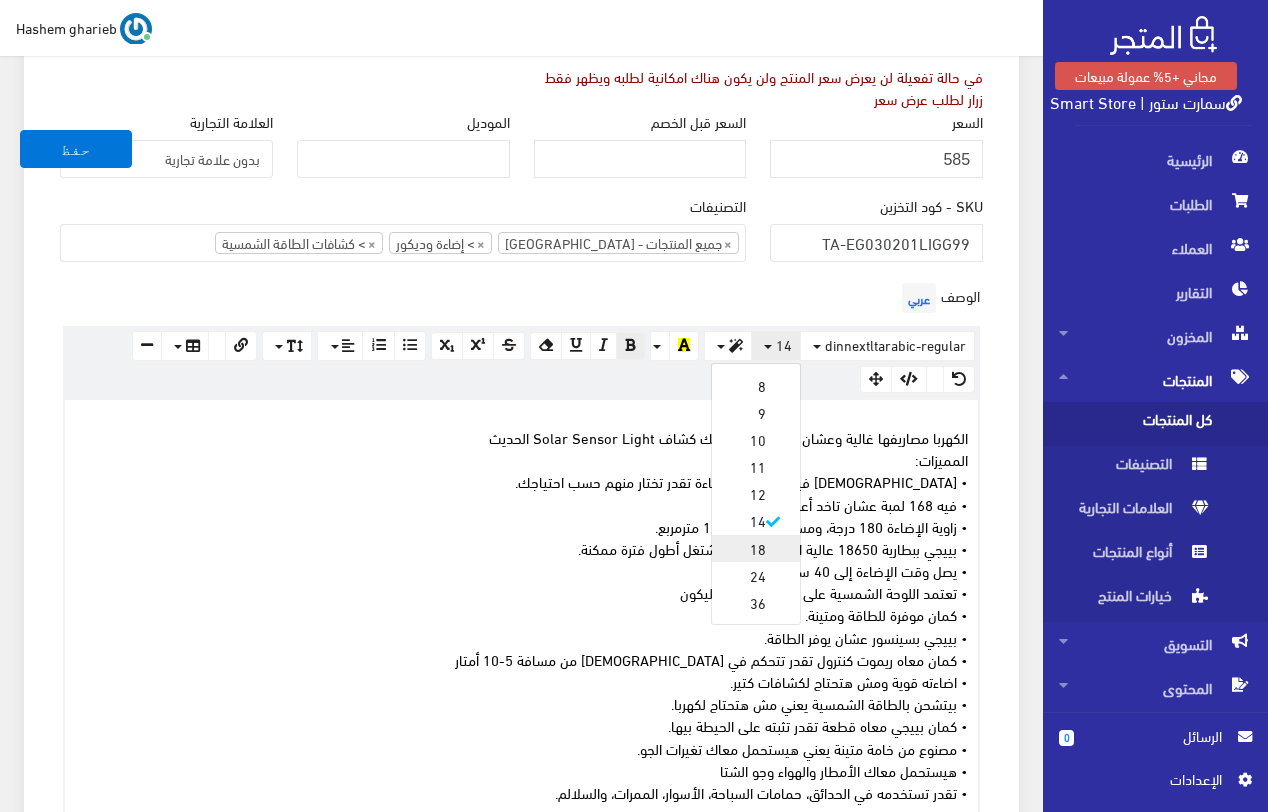 click on "18" at bounding box center (756, 548) 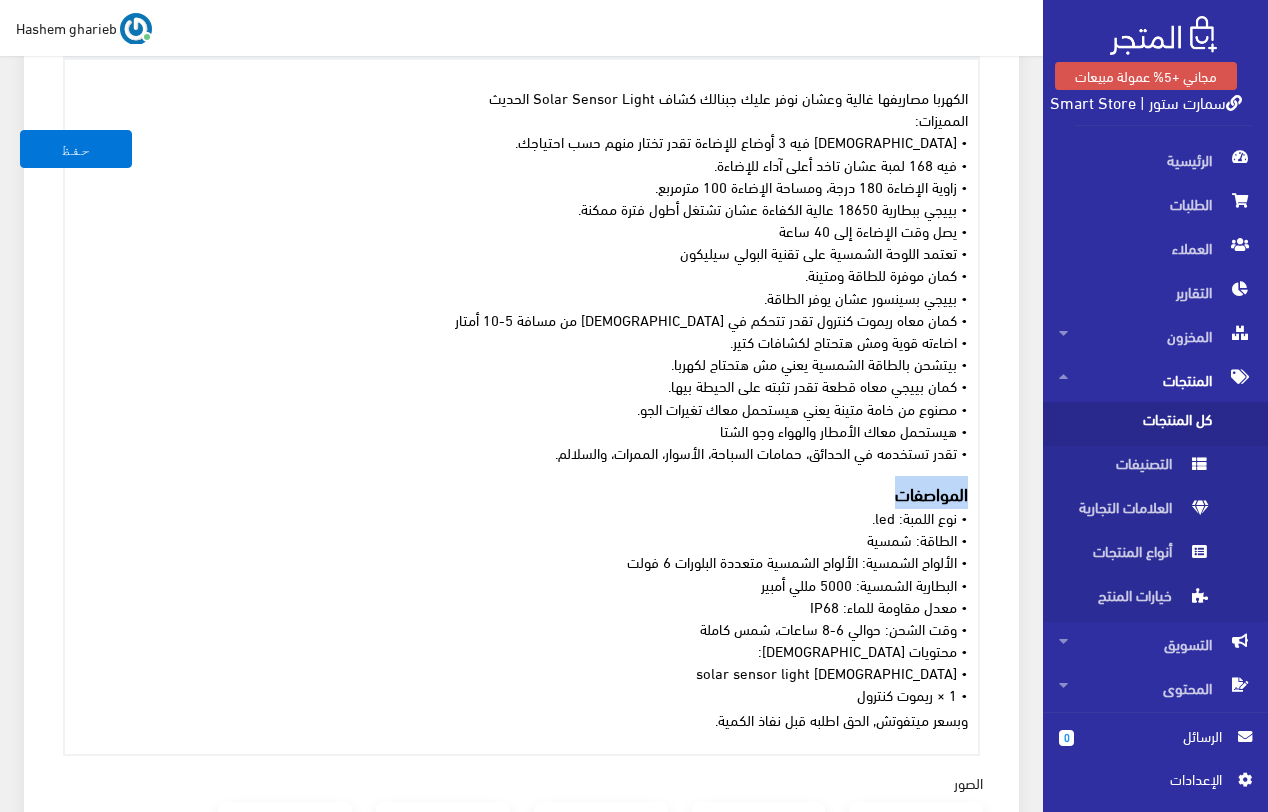 scroll, scrollTop: 700, scrollLeft: 0, axis: vertical 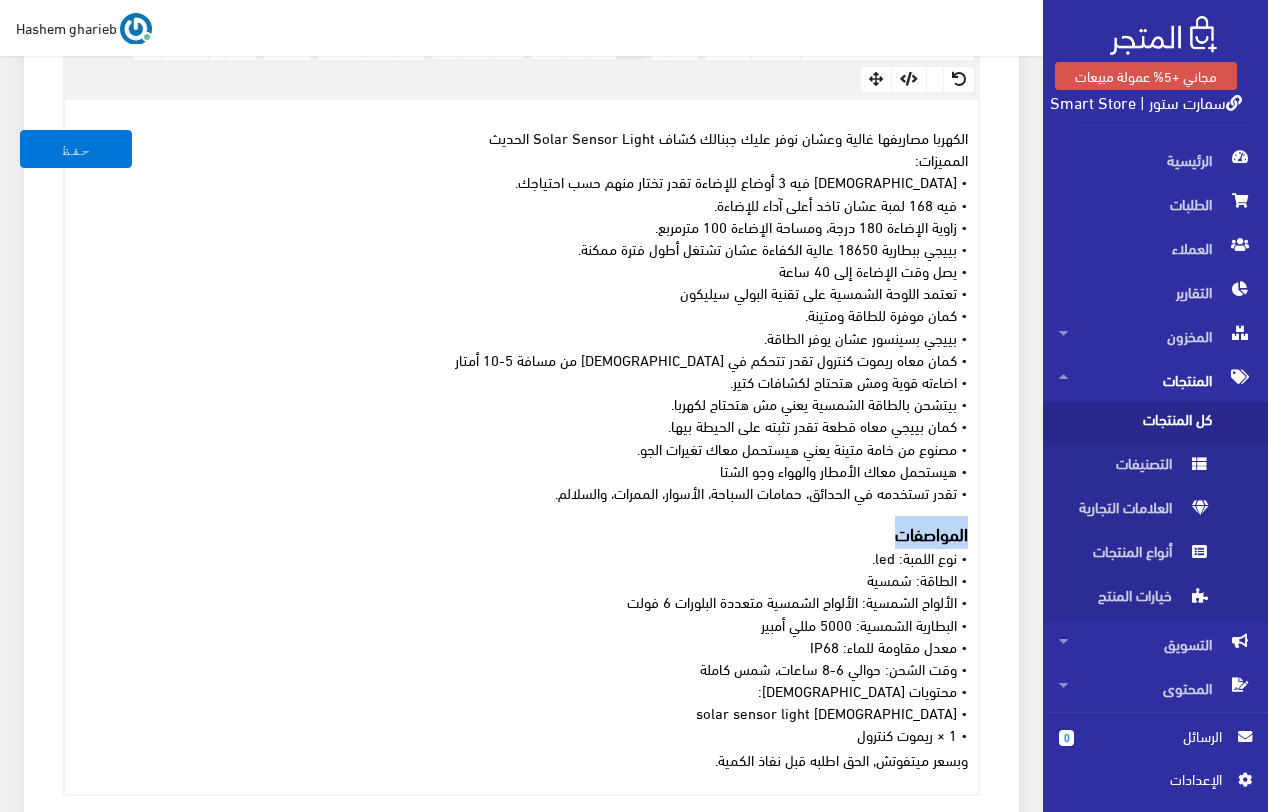 click on "• مصنوع من خامة متينة يعني هيستحمل معاك تغيرات الجو." at bounding box center (802, 448) 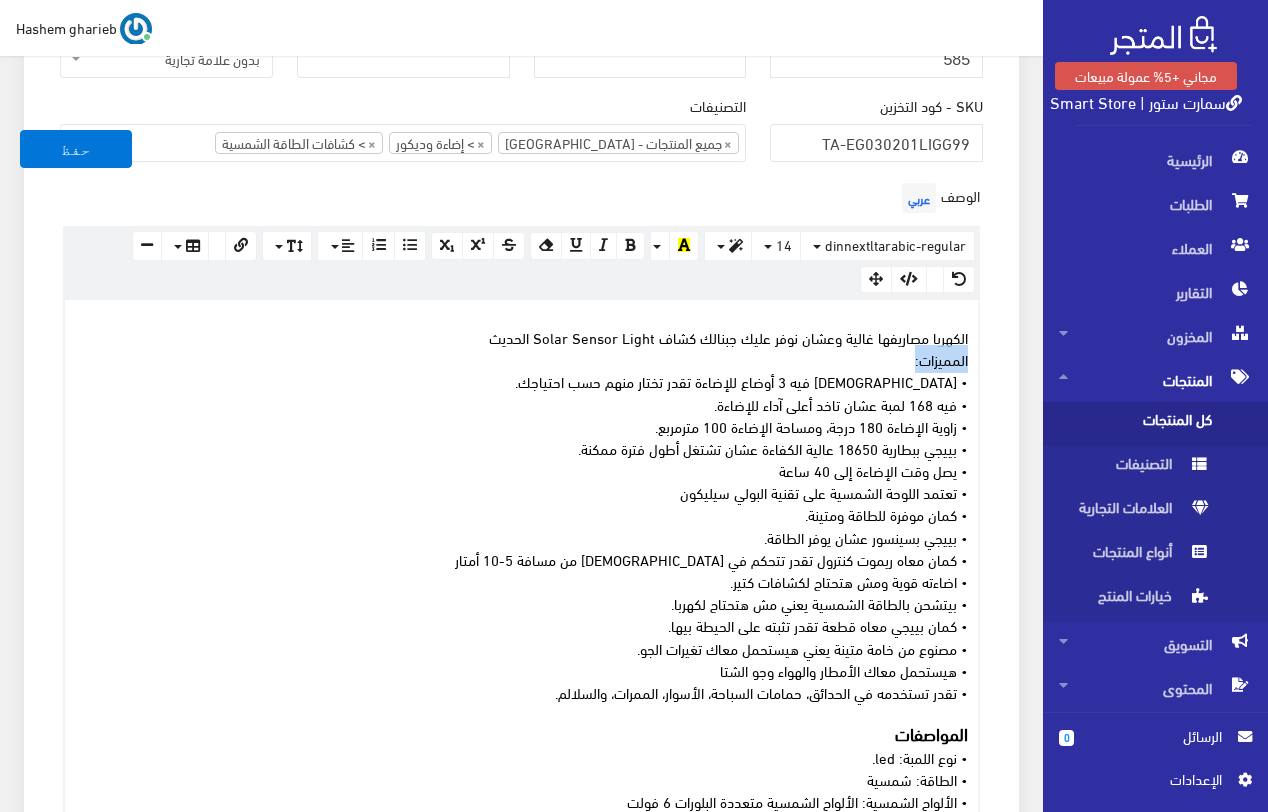 drag, startPoint x: 900, startPoint y: 361, endPoint x: 1022, endPoint y: 355, distance: 122.14745 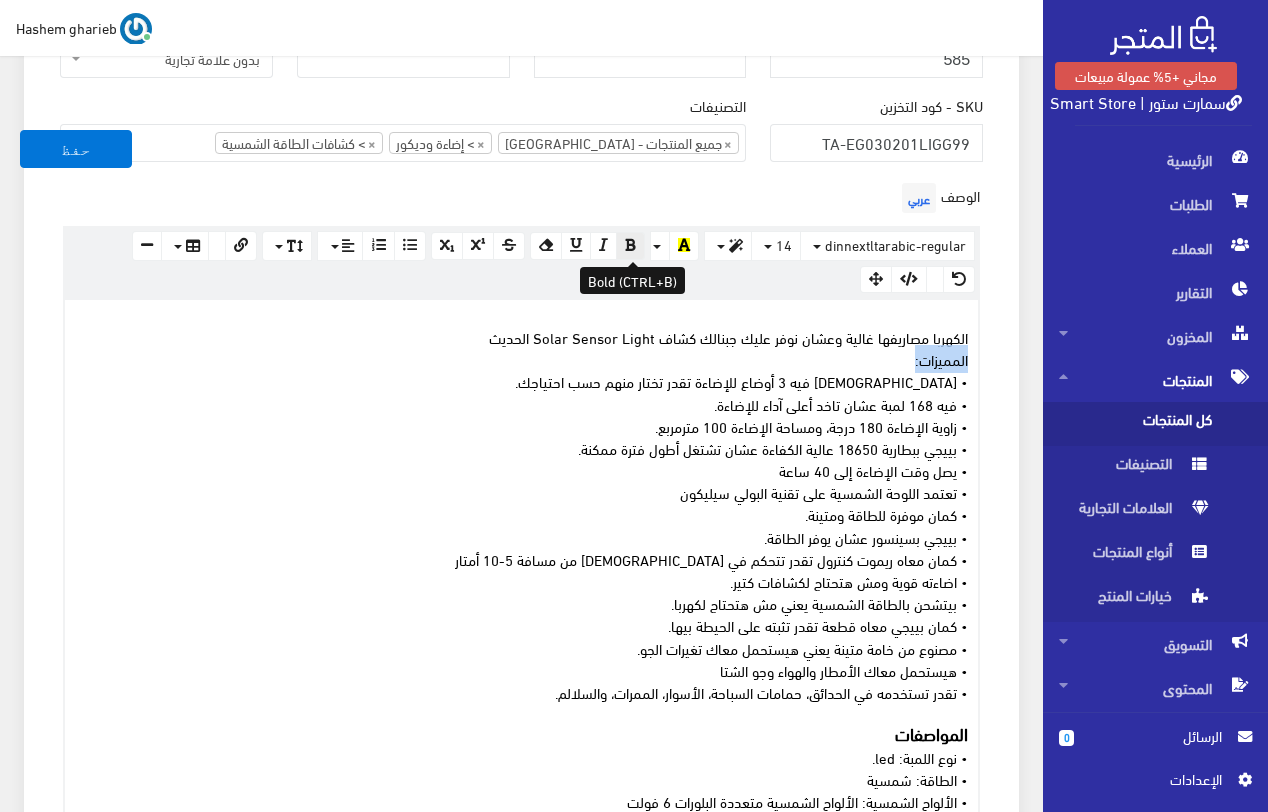 click at bounding box center [630, 245] 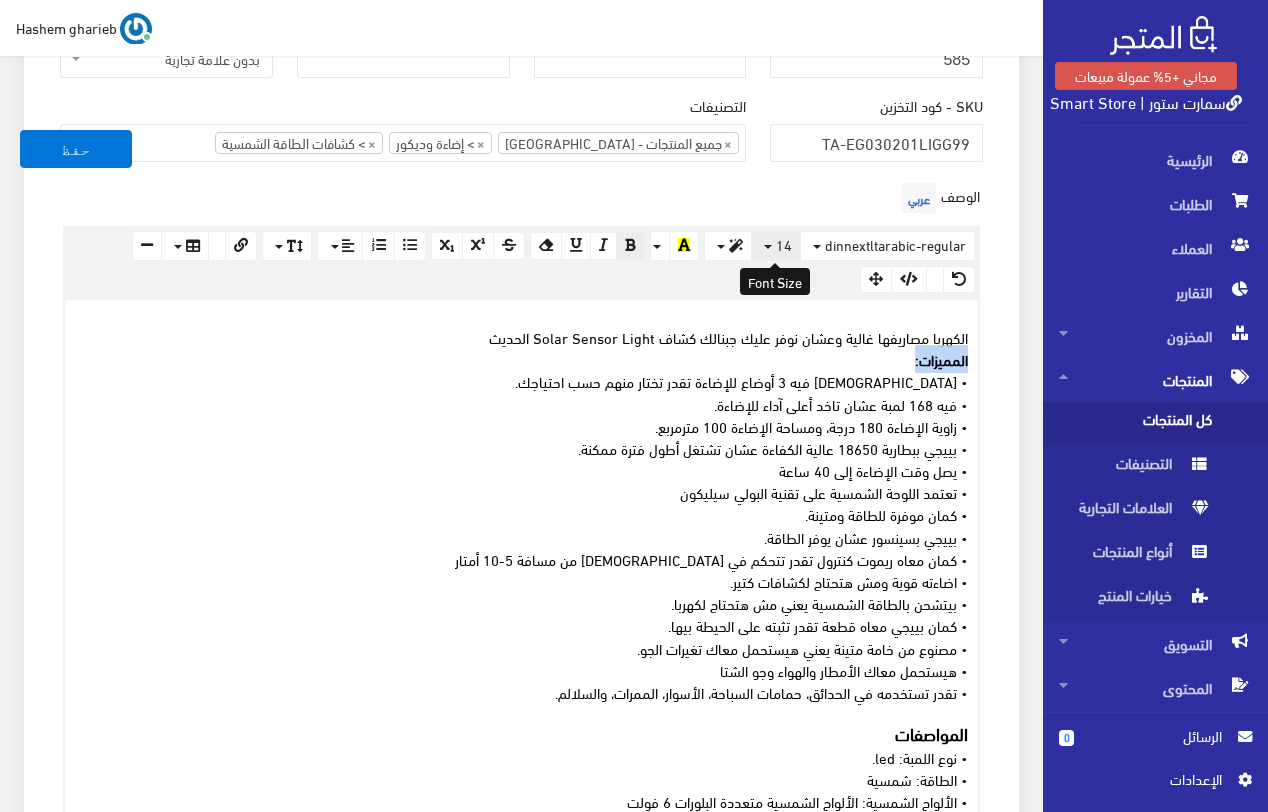 click on "14" at bounding box center [784, 244] 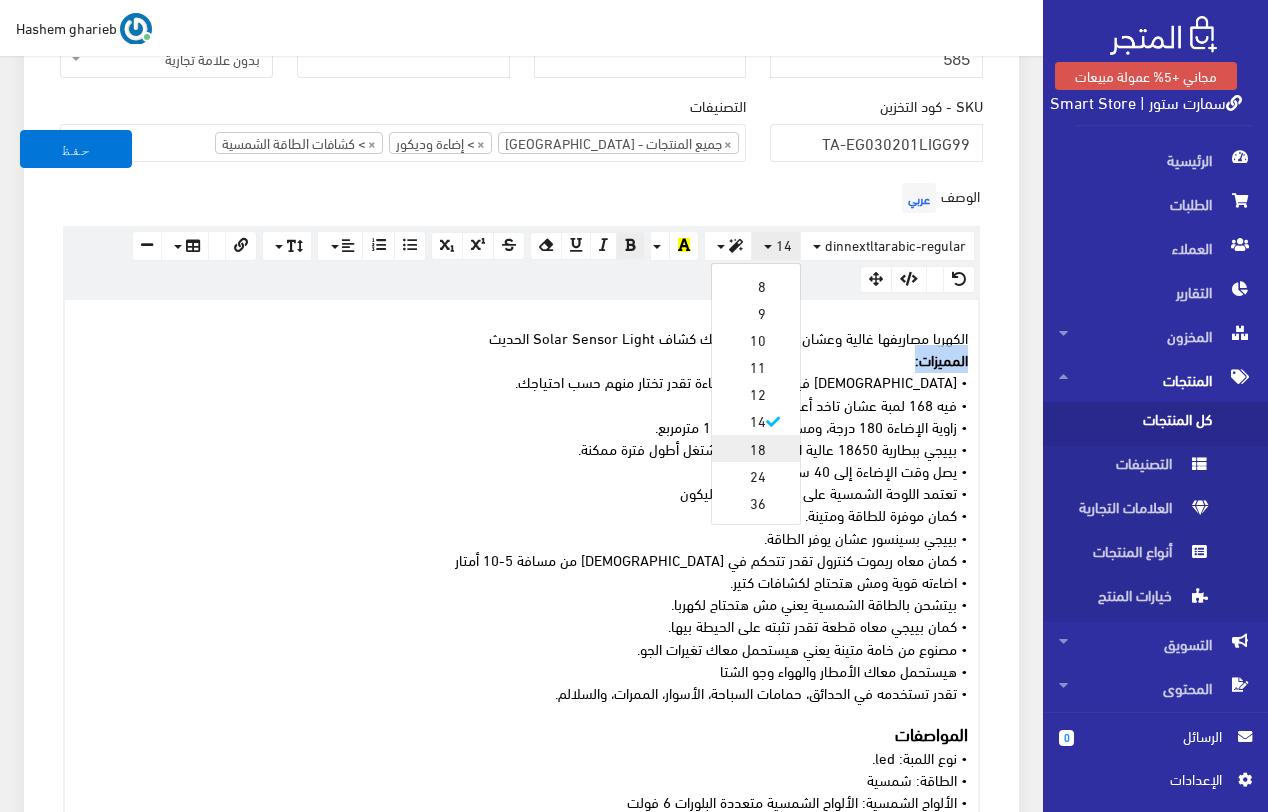 click on "18" at bounding box center (756, 448) 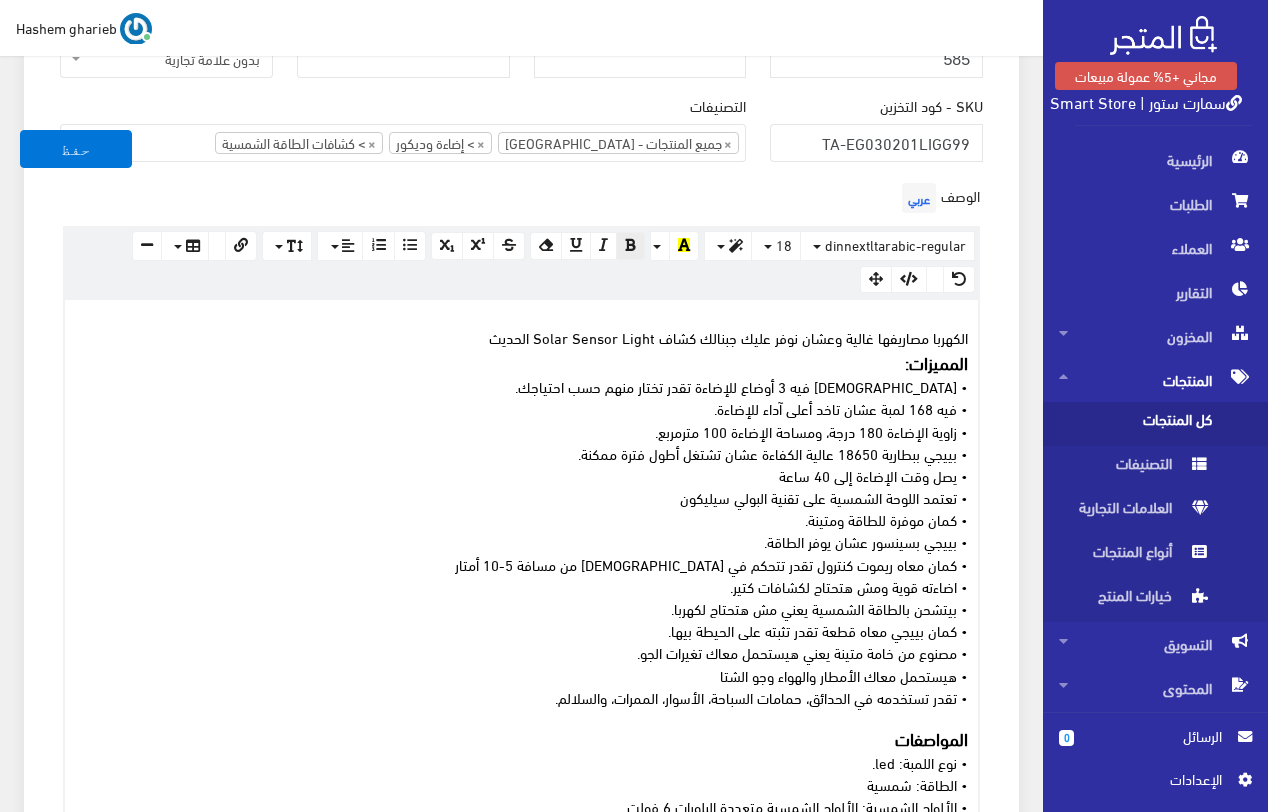 click on "• كمان موفرة للطاقة ومتينة." at bounding box center (521, 519) 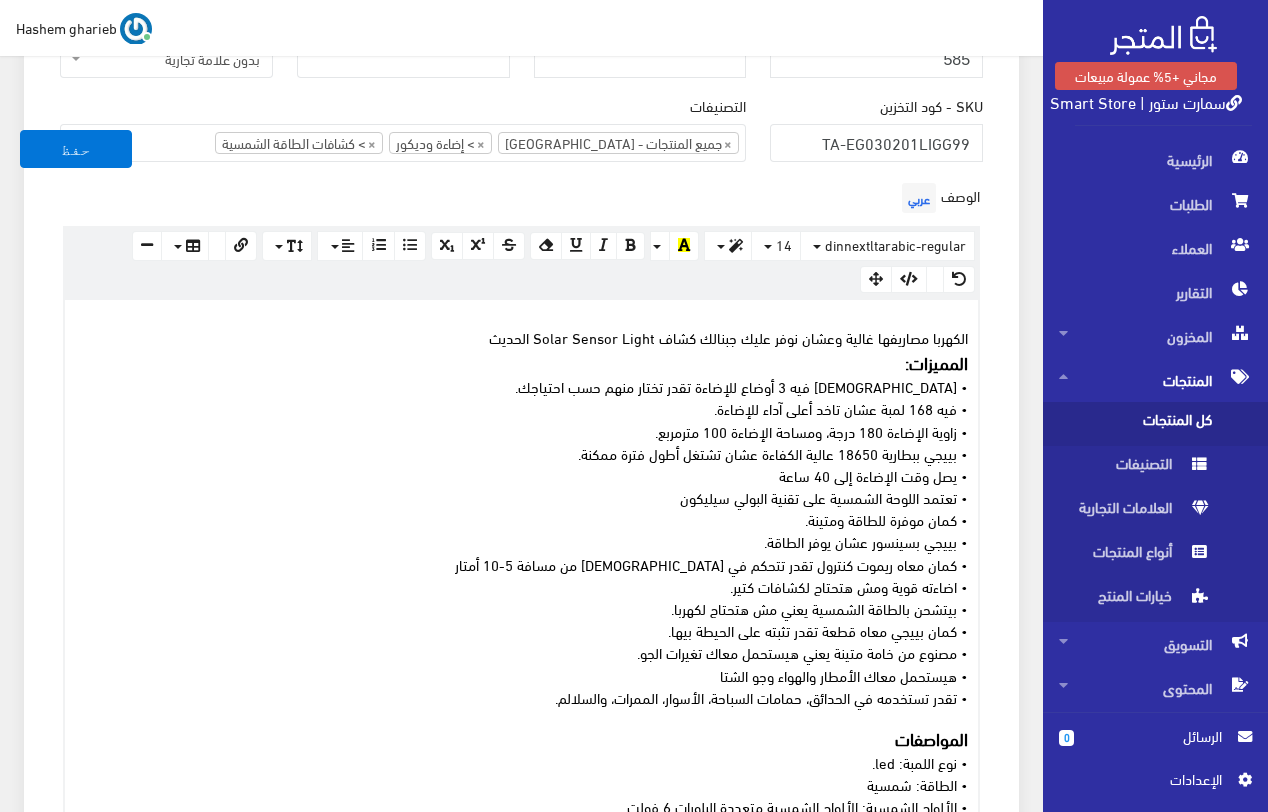 click on "الكهربا مصاريفها غالية وعشان نوفر عليك جبنالك كشاف Solar Sensor Light الحديث المميزات: • الكشاف فيه 3 أوضاع للإضاءة تقدر تختار منهم حسب احتياجك. • فيه 168 لمبة عشان تاخد أعلى آداء للإضاءة. • زاوية الإضاءة 180 درجة، ومساحة الإضاءة 100 مترمربع. • بييجي ببطارية 18650 عالية الكفاءة عشان تشتغل أطول فترة ممكنة. • يصل وقت الإضاءة إلى 40 ساعة • تعتمد اللوحة الشمسية على تقنية البولي سيليكون • كمان موفرة للطاقة ومتينة. • بييجي بسينسور عشان يوفر الطاقة. • كمان معاه ريموت كنترول تقدر تتحكم في الكشاف من مسافة 5-10 أمتار • اضاءته  قوية ومش هتحتاج لكشافات كتير. المواصفات • نوع اللمبة: led." at bounding box center [521, 649] 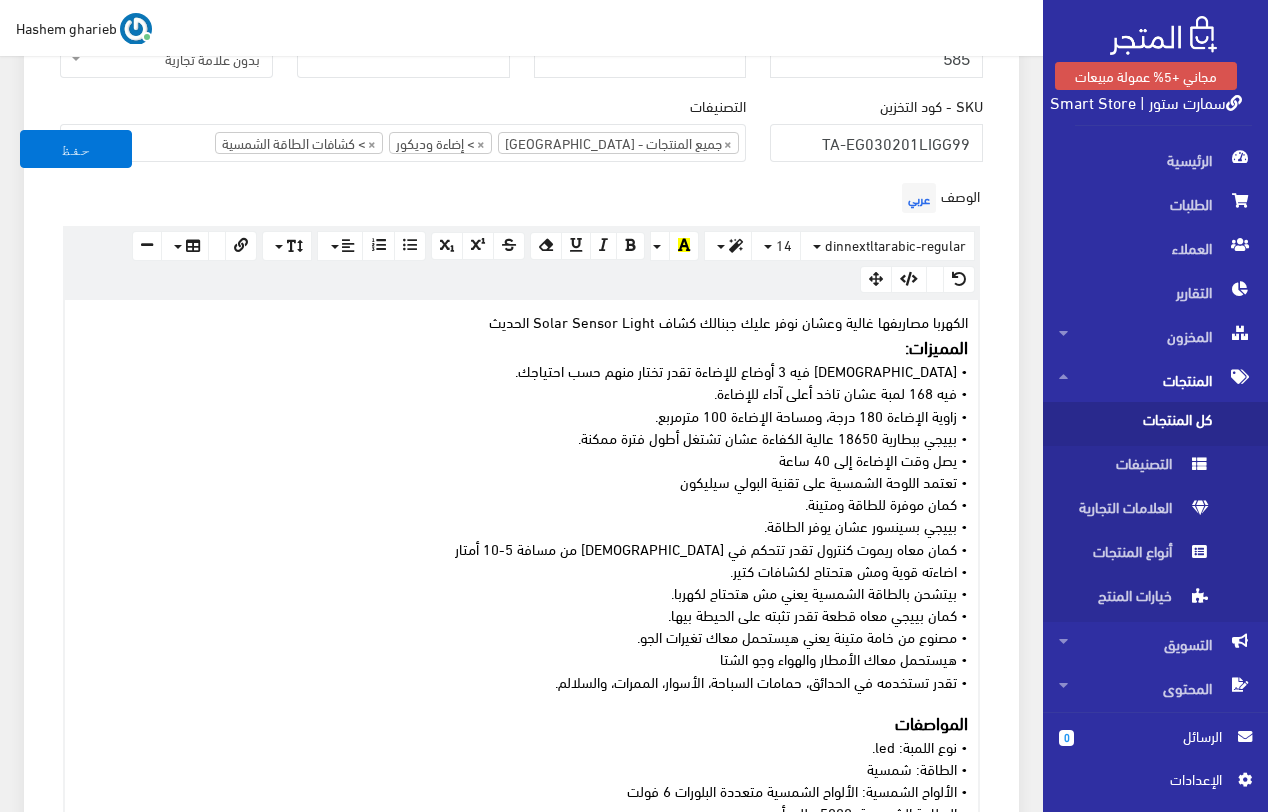 scroll, scrollTop: 646, scrollLeft: 0, axis: vertical 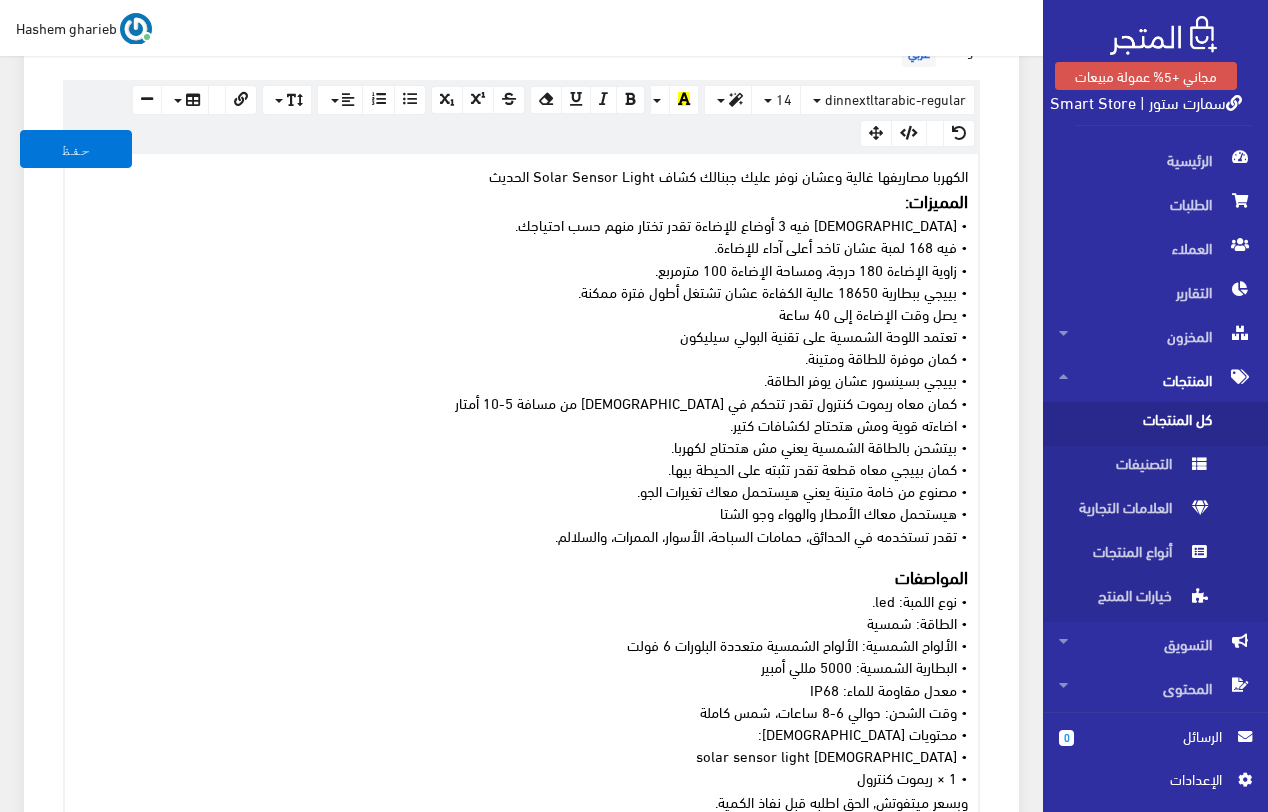 click on "المميزات:" at bounding box center [521, 199] 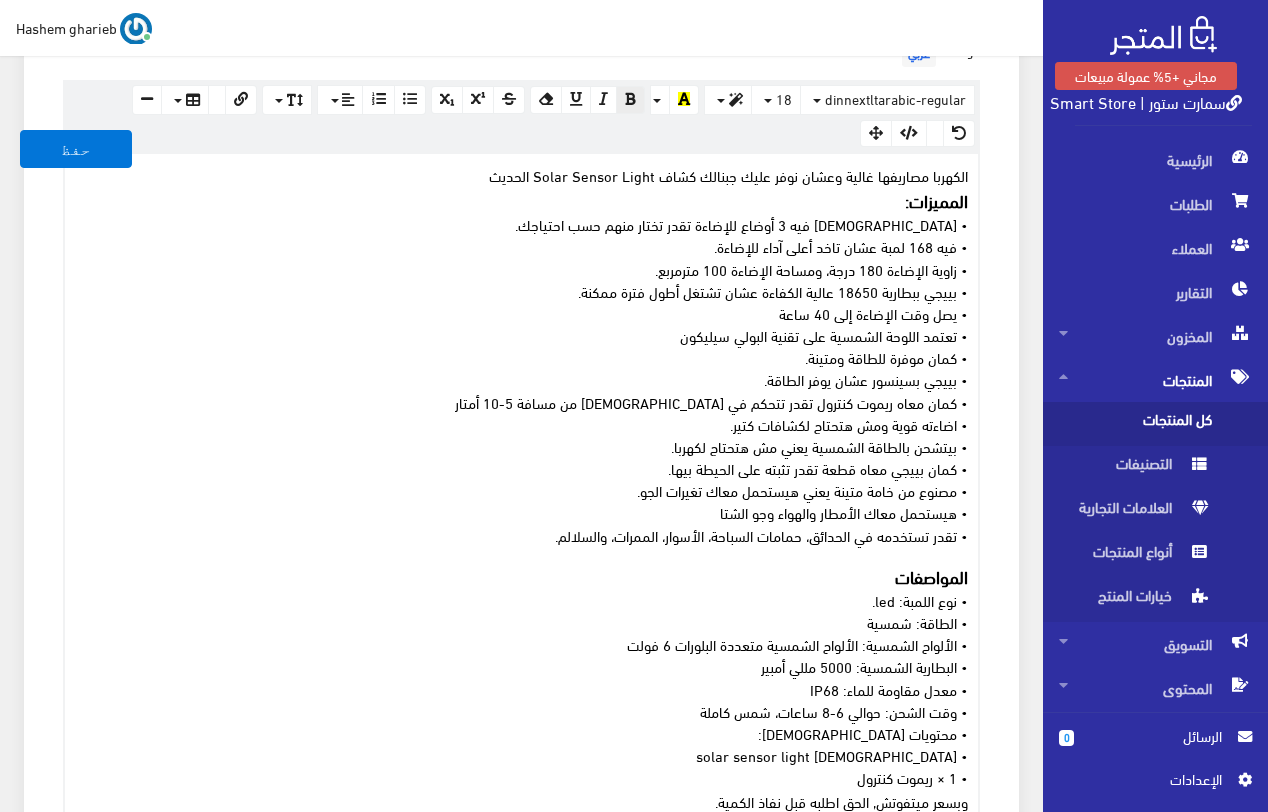 click on "المميزات:" at bounding box center (521, 199) 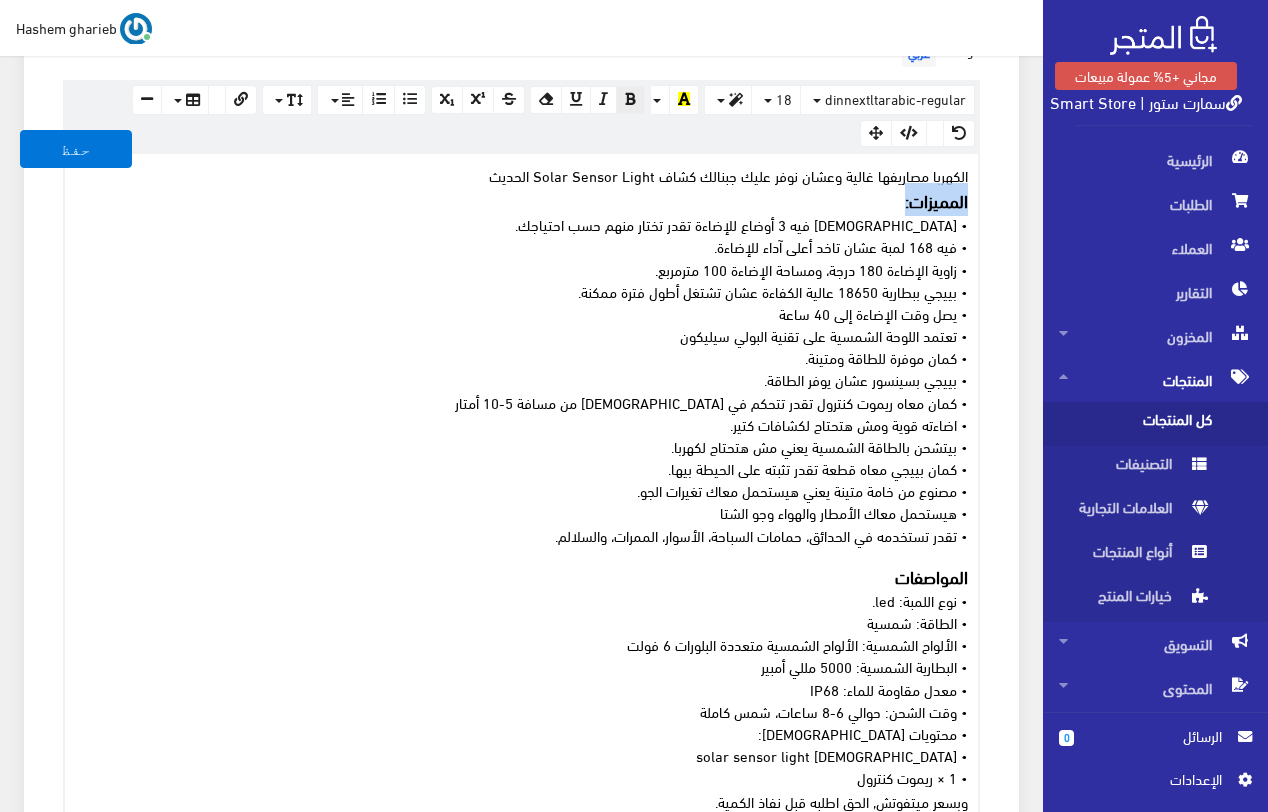 click on "المميزات:" at bounding box center [521, 199] 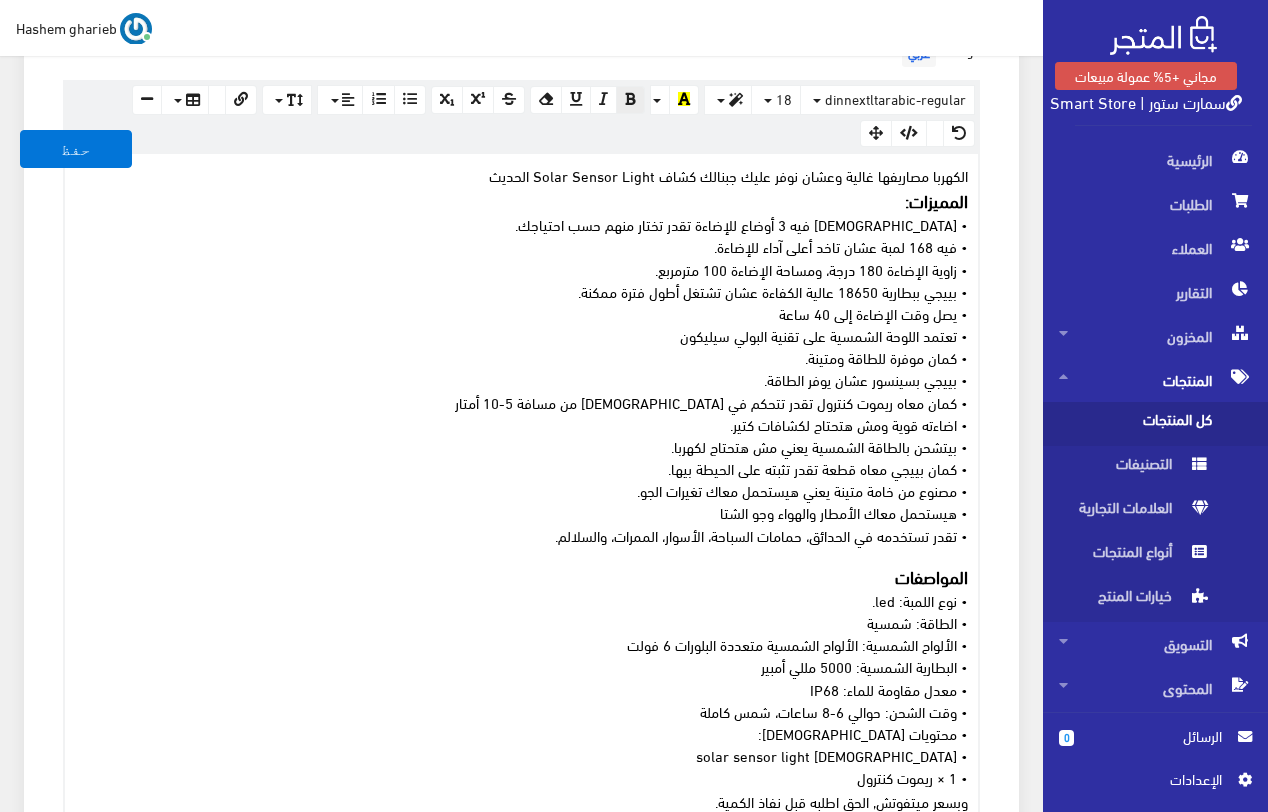 click on "الكهربا مصاريفها غالية وعشان نوفر عليك جبنالك كشاف Solar Sensor Light الحديث" at bounding box center [728, 175] 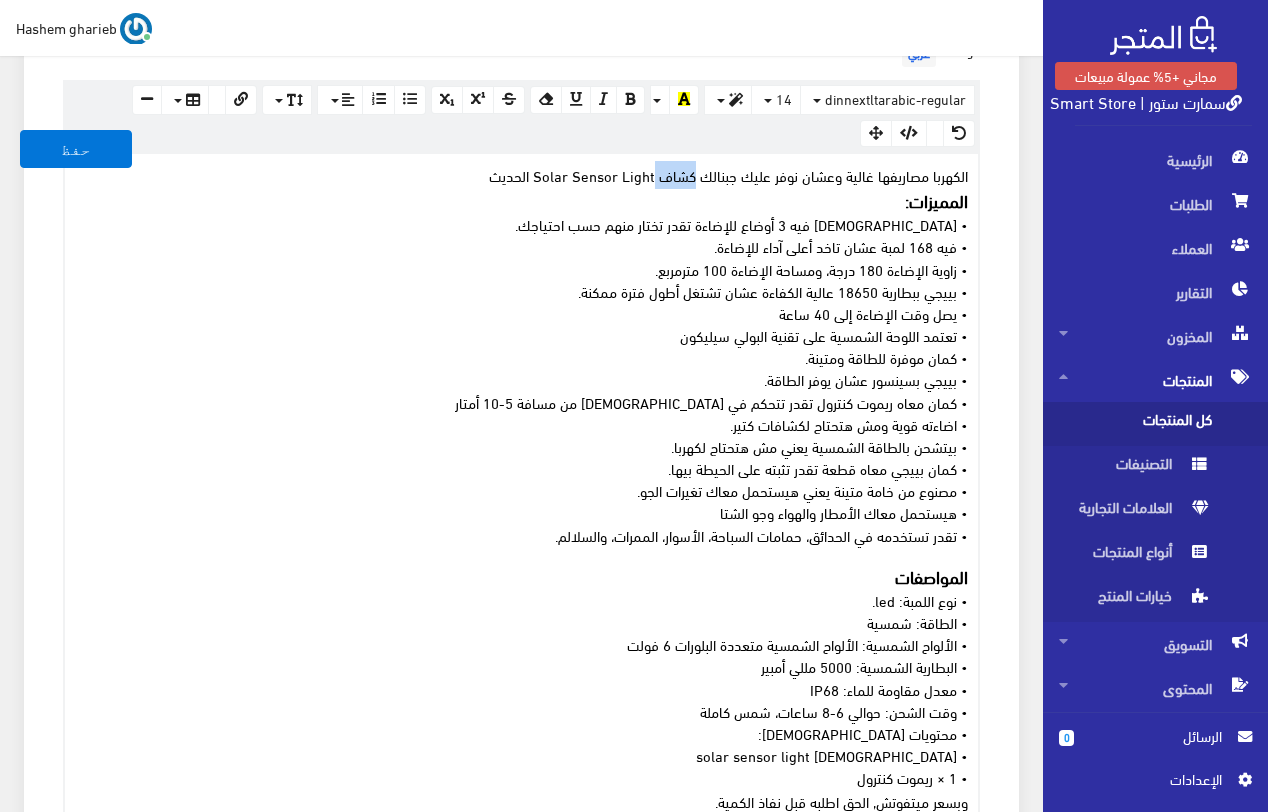 click on "الكهربا مصاريفها غالية وعشان نوفر عليك جبنالك كشاف Solar Sensor Light الحديث" at bounding box center (728, 175) 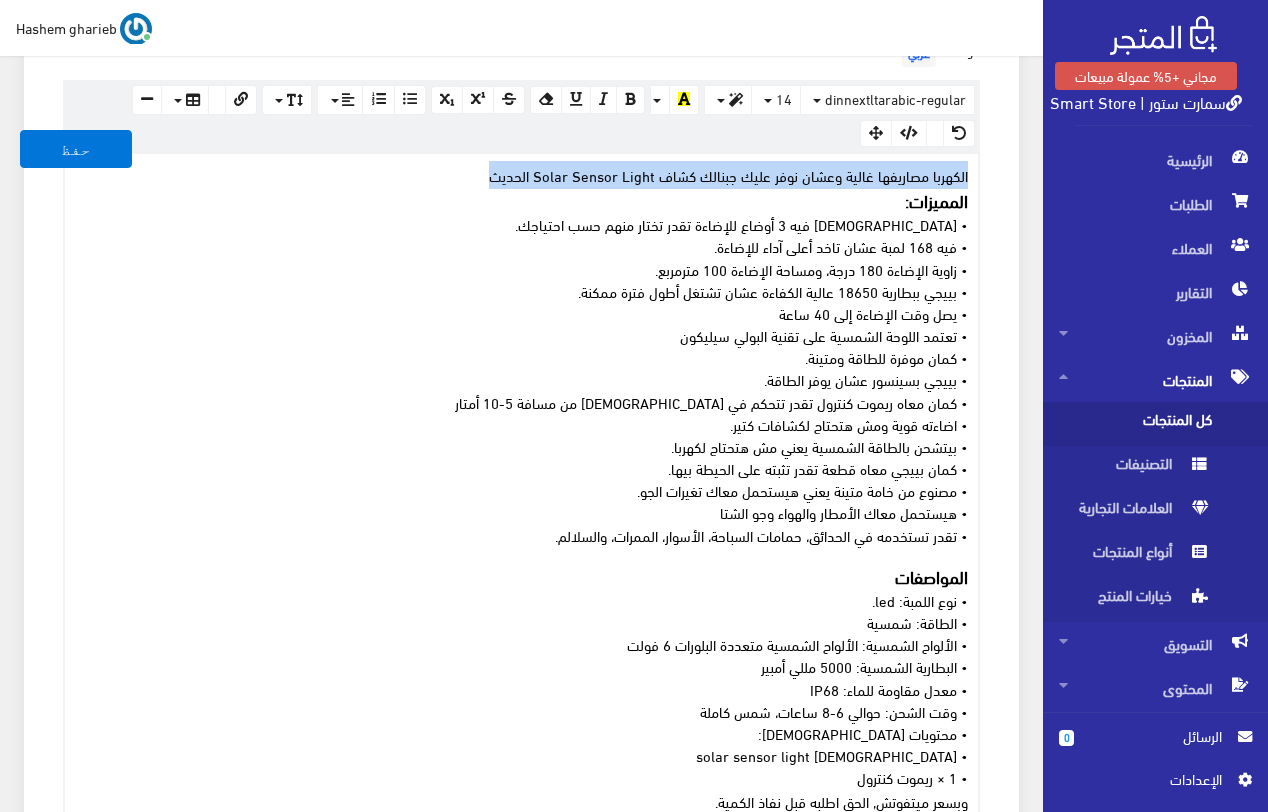 click on "الكهربا مصاريفها غالية وعشان نوفر عليك جبنالك كشاف Solar Sensor Light الحديث" at bounding box center (728, 175) 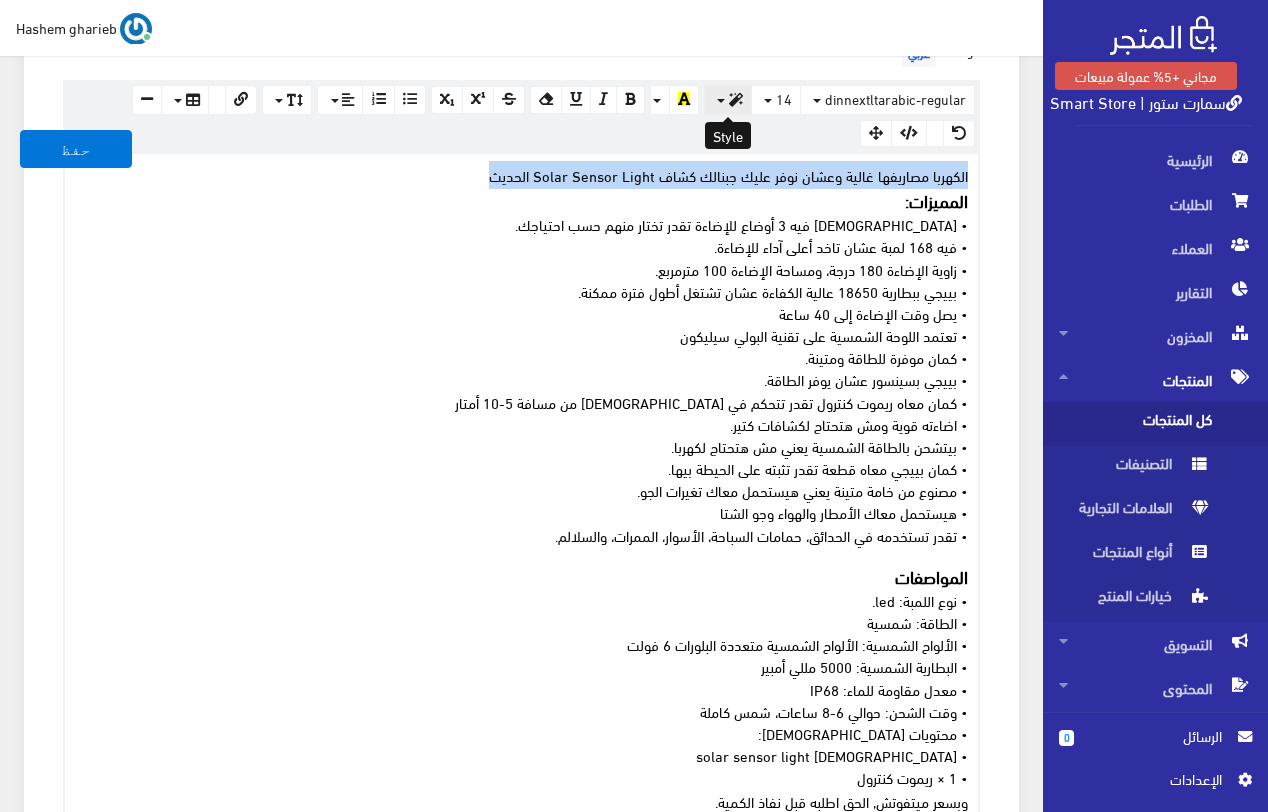 click at bounding box center [728, 100] 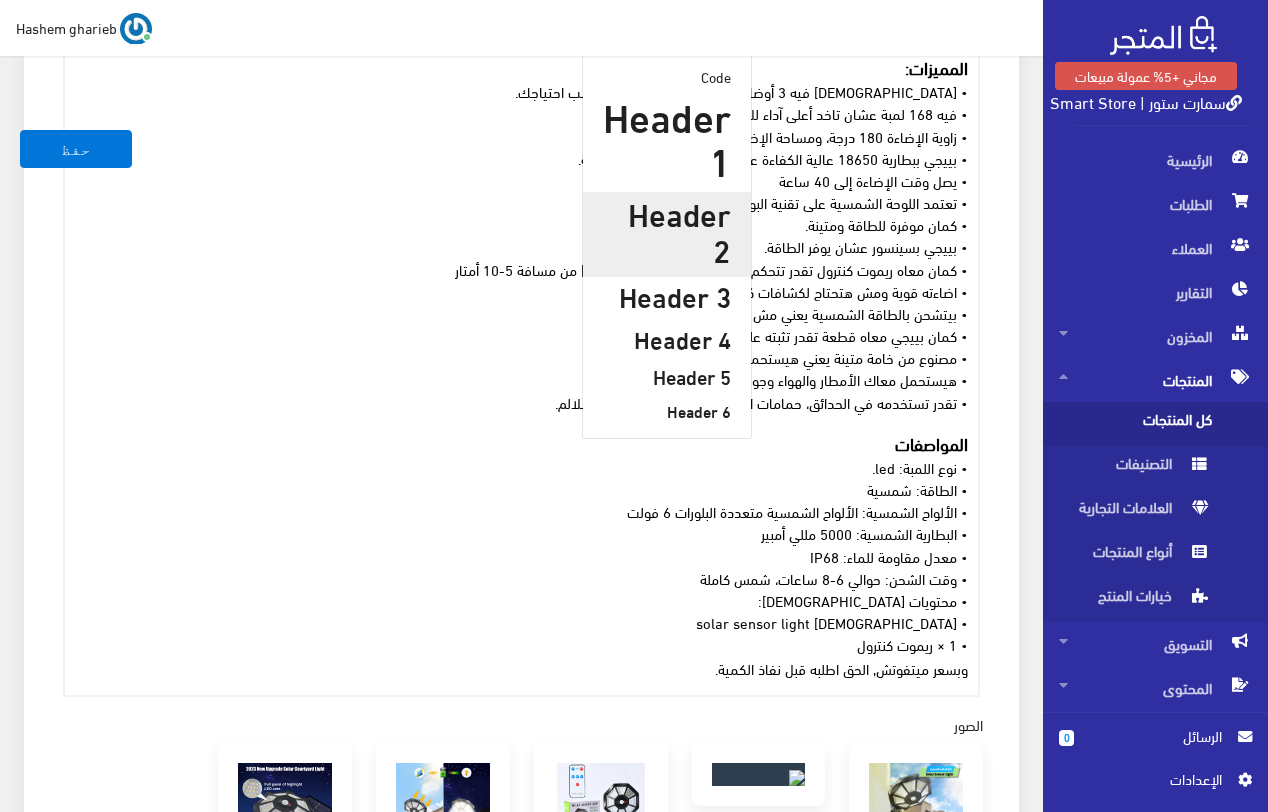 scroll, scrollTop: 846, scrollLeft: 0, axis: vertical 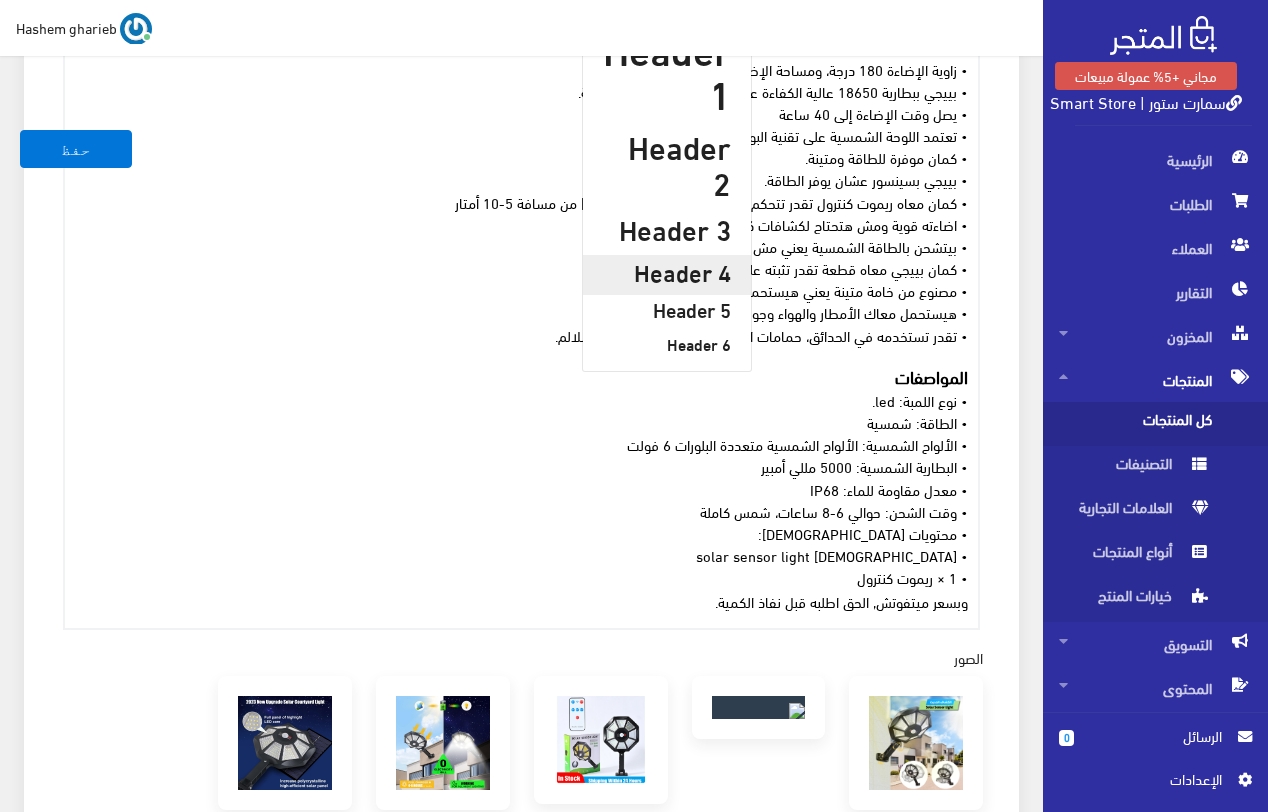 click on "Header 4" at bounding box center (667, 271) 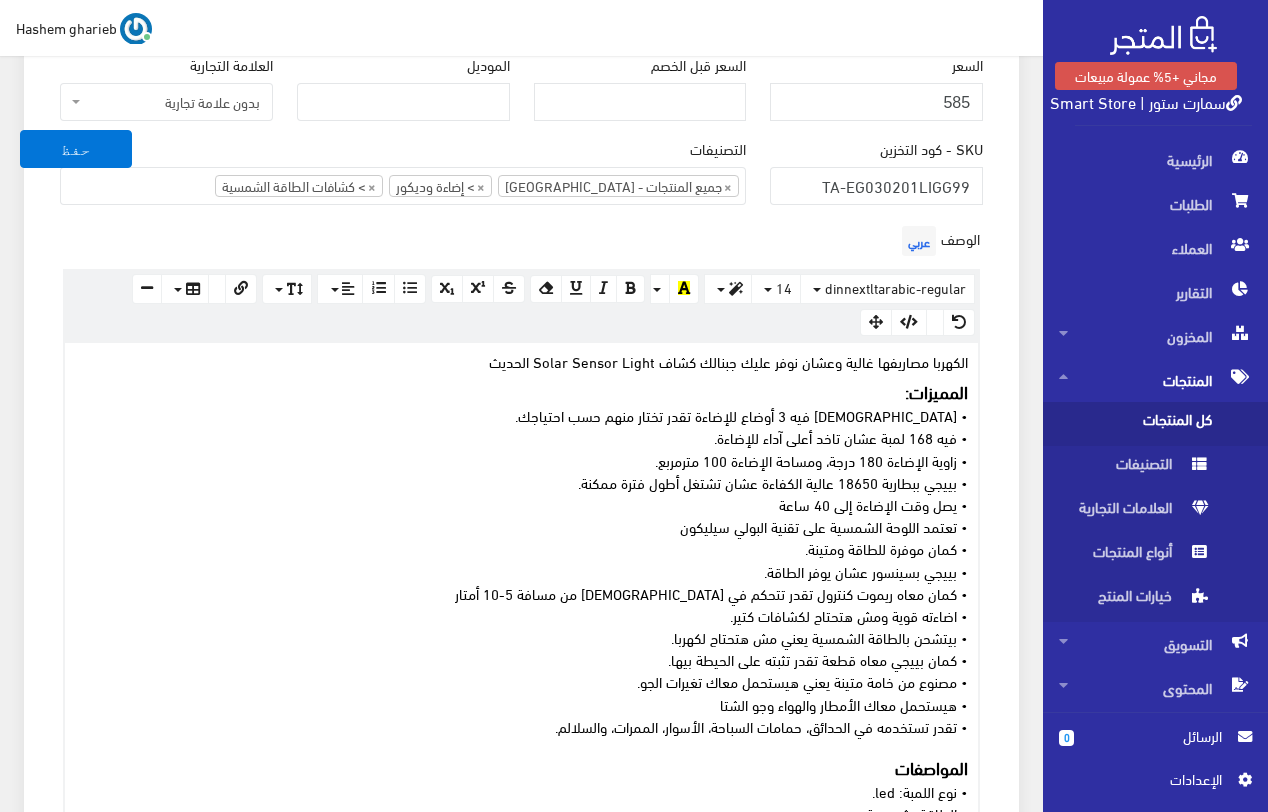 scroll, scrollTop: 446, scrollLeft: 0, axis: vertical 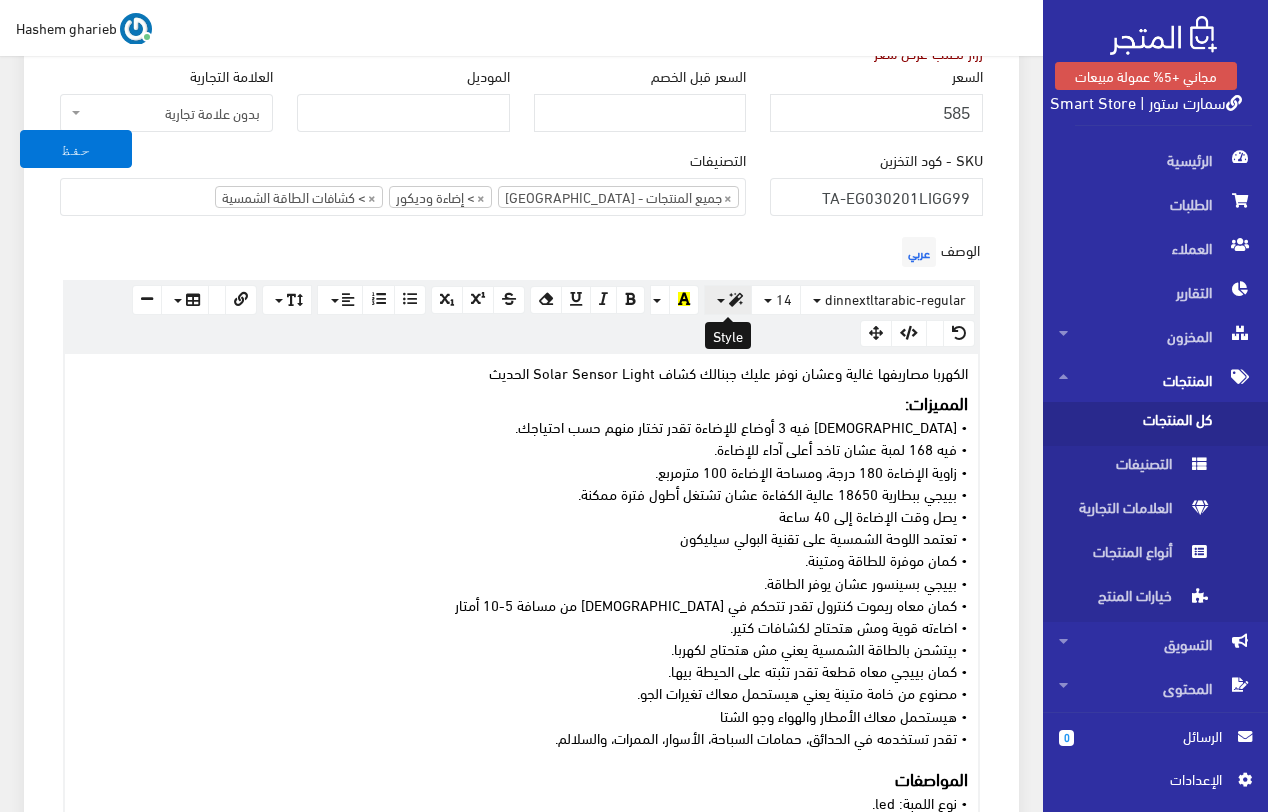 click at bounding box center [728, 300] 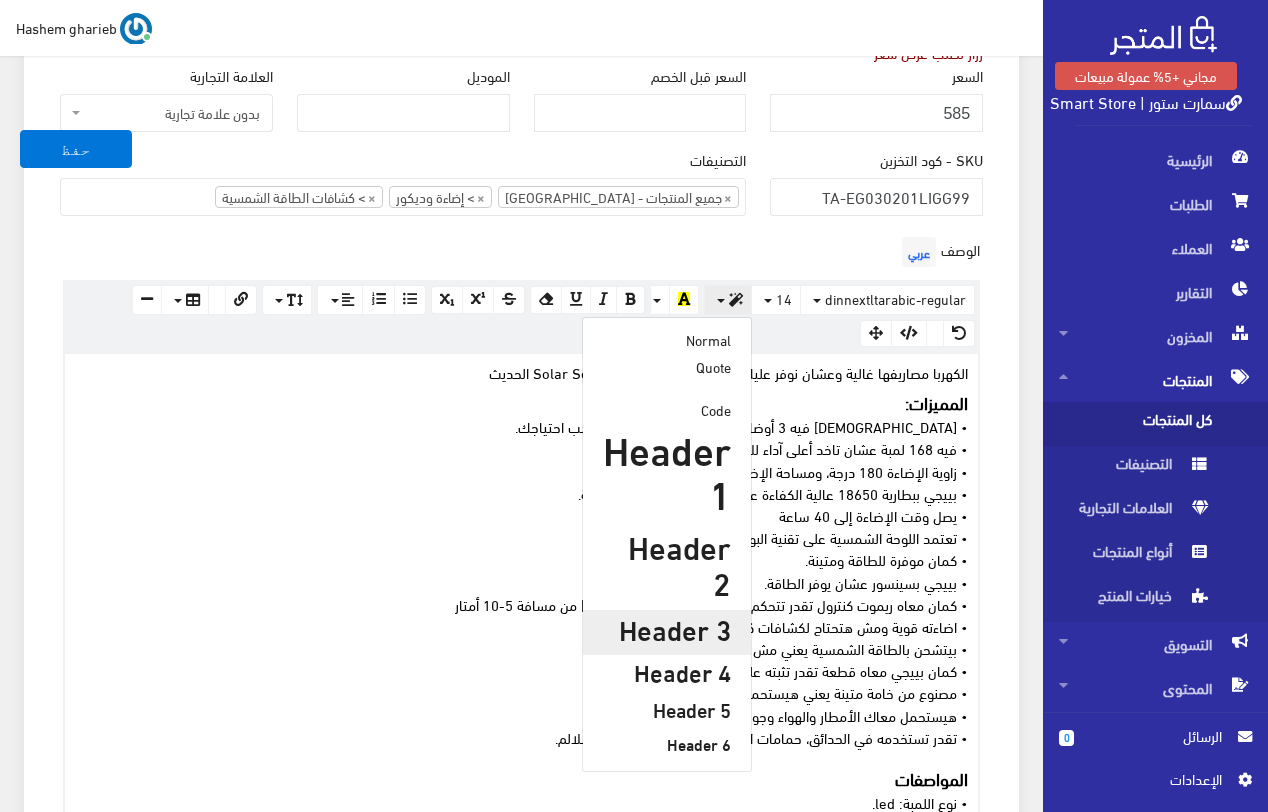 click on "Header 3" at bounding box center [667, 628] 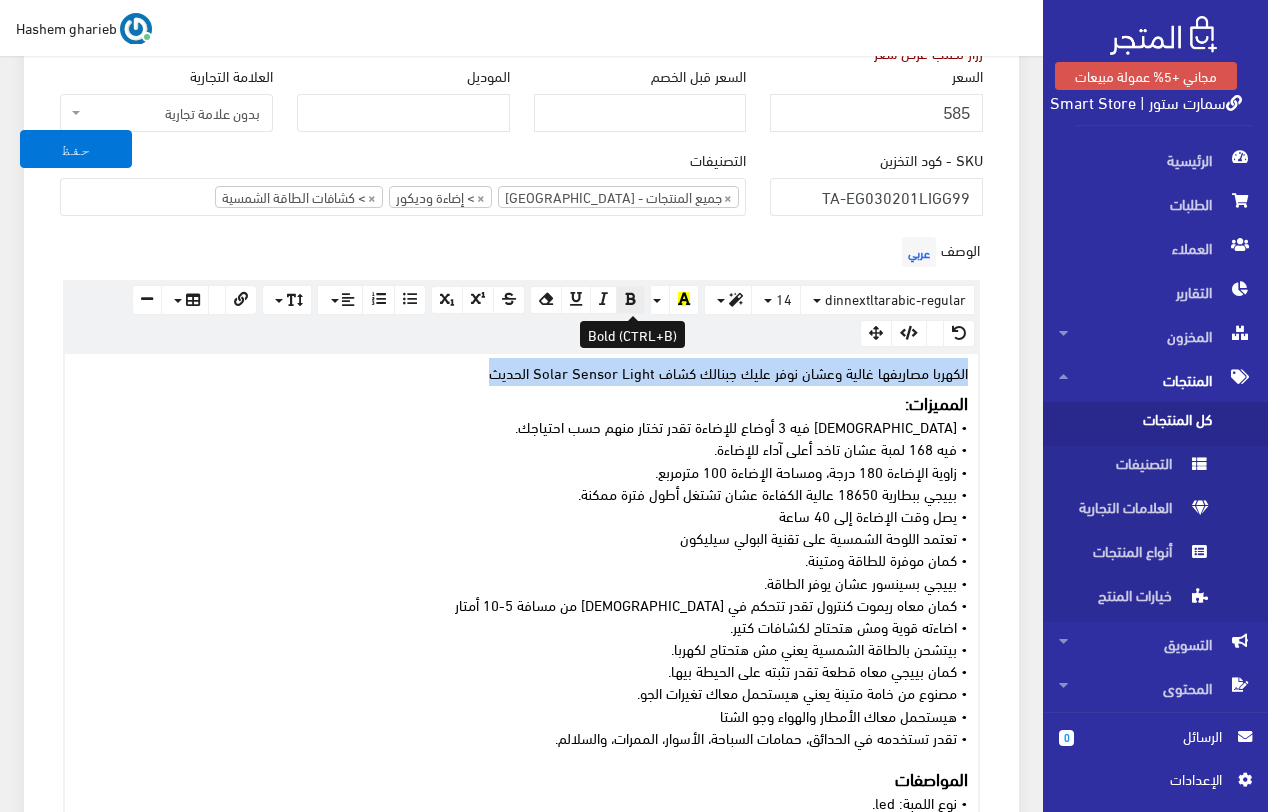 click at bounding box center (630, 299) 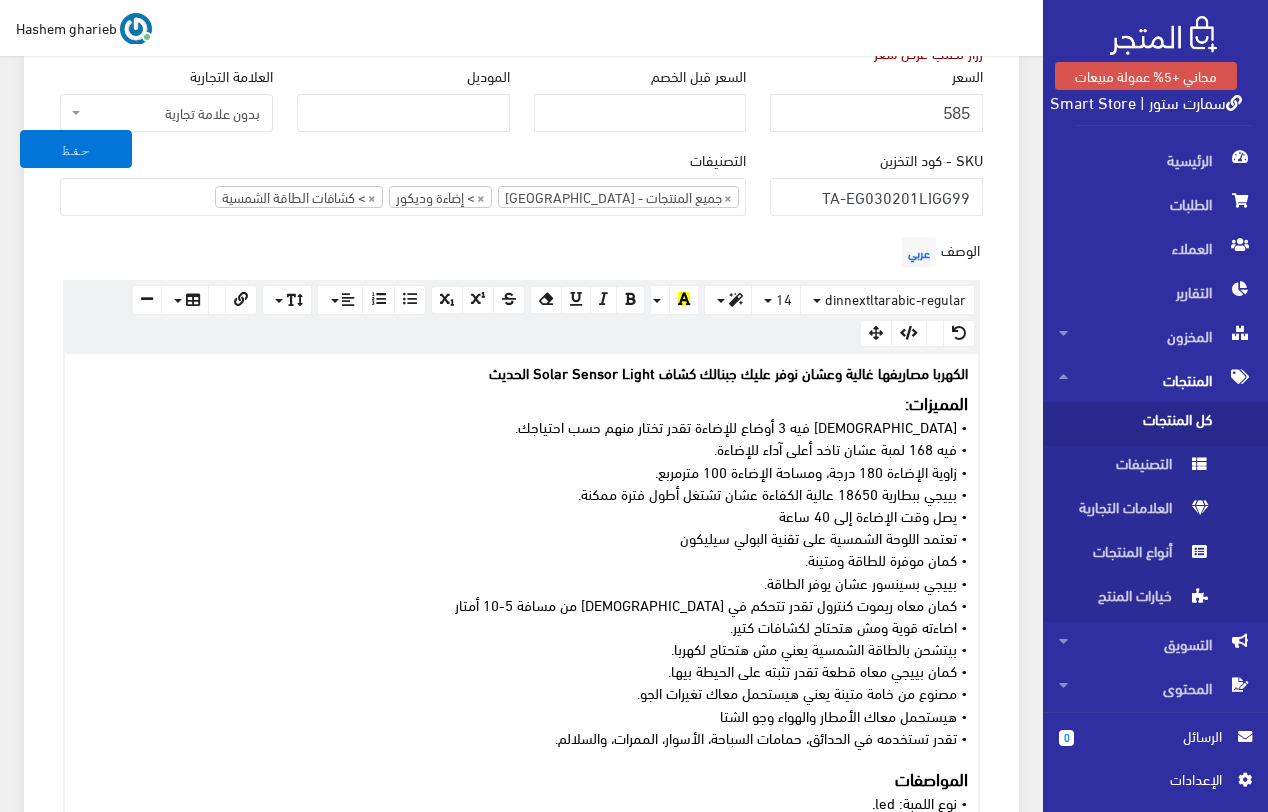 click on "• زاوية الإضاءة 180 درجة، ومساحة الإضاءة 100 مترمربع." at bounding box center [521, 471] 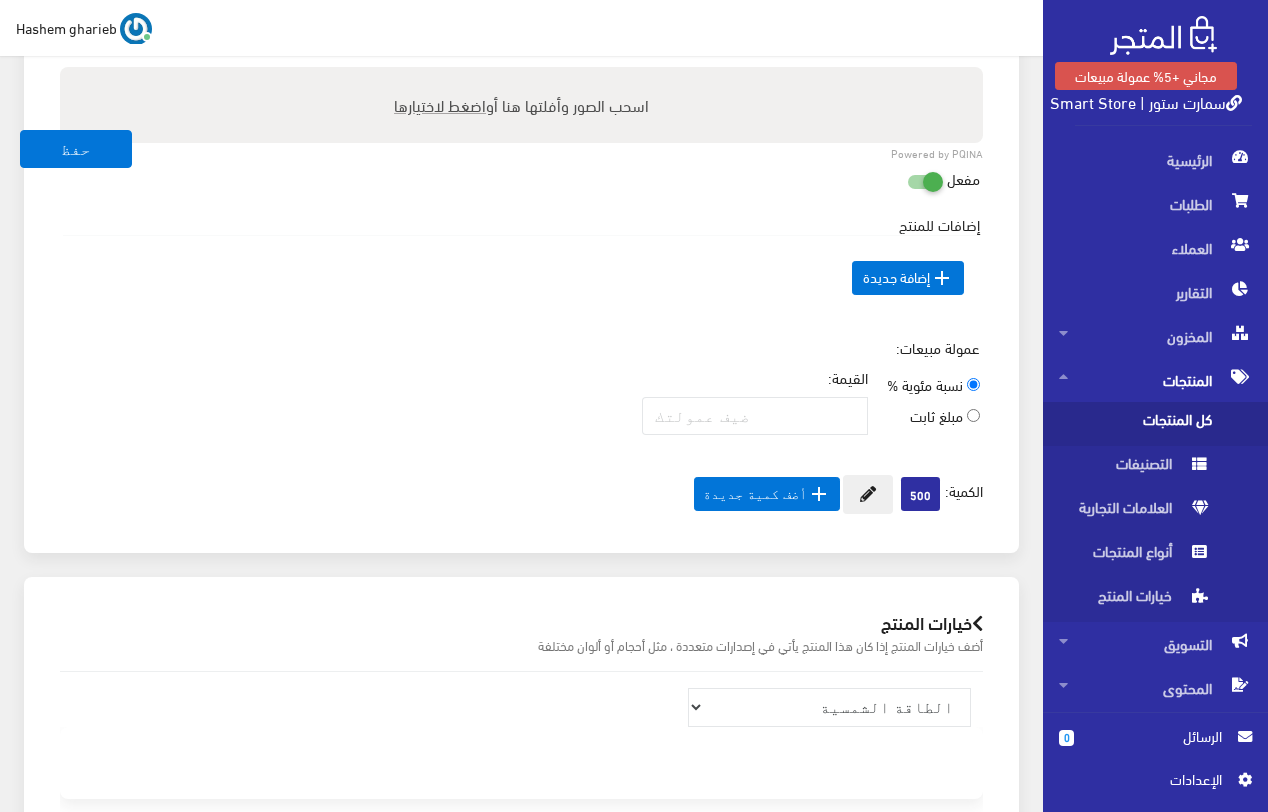 scroll, scrollTop: 1933, scrollLeft: 0, axis: vertical 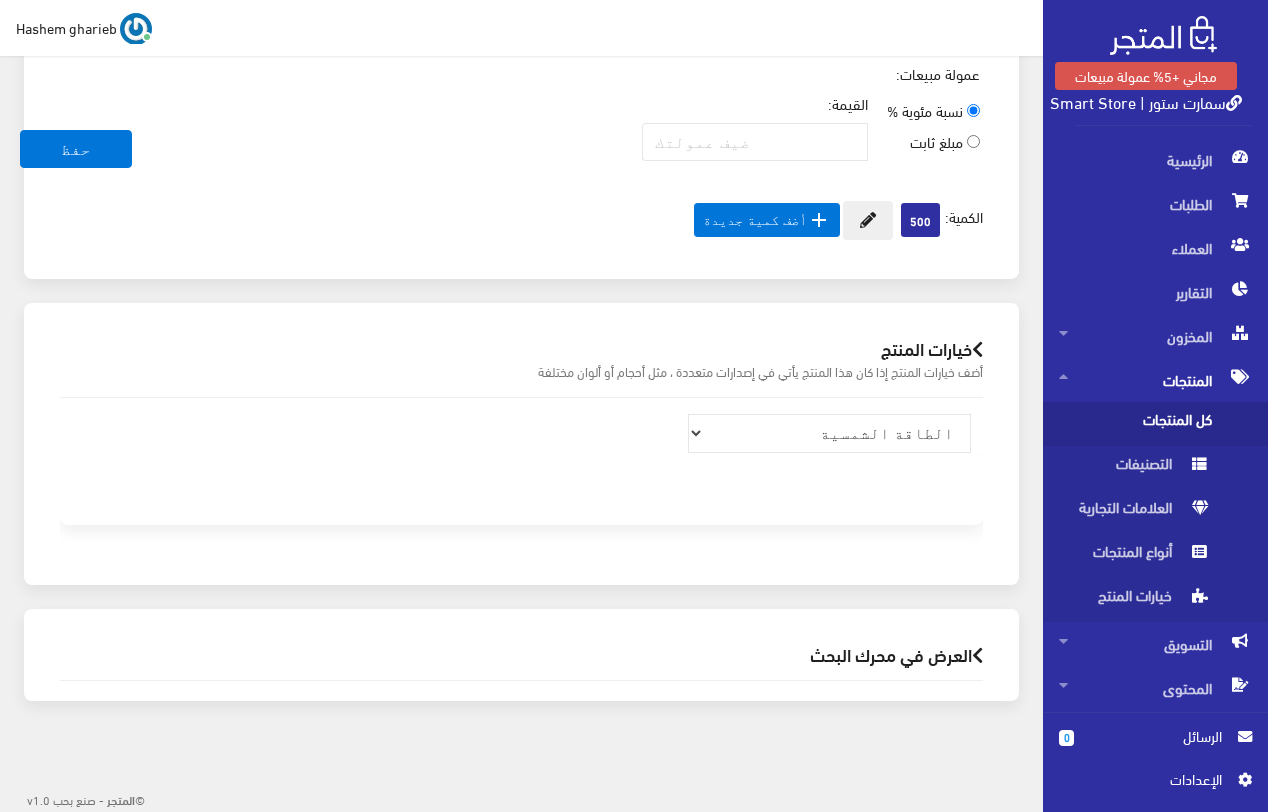 click on "العرض في محرك البحث" at bounding box center (521, 654) 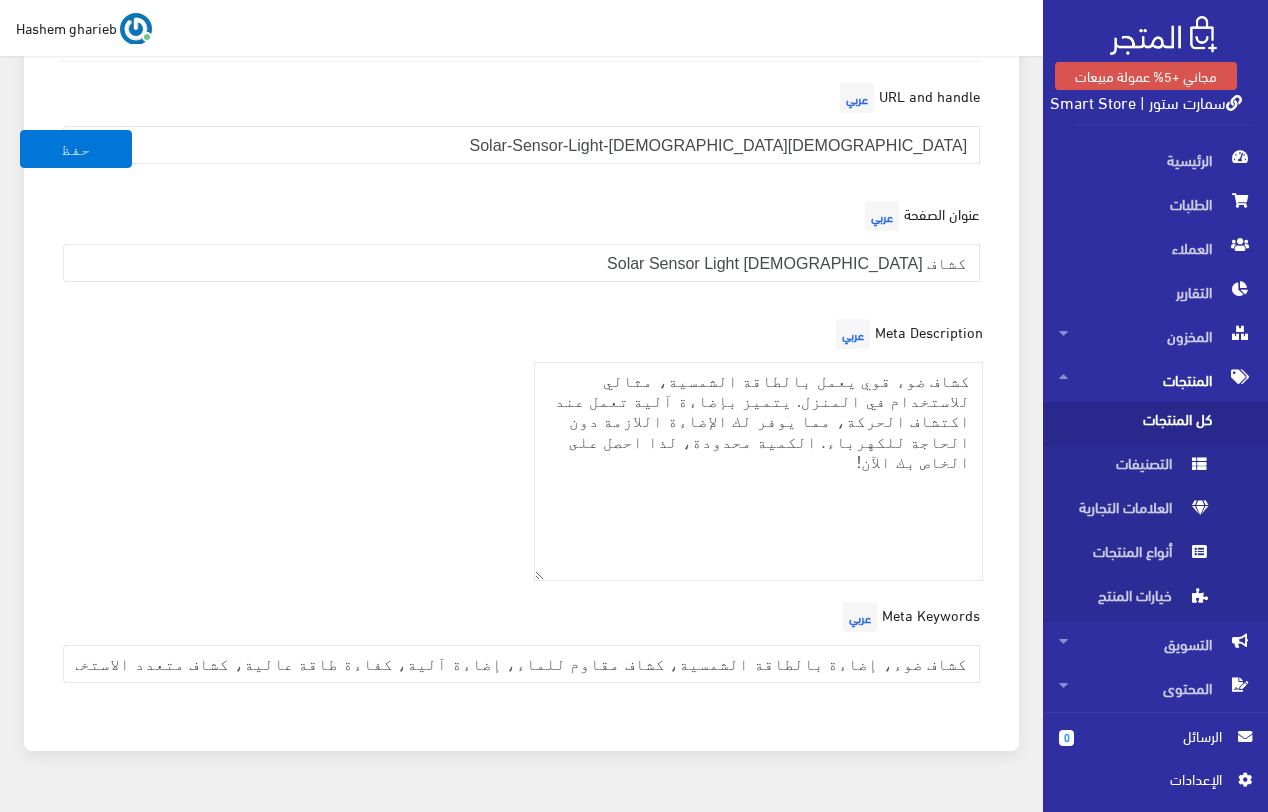 scroll, scrollTop: 2602, scrollLeft: 0, axis: vertical 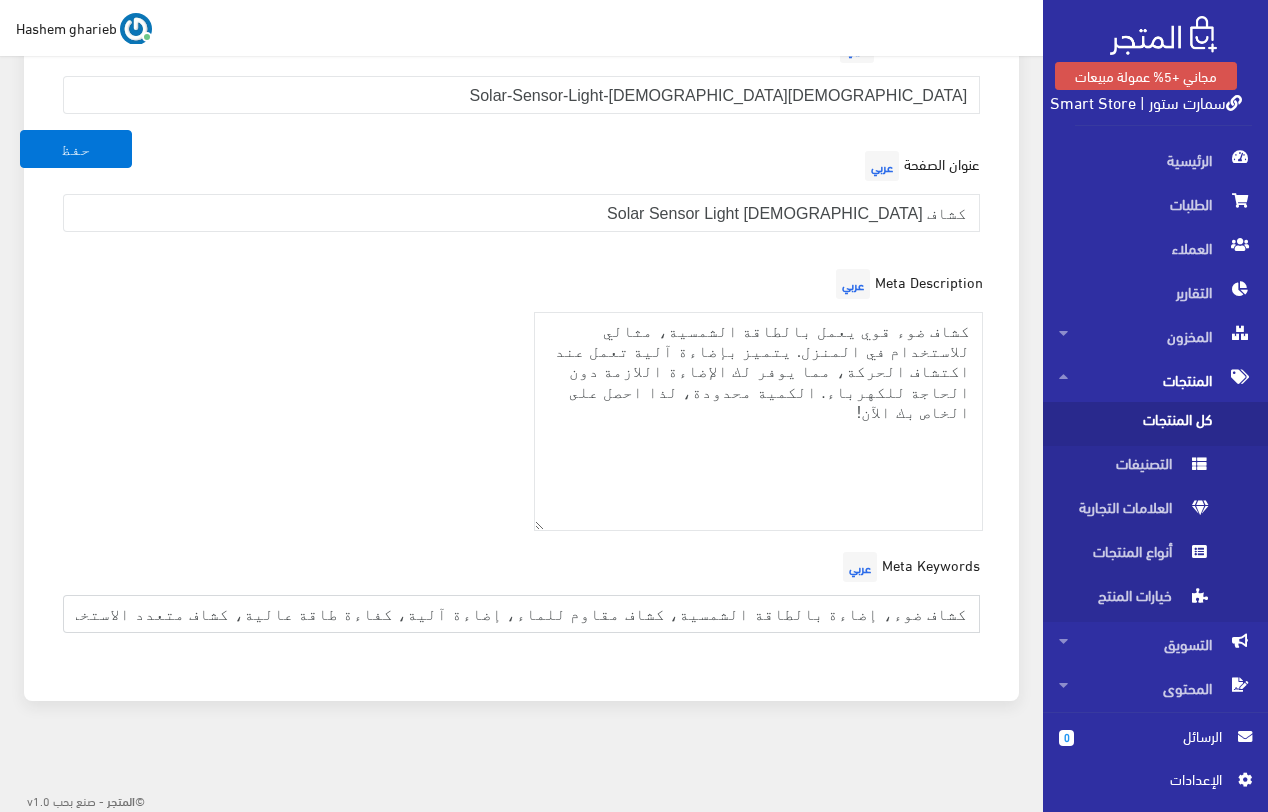 click on "كشاف ضوء، إضاءة بالطاقة الشمسية، كشاف مقاوم للماء، إضاءة آلية، كفاءة طاقة عالية، كشاف متعدد الاستخدامات، تركيب سهل، ريموت كونترول، إضاءة خارجية، كشافات منزلية." at bounding box center [521, 614] 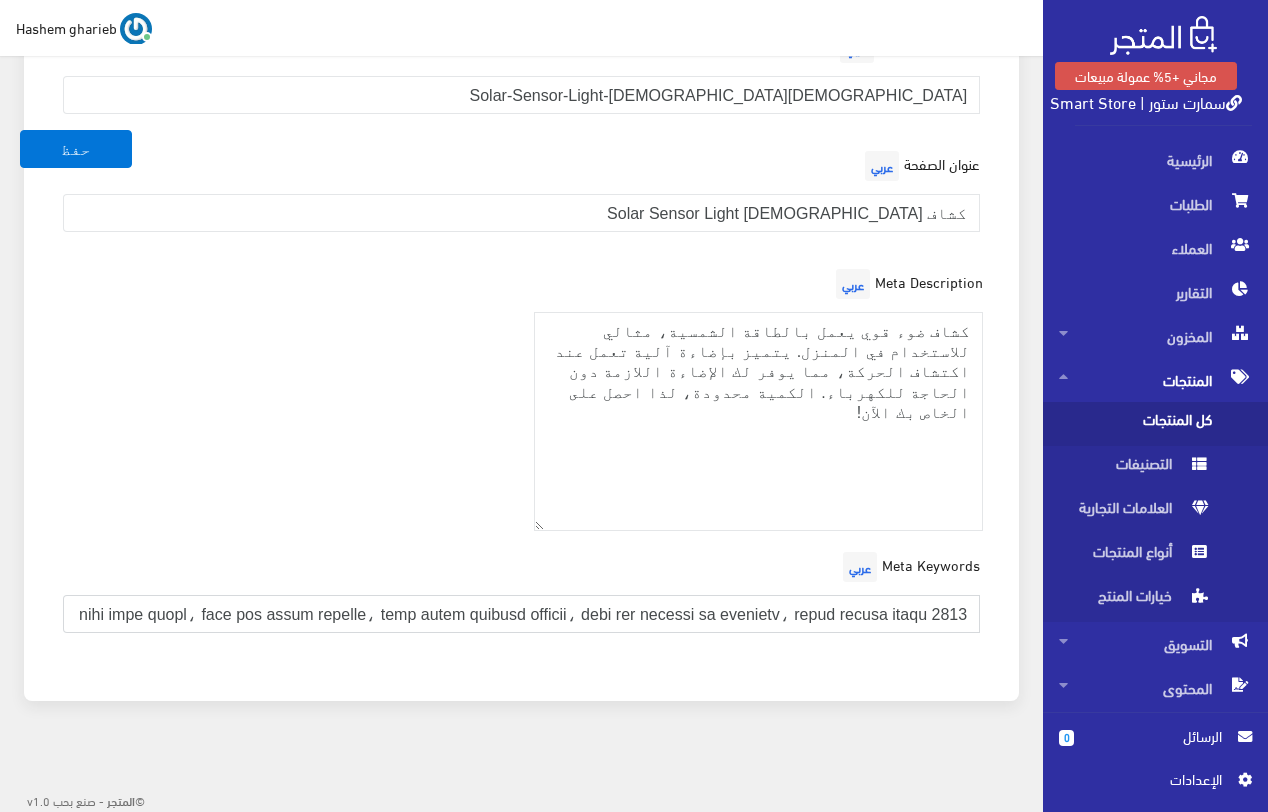 scroll, scrollTop: 0, scrollLeft: -4192, axis: horizontal 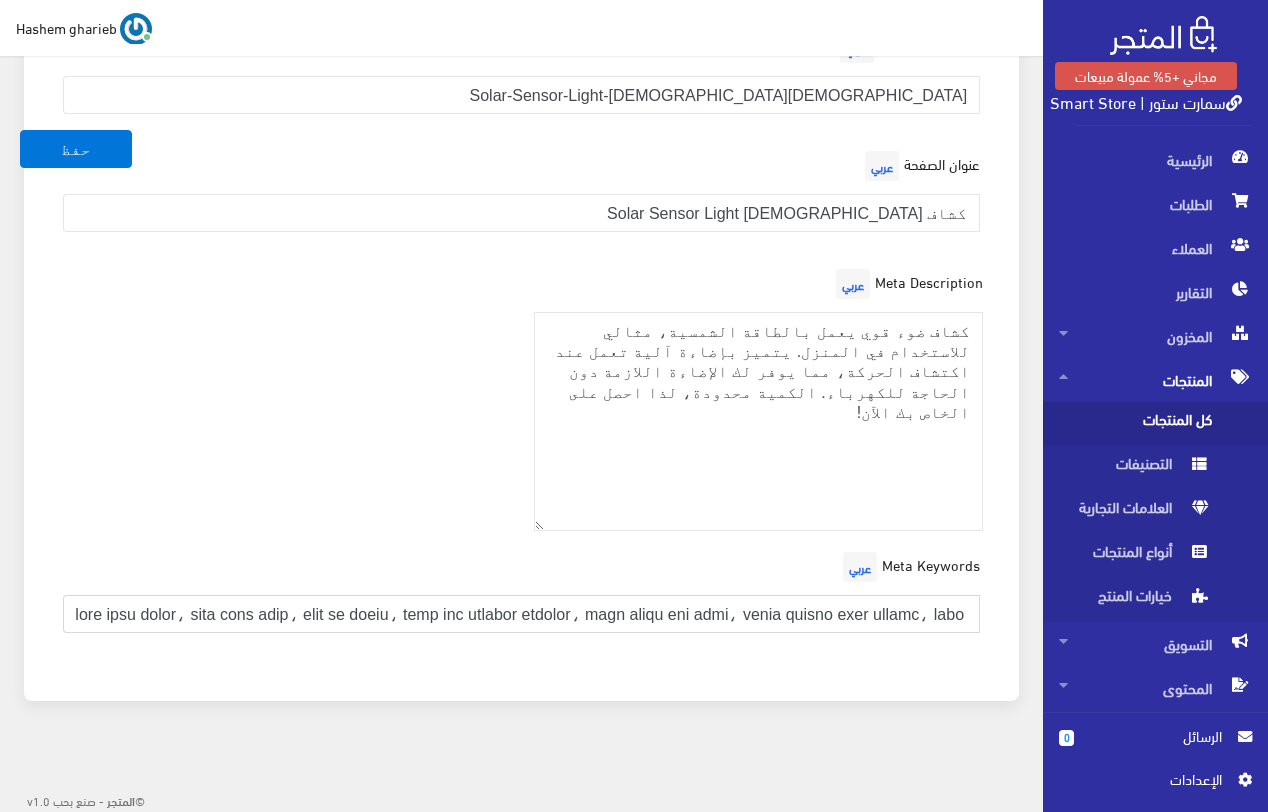 type on "كشاف طاقة شمسية، كشاف حساس حركة، كشاف ضد المية، كشاف سور بالطاقة الشمسية، كشاف جنينة شحن شمسي، اضاءة خارجية بدون كهرباء، كشاف حائط بالطاقة الشمسية، كشاف 3 لمبات COB، solar motion sensor light، solar powered flood light، كشاف ليلي حساس للحركة، كشاف ضد الماء للشارع، كشاف سور المنزل، كشاف توفير كهرباء، كشاف شمسي قوي، كشاف ذكي للمنزل، best solar light for home، كشاف خارجي للجنينة، كشاف ضد المطر والطين، solar light outdoor wall، كشاف طاقة شمسية للمزرعة، إضاءة قوية بدون سلك، كشاف أمان للطاقة الشمسية، كشاف إضاءة تلقائي ليلي، solar wall light with sensor، كشاف سوبر لايت طاقة شمسية، كشاف حوش البيت بالطاقة، كشاف حديقة بالطاقة الشمسية، كشاف ذكي للتوفير في الكهرباء، solar motion light 2025..." 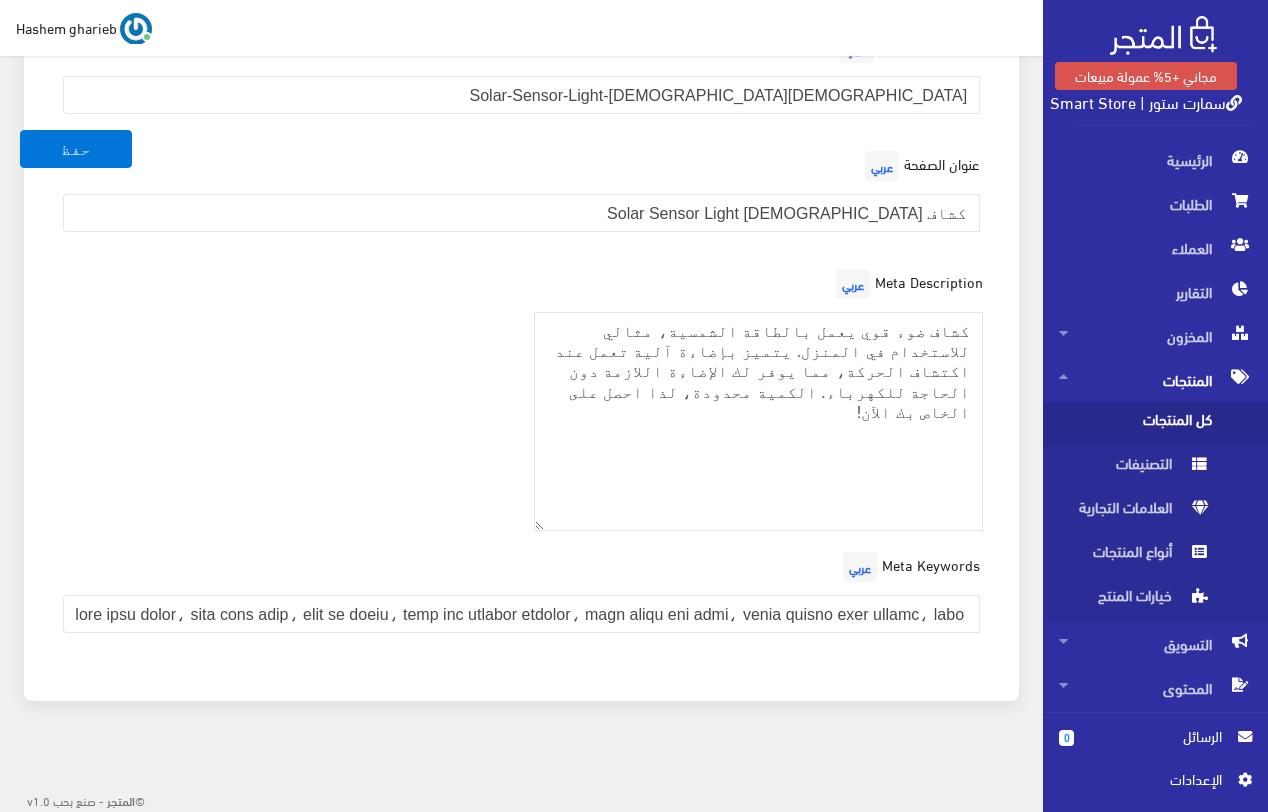 click on "Meta Description  عربي
كشاف ضوء قوي يعمل بالطاقة الشمسية، مثالي للاستخدام في المنزل. يتميز بإضاءة آلية تعمل عند اكتشاف الحركة، مما يوفر لك الإضاءة اللازمة دون الحاجة للكهرباء. الكمية محدودة، لذا احصل على الخاص بك الآن!" at bounding box center (521, 405) 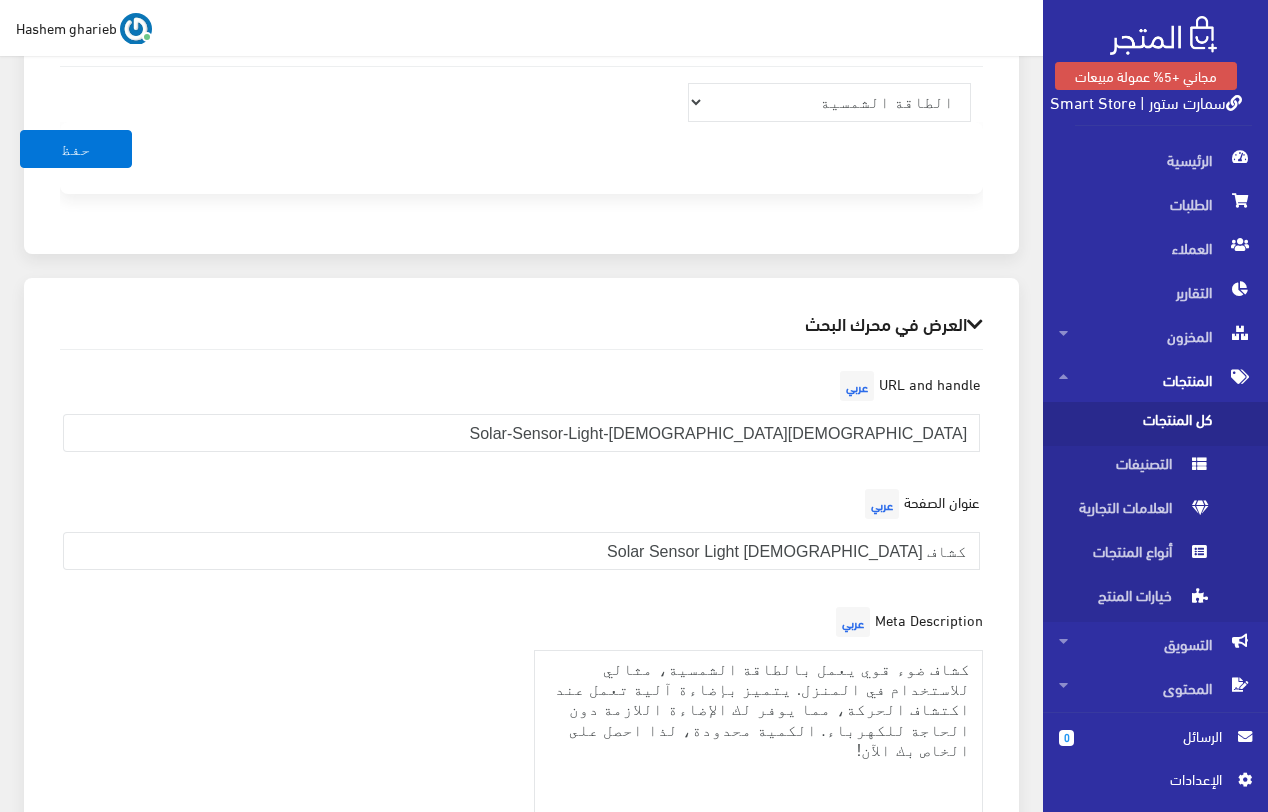 scroll, scrollTop: 2300, scrollLeft: 0, axis: vertical 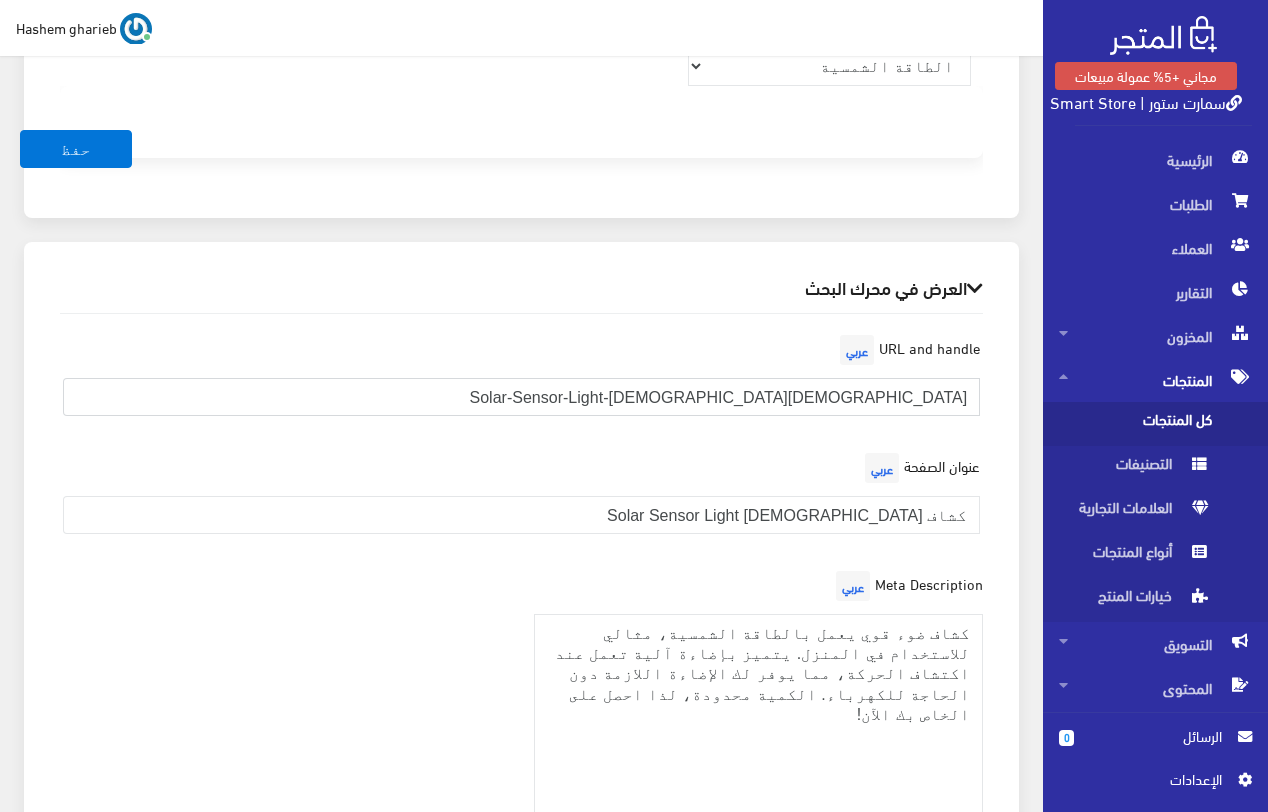 drag, startPoint x: 713, startPoint y: 398, endPoint x: 987, endPoint y: 391, distance: 274.08942 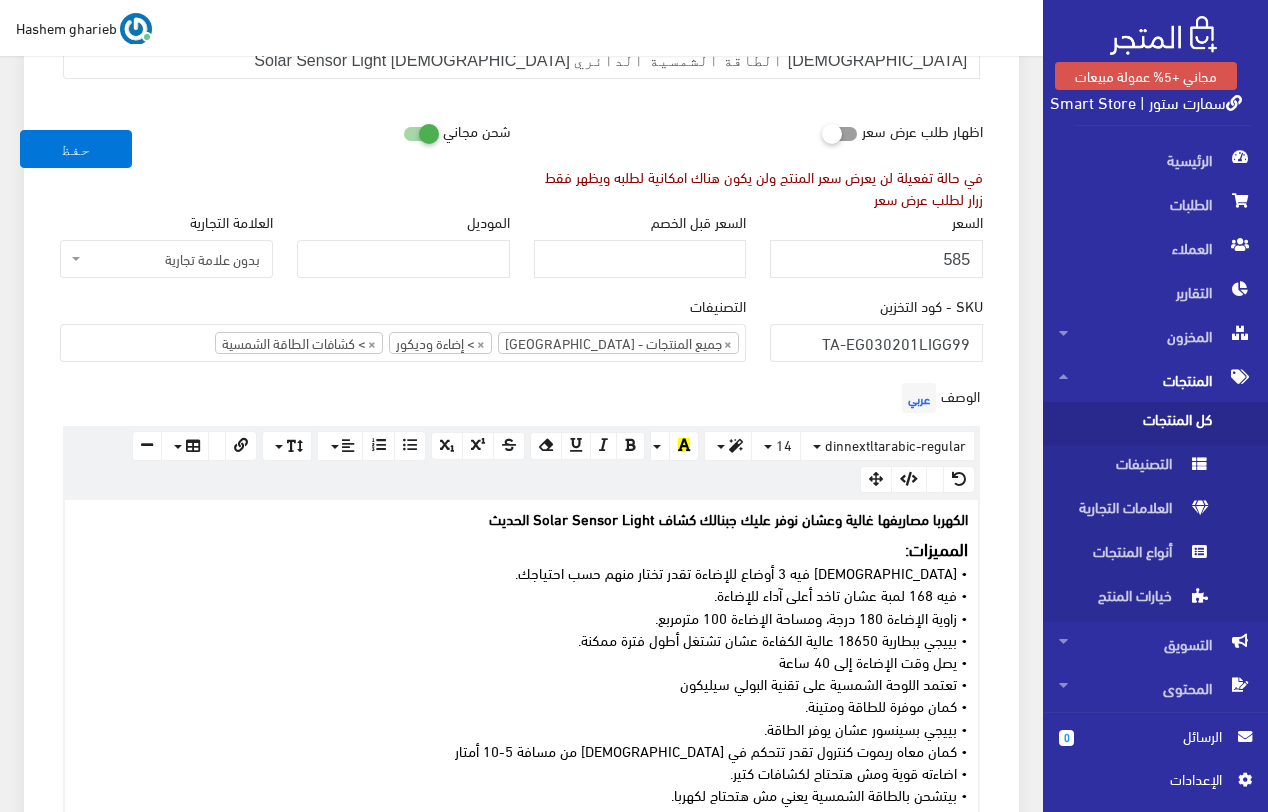 scroll, scrollTop: 0, scrollLeft: 0, axis: both 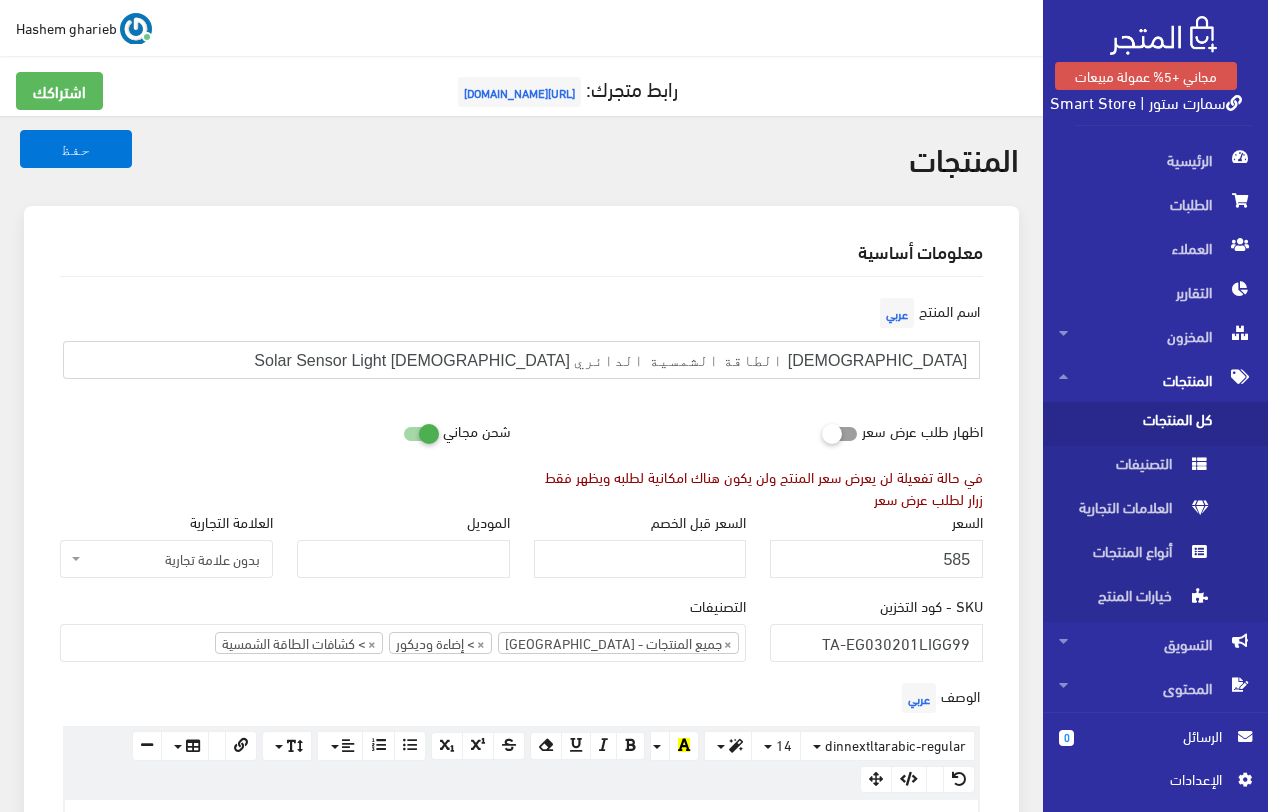 click on "كشاف الطاقة الشمسية الدائري الحديث Solar Sensor Light" at bounding box center (521, 360) 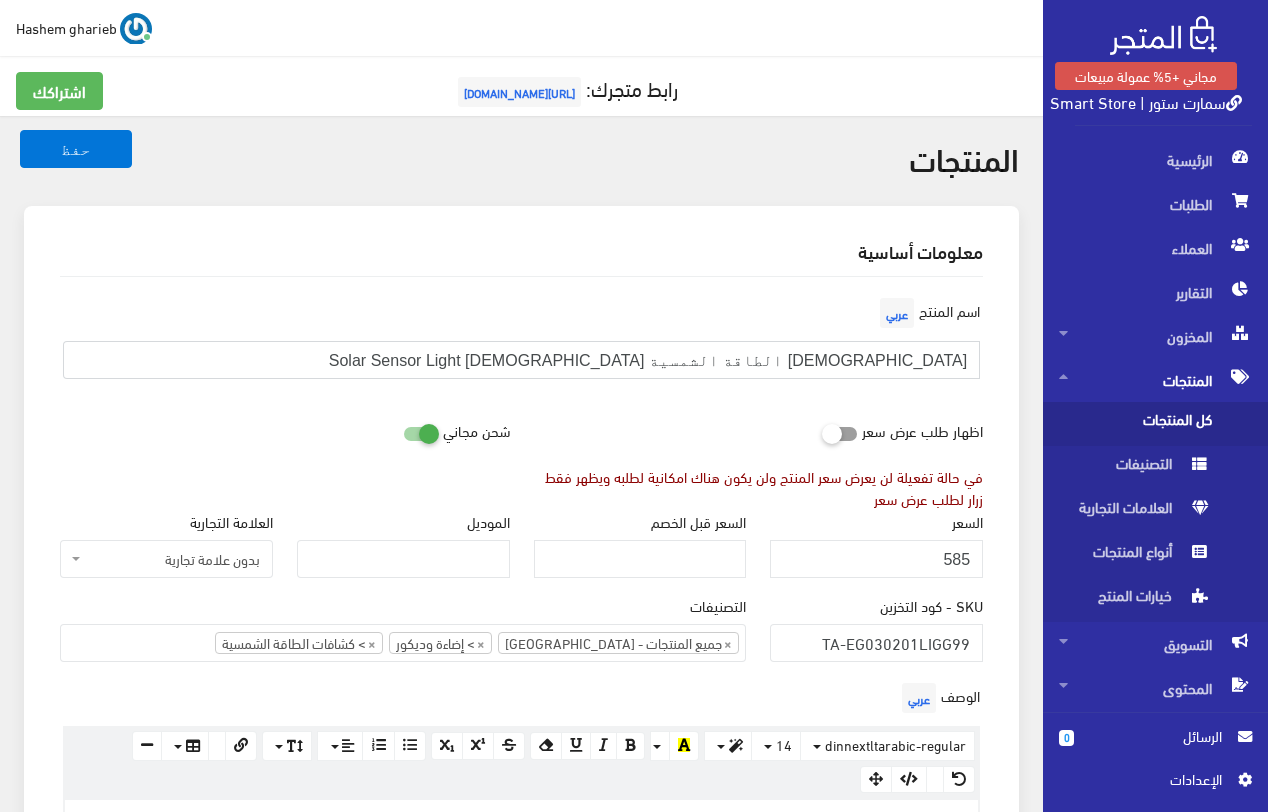 drag, startPoint x: 766, startPoint y: 359, endPoint x: 1010, endPoint y: 366, distance: 244.10039 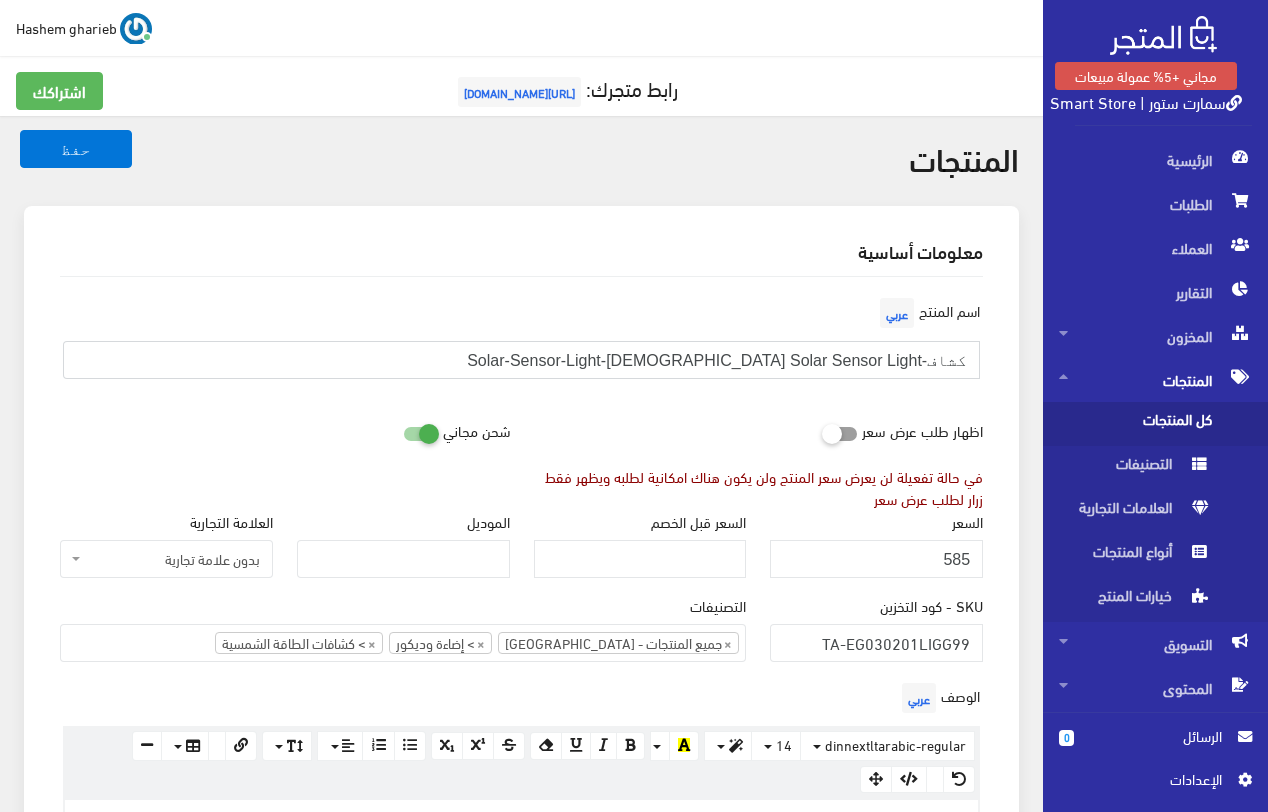 drag, startPoint x: 574, startPoint y: 351, endPoint x: 735, endPoint y: 364, distance: 161.52399 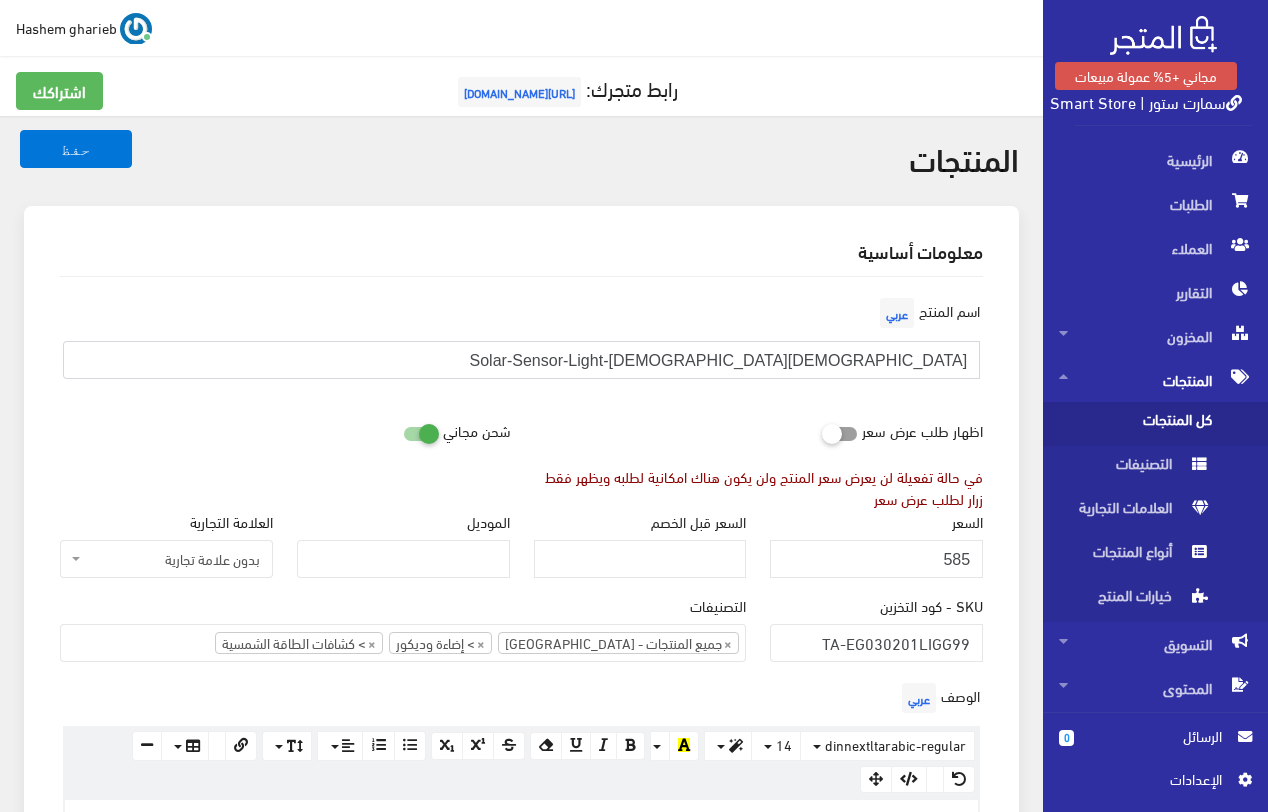 click on "كشاف-Solar-Sensor-Light-الحديث" at bounding box center [521, 360] 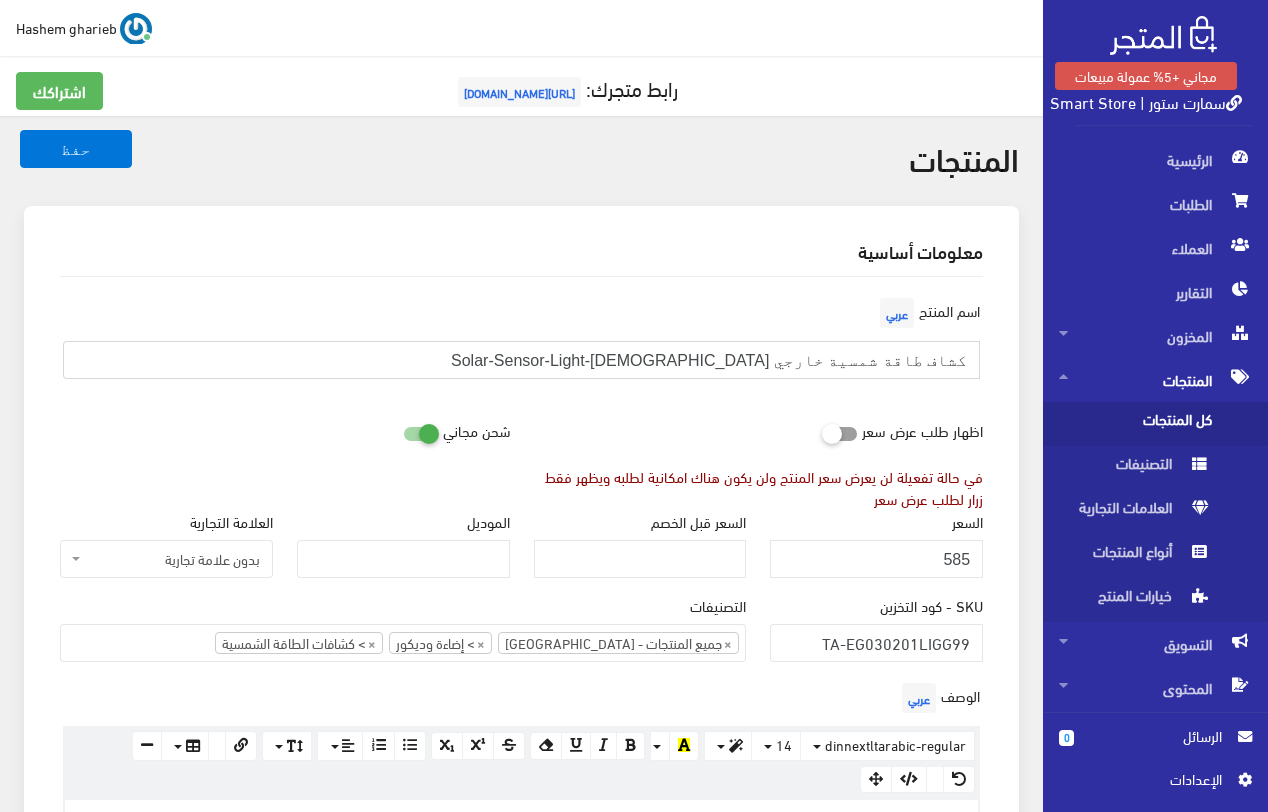 click on "كشاف طاقة شمسية خارجي Solar-Sensor-Light-الحديث" at bounding box center [521, 360] 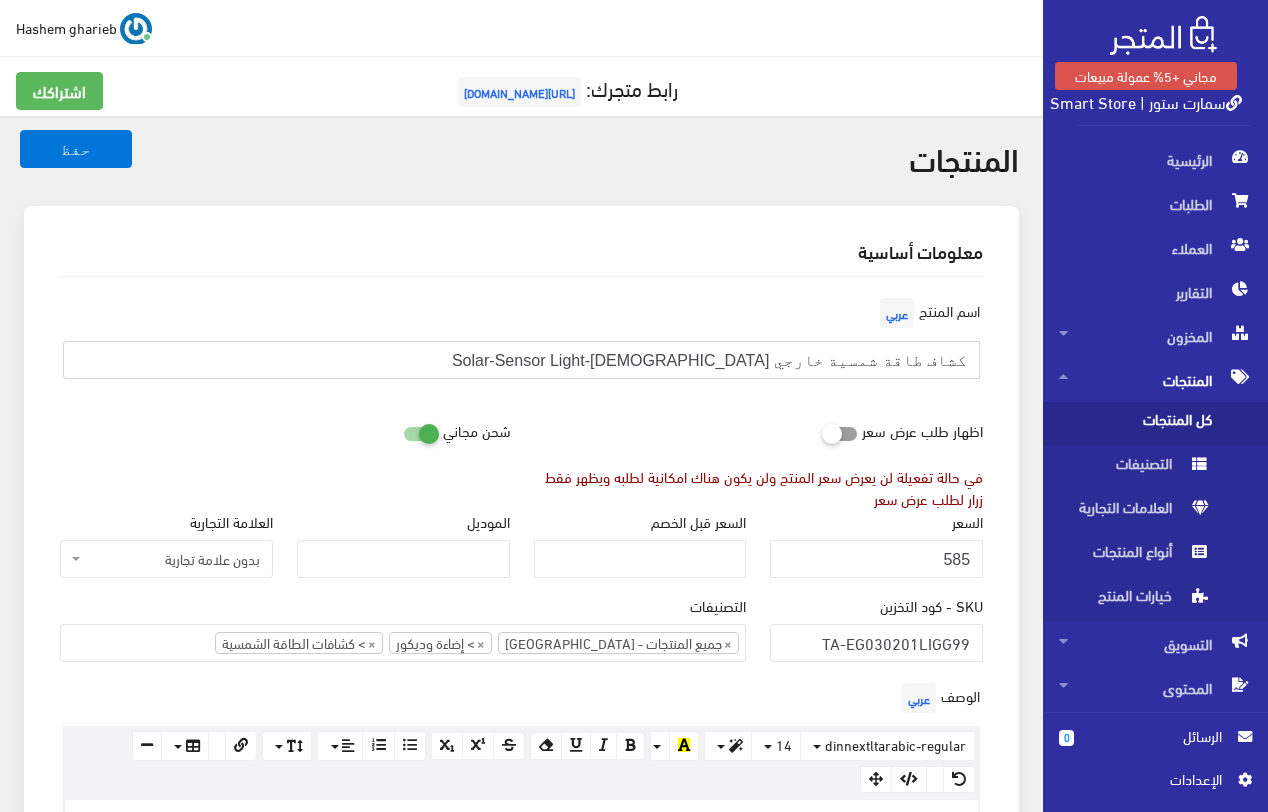 click on "كشاف طاقة شمسية خارجي Solar-Sensor Light-الحديث" at bounding box center (521, 360) 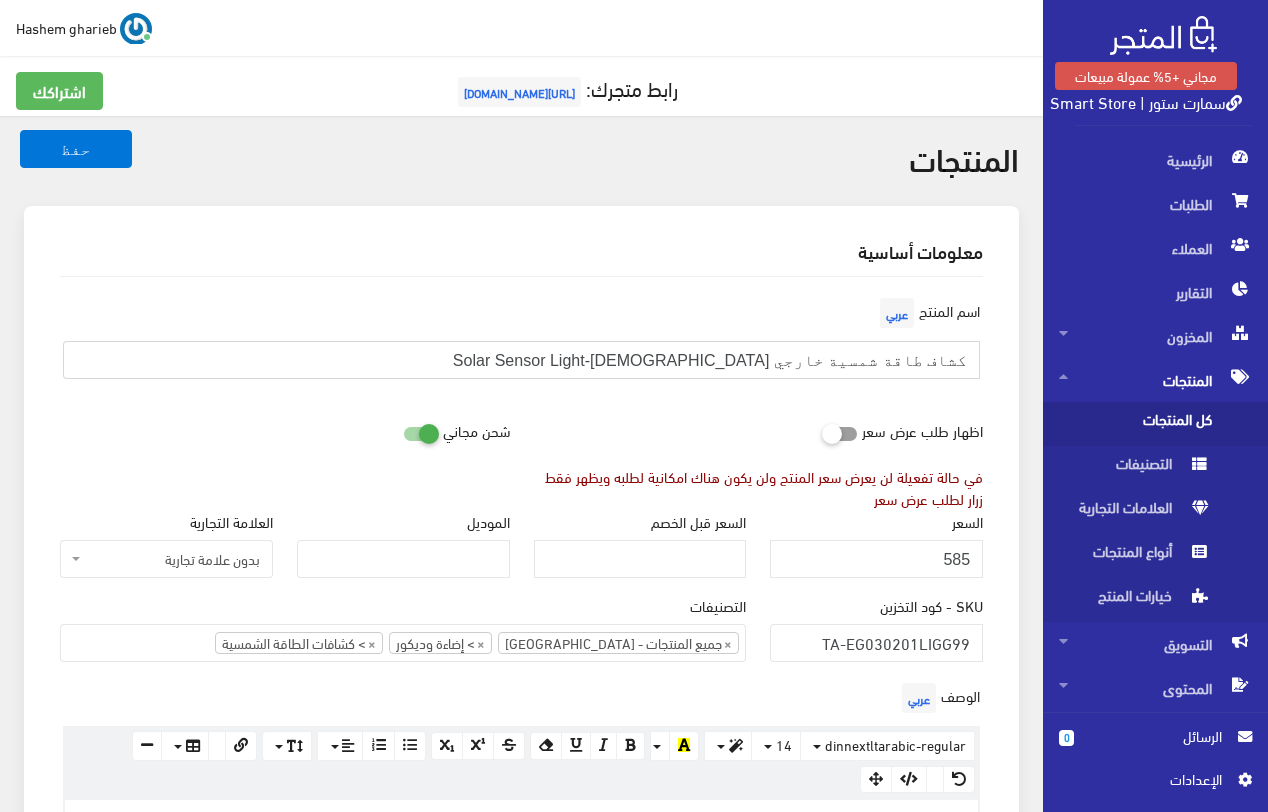 click on "كشاف طاقة شمسية خارجي Solar Sensor Light-الحديث" at bounding box center [521, 360] 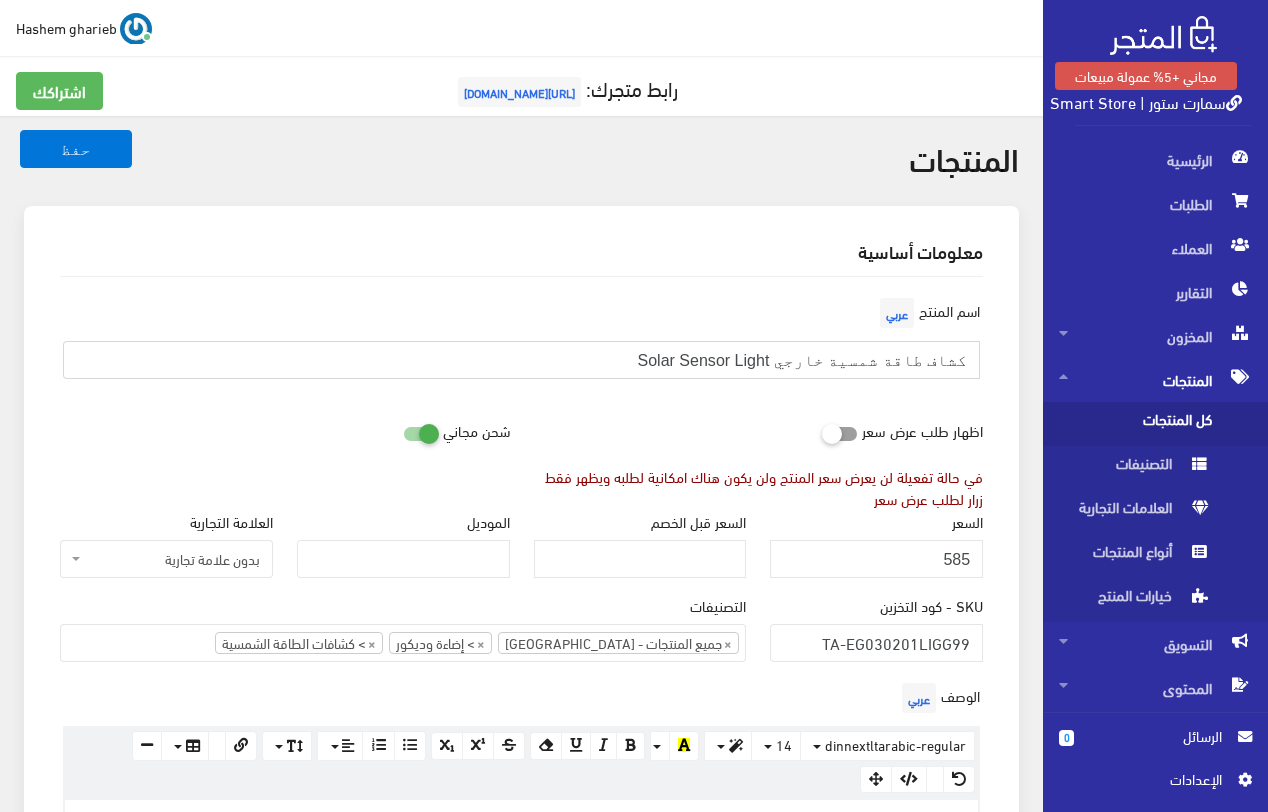 click on "كشاف طاقة شمسية خارجي Solar Sensor Light" at bounding box center (521, 360) 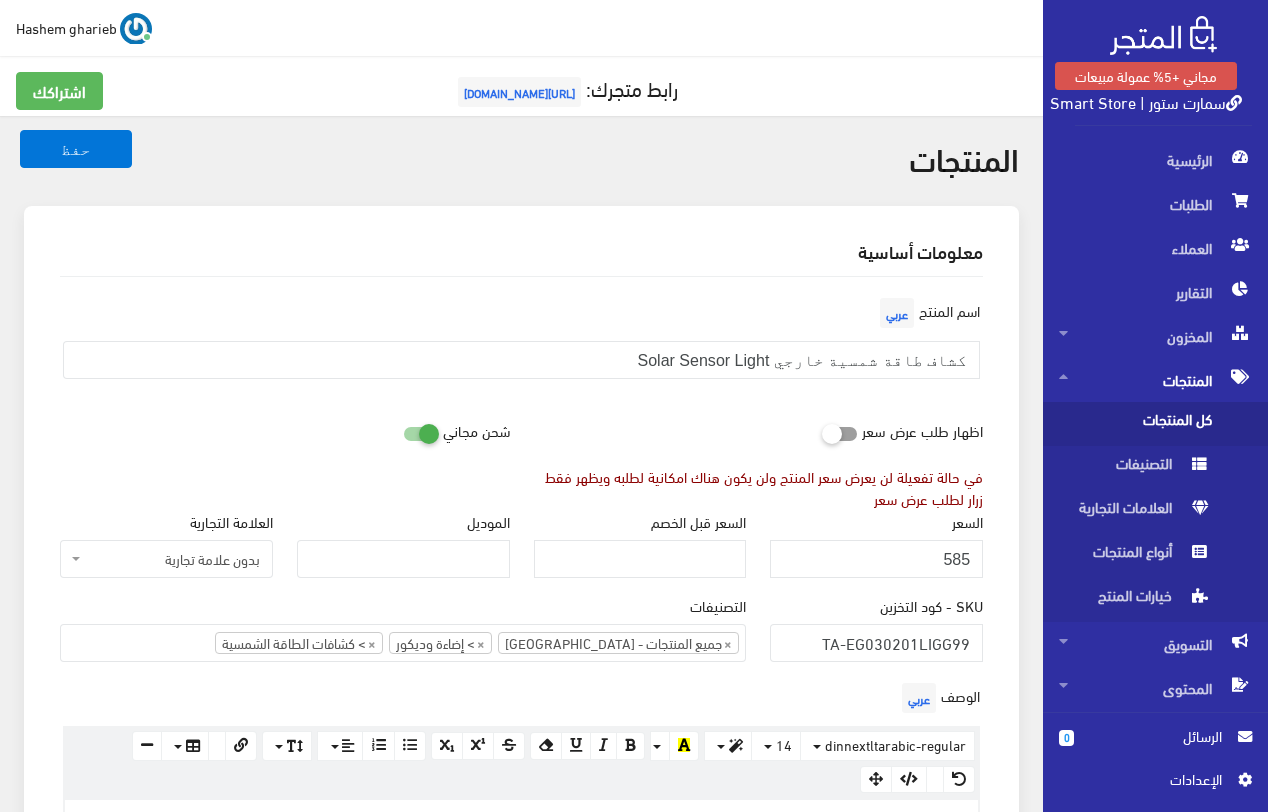 click on "اسم المنتج  عربي
كشاف طاقة شمسية خارجي Solar Sensor Light" at bounding box center [521, 344] 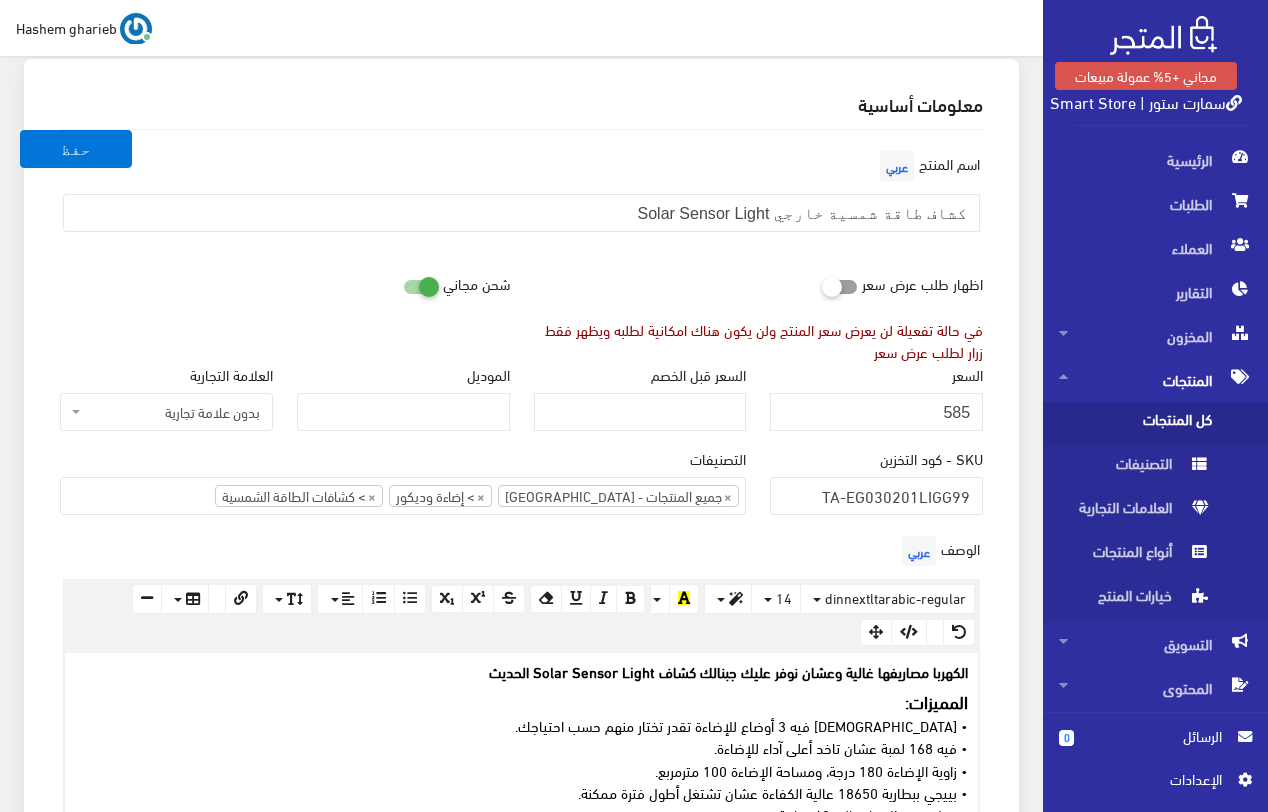 scroll, scrollTop: 200, scrollLeft: 0, axis: vertical 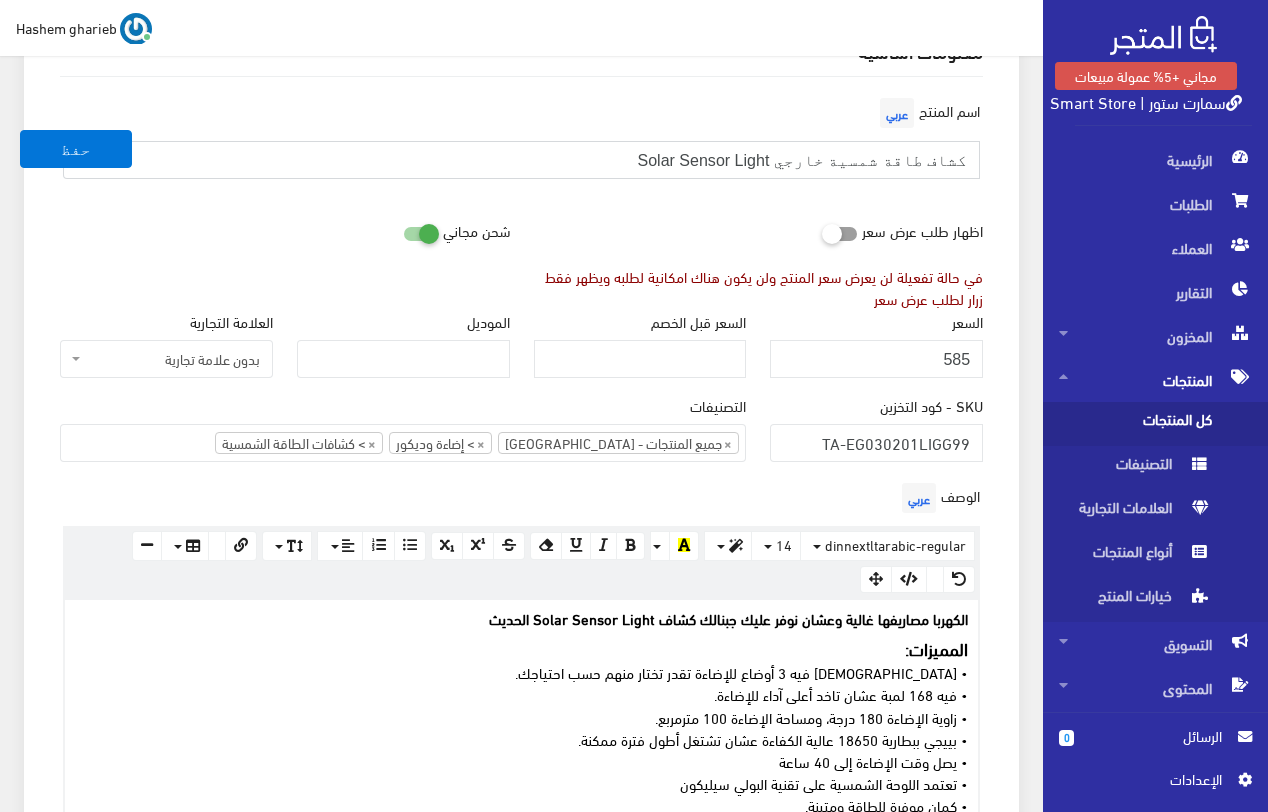 click on "كشاف طاقة شمسية خارجي Solar Sensor Light" at bounding box center [521, 160] 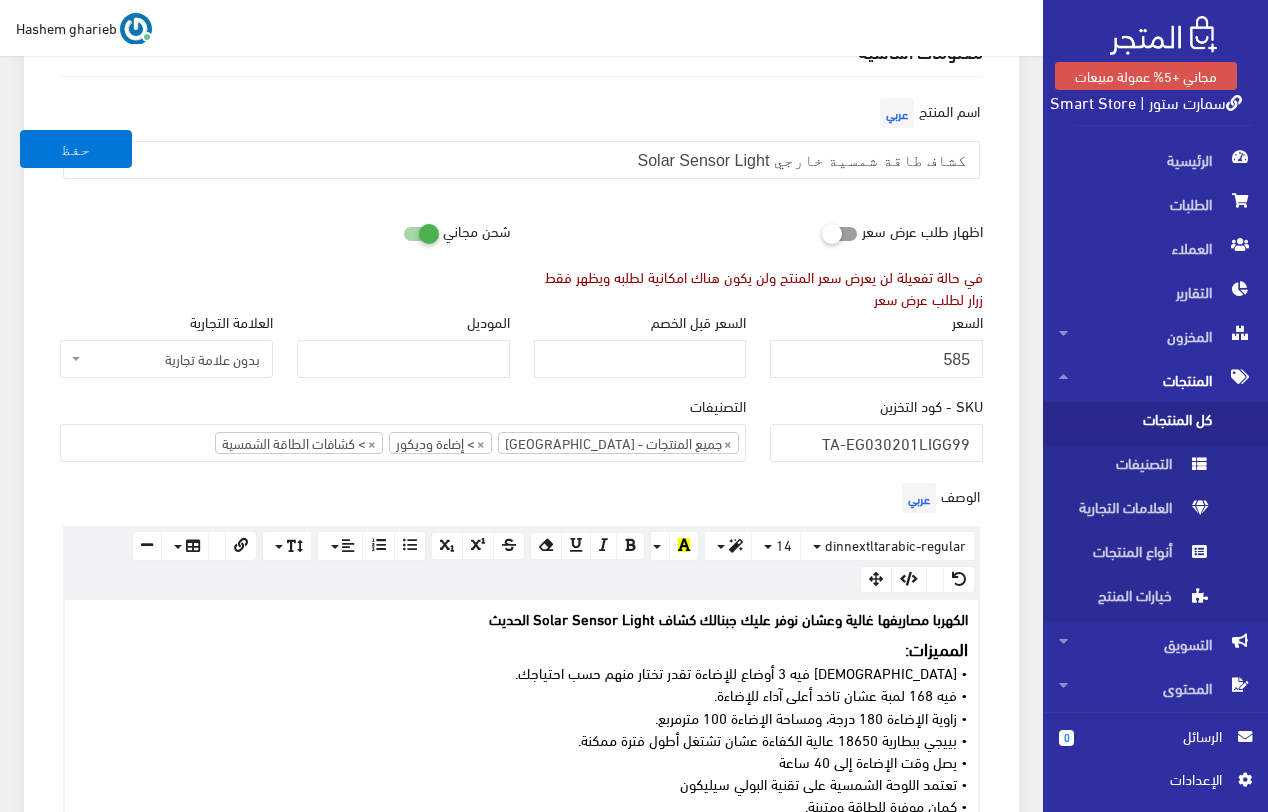 click on "معلومات أساسية
اسم المنتج  عربي
كشاف طاقة شمسية خارجي Solar Sensor Light
اظهار طلب عرض سعر
في حالة تفعيلة لن يعرض سعر المنتج ولن يكون هناك امكانية لطلبه ويظهر فقط زرار لطلب عرض سعر" at bounding box center (521, 1008) 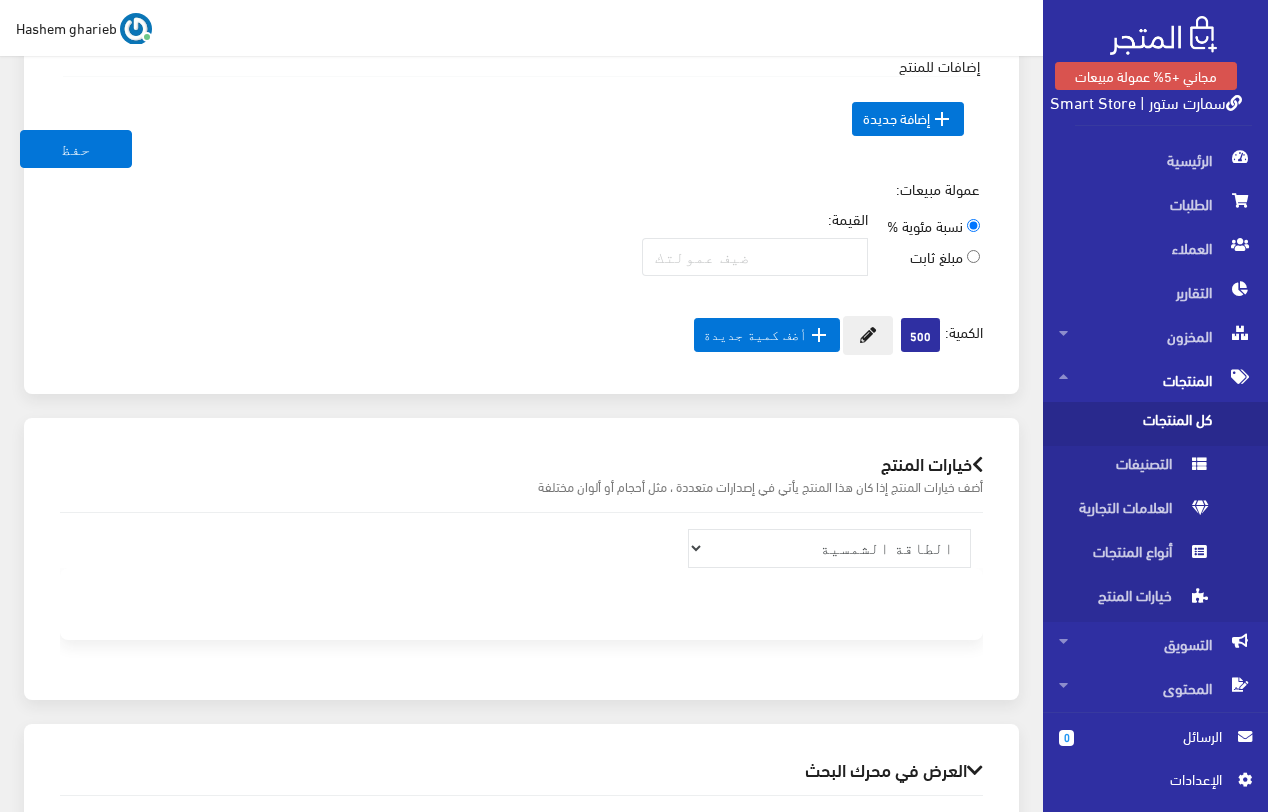 scroll, scrollTop: 1900, scrollLeft: 0, axis: vertical 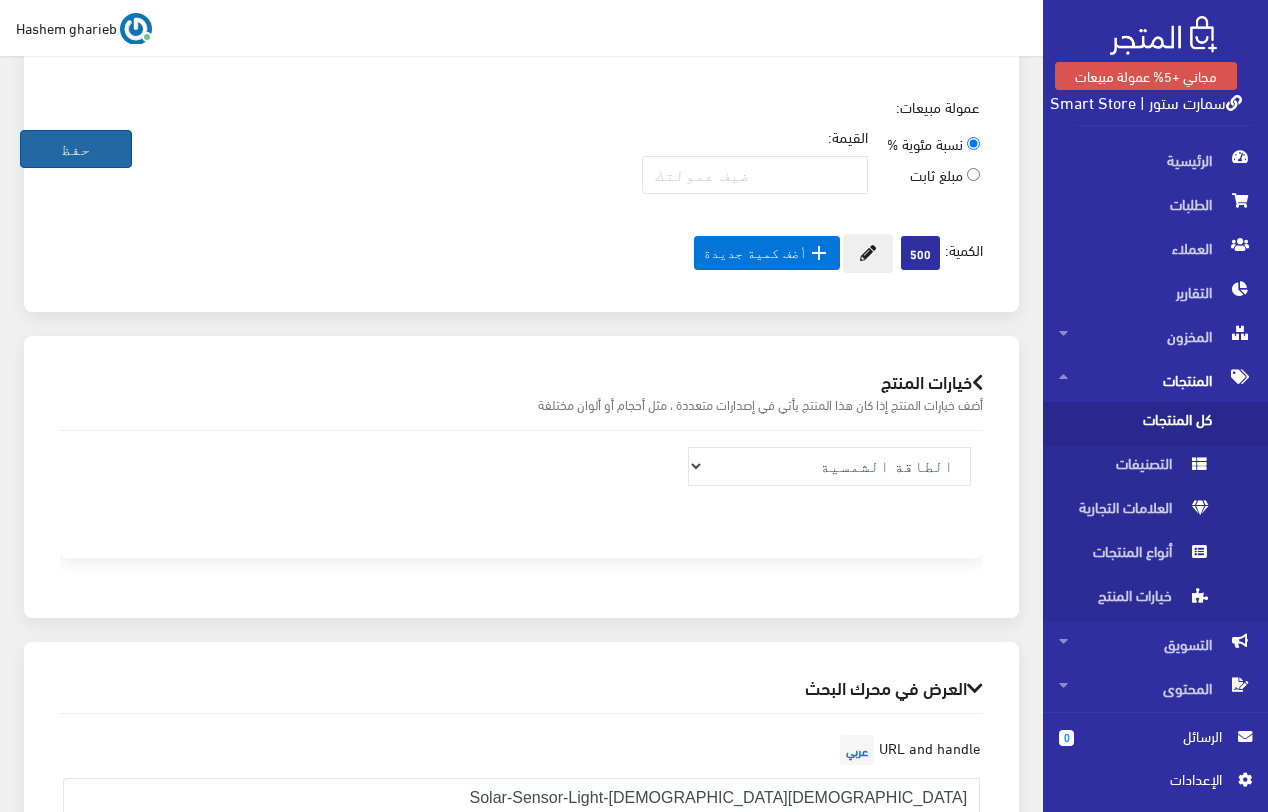 click on "حفظ" at bounding box center (76, 149) 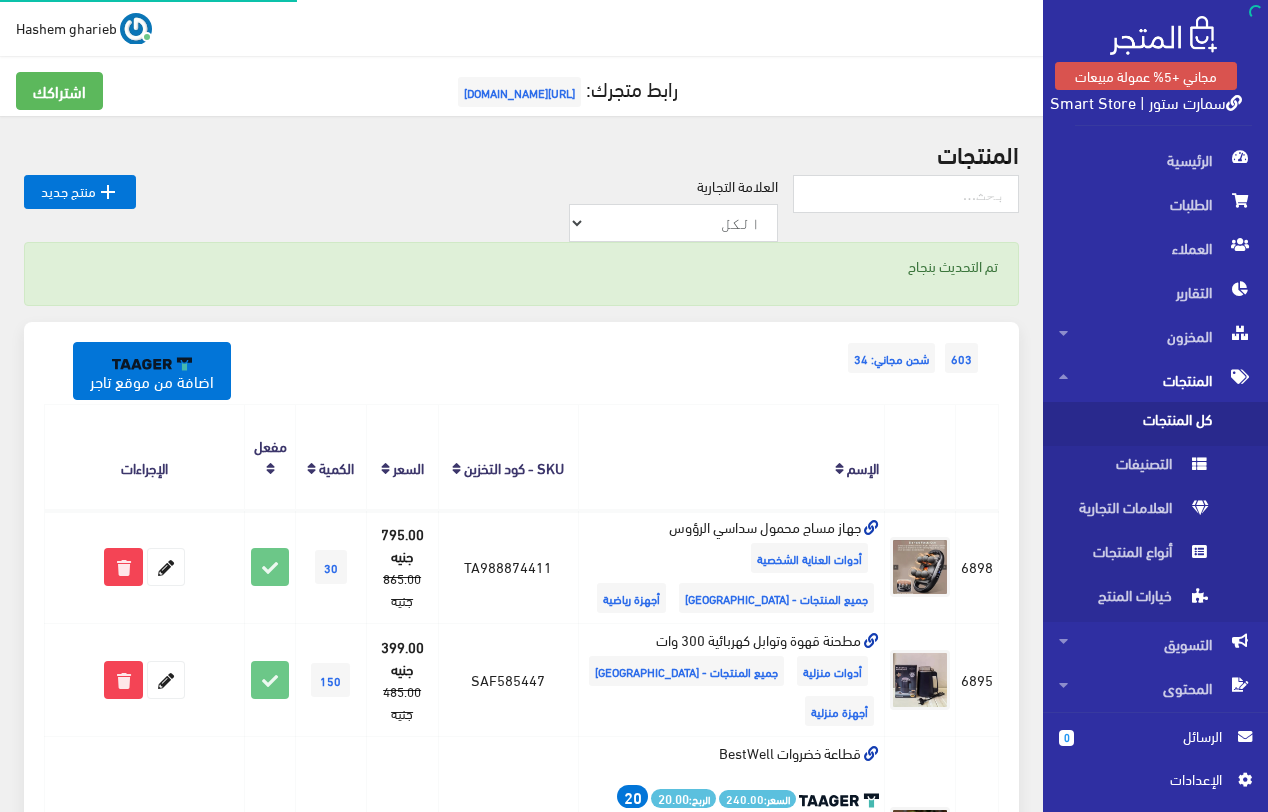 scroll, scrollTop: 0, scrollLeft: 0, axis: both 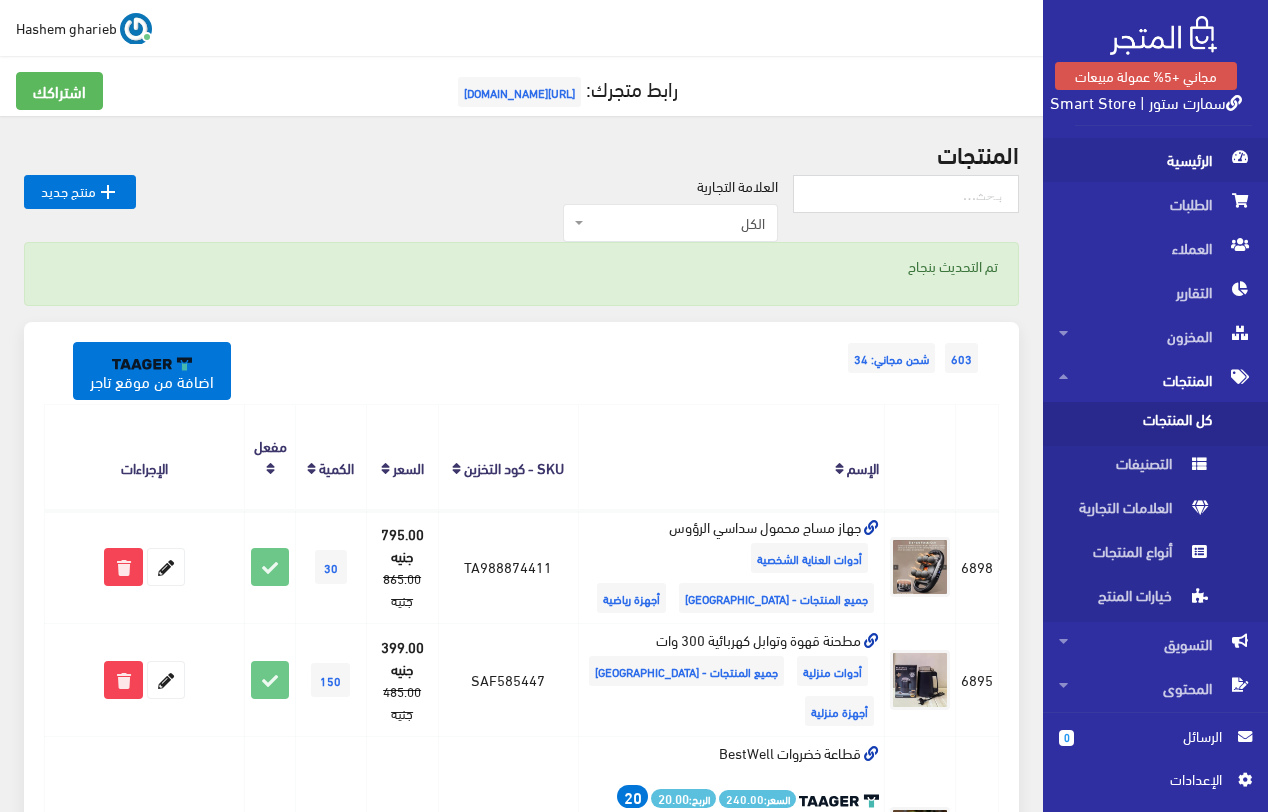 click on "الرئيسية" at bounding box center (1155, 160) 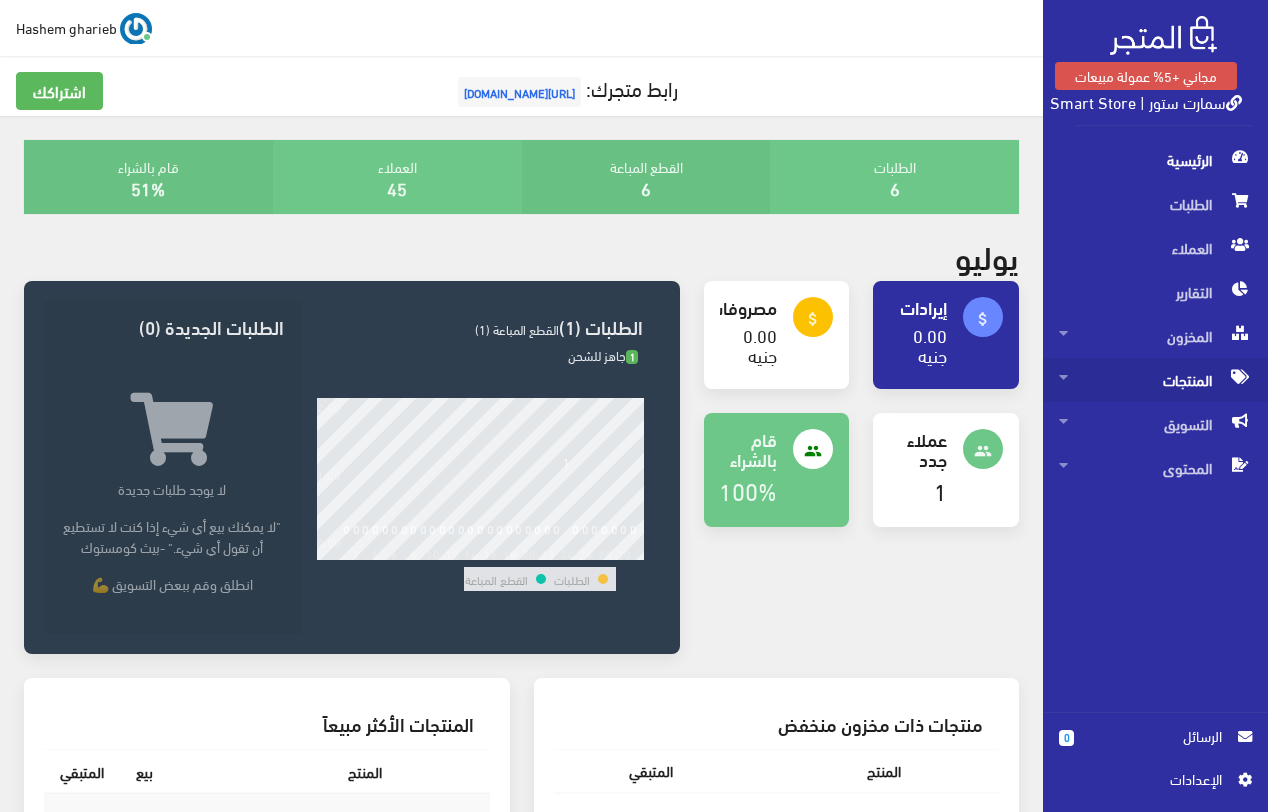 click on "المنتجات" at bounding box center (1155, 380) 